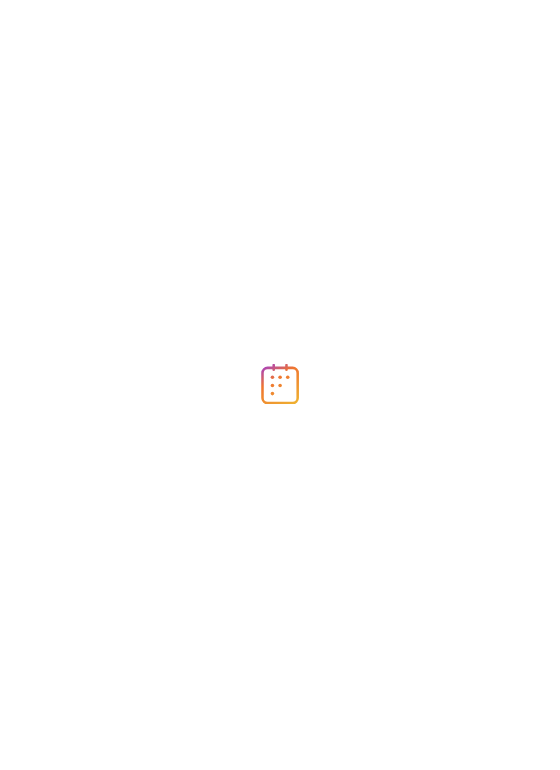 scroll, scrollTop: 0, scrollLeft: 0, axis: both 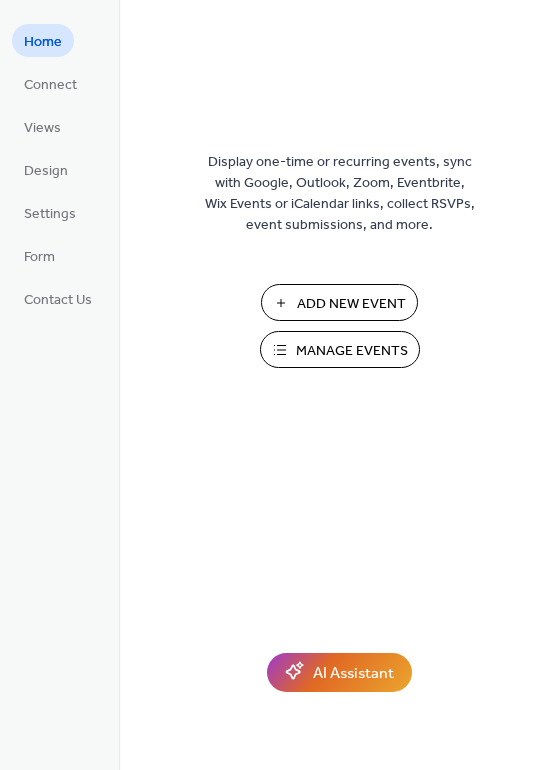 click on "Manage Events" at bounding box center [352, 351] 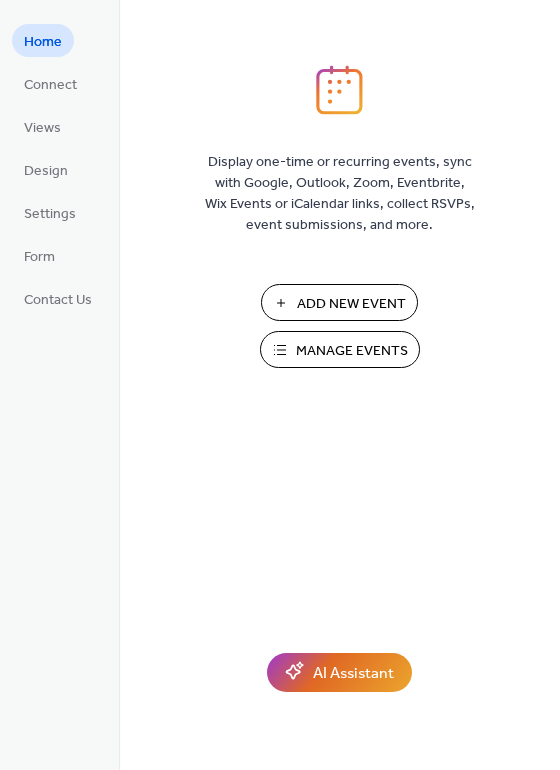 click on "Manage Events" at bounding box center (352, 351) 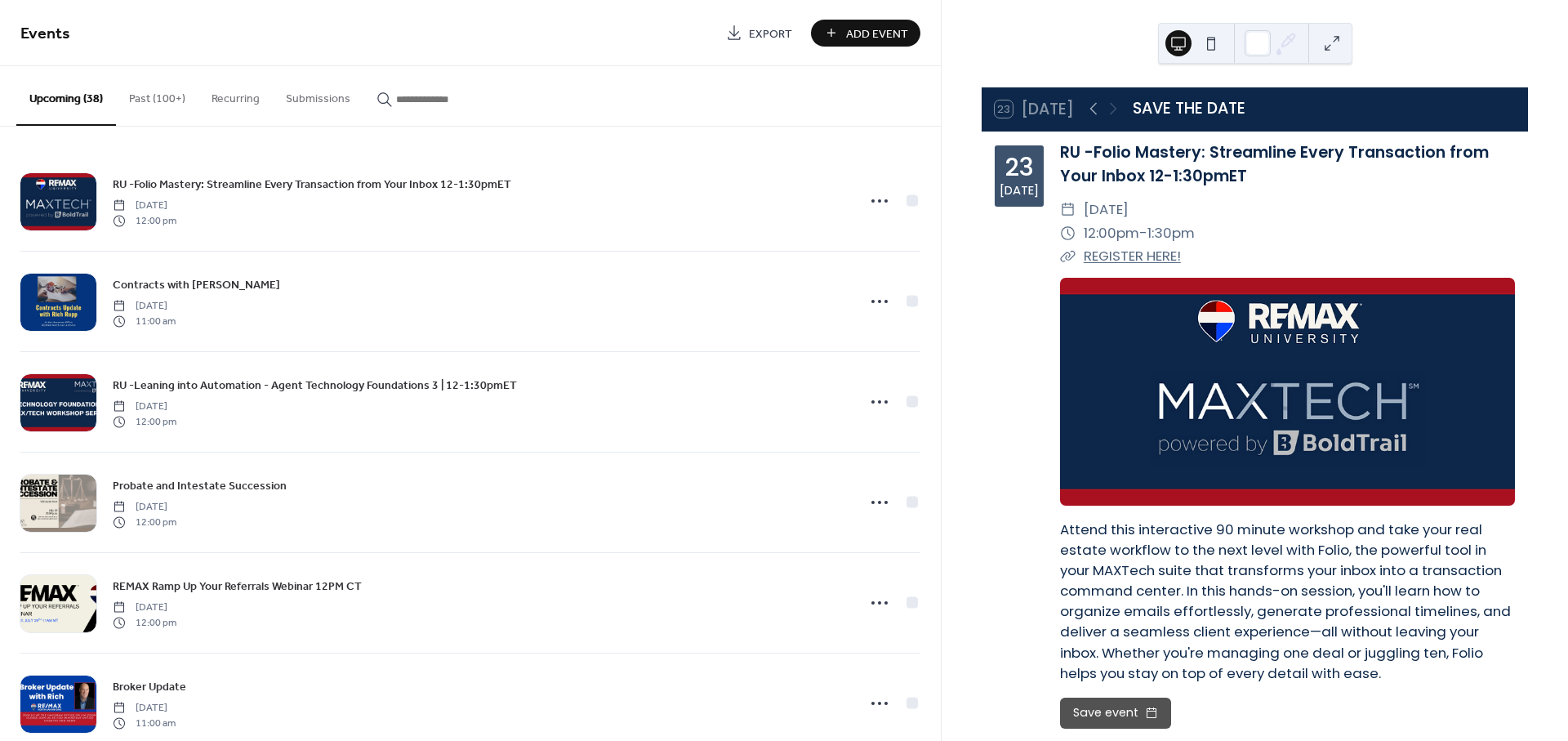 scroll, scrollTop: 0, scrollLeft: 0, axis: both 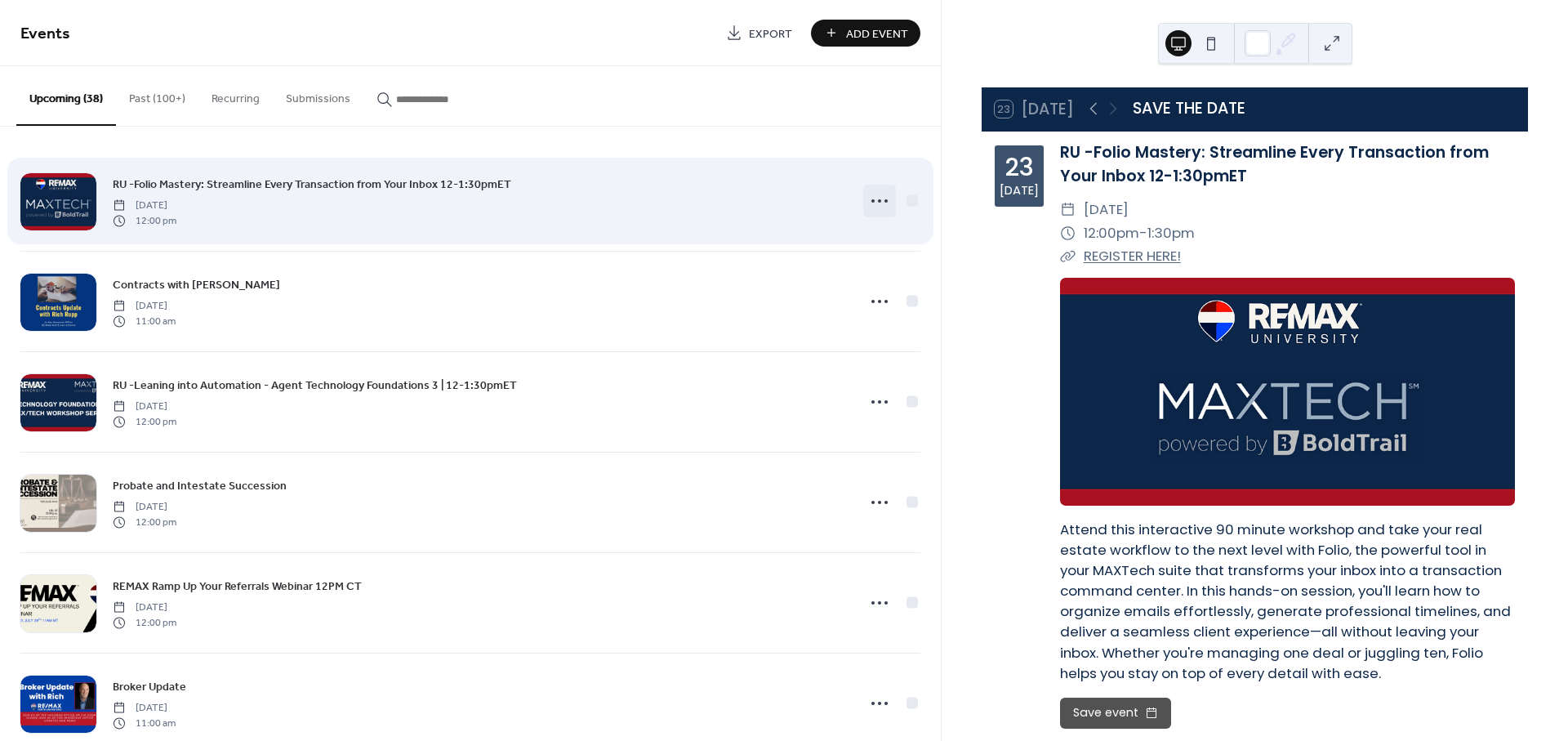 click 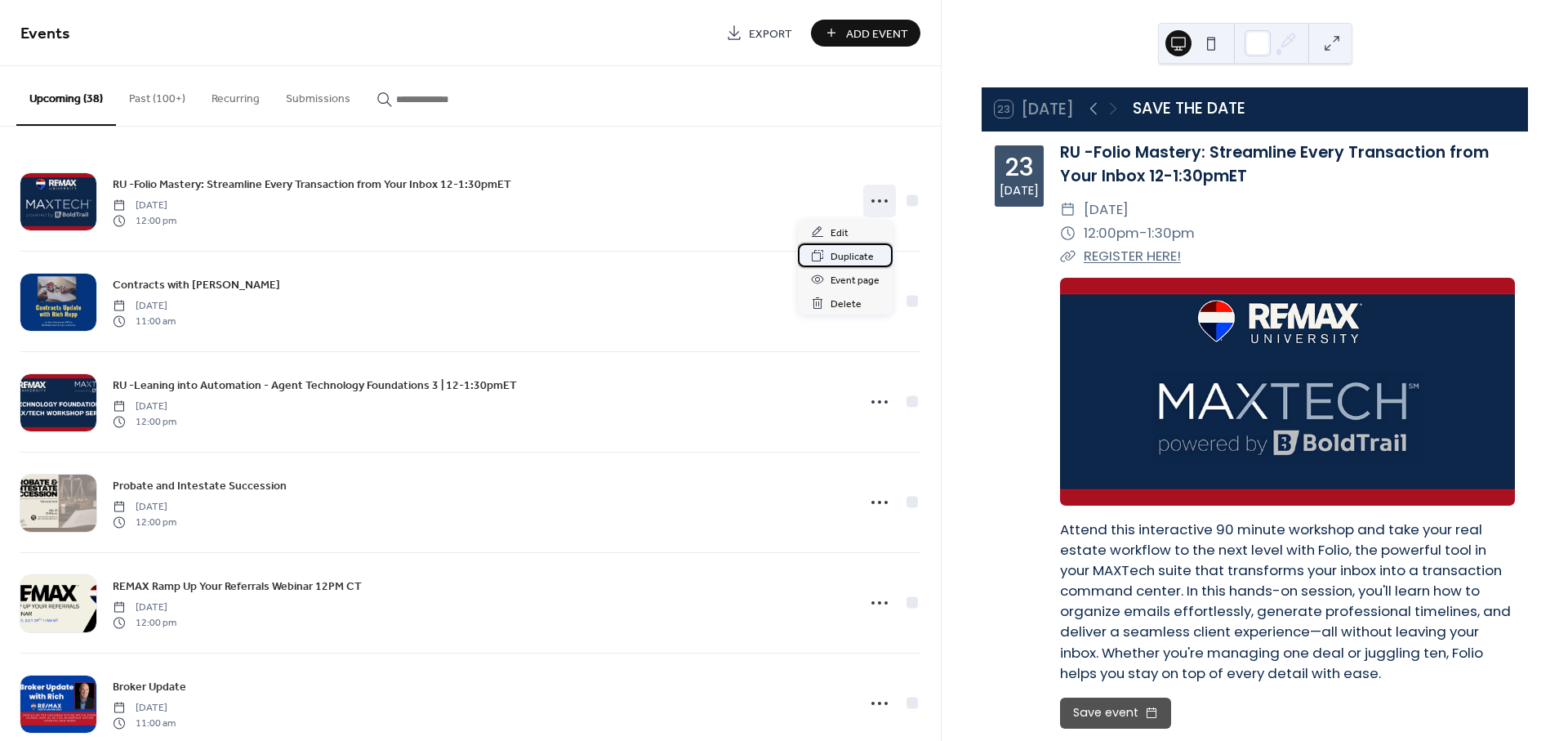 click on "Duplicate" at bounding box center (852, 257) 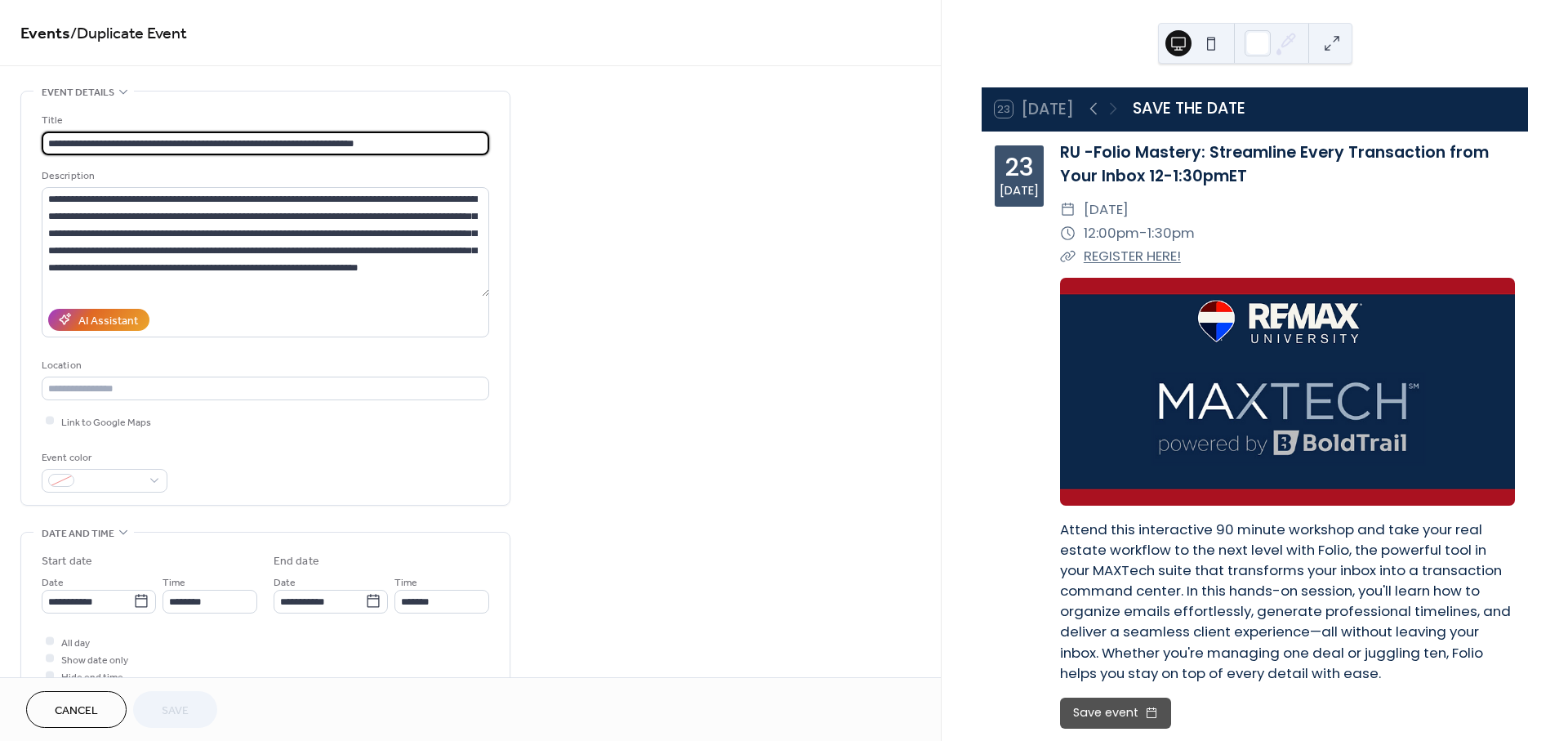 drag, startPoint x: 67, startPoint y: 138, endPoint x: 323, endPoint y: 141, distance: 256.01758 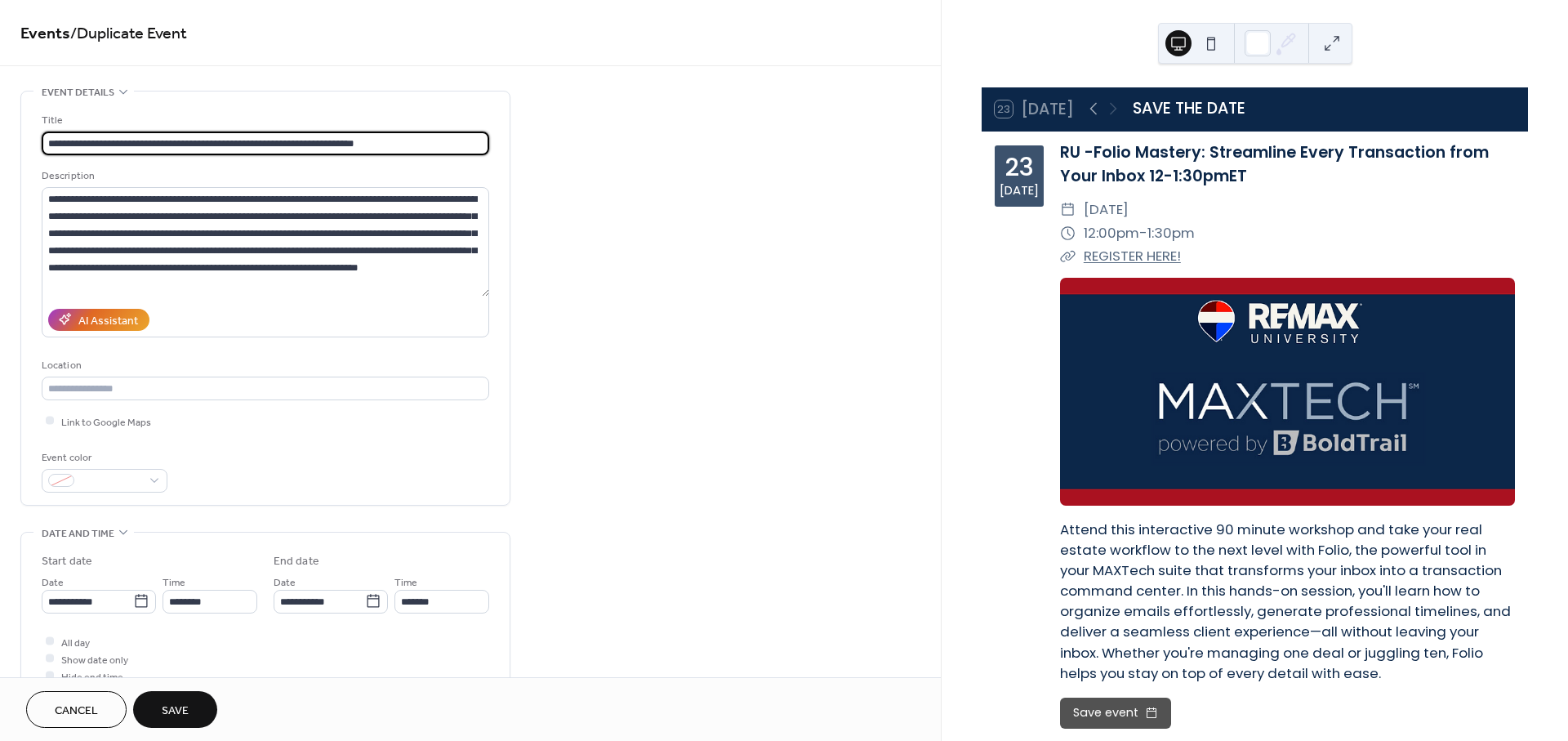type on "**********" 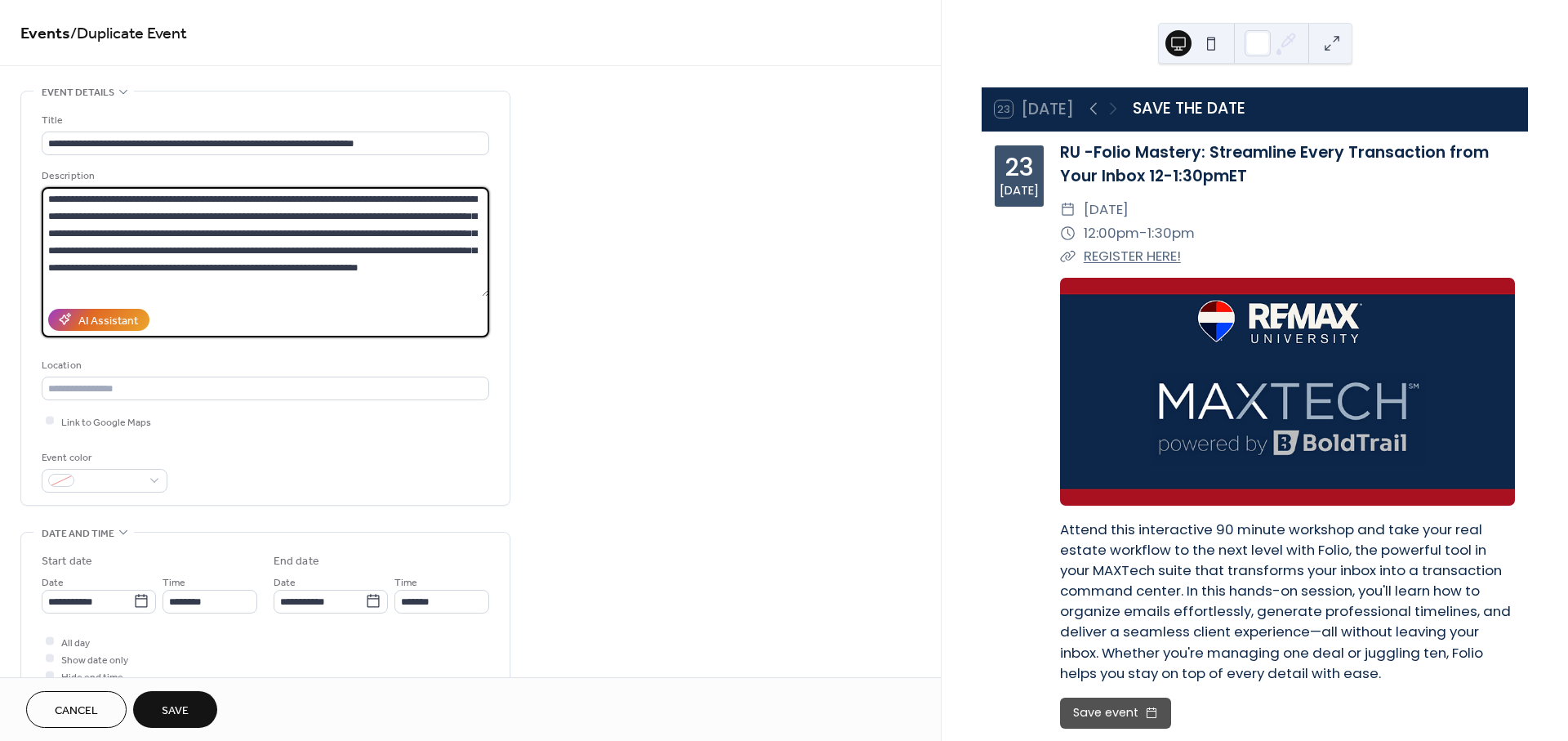 drag, startPoint x: 428, startPoint y: 267, endPoint x: 9, endPoint y: 196, distance: 424.9729 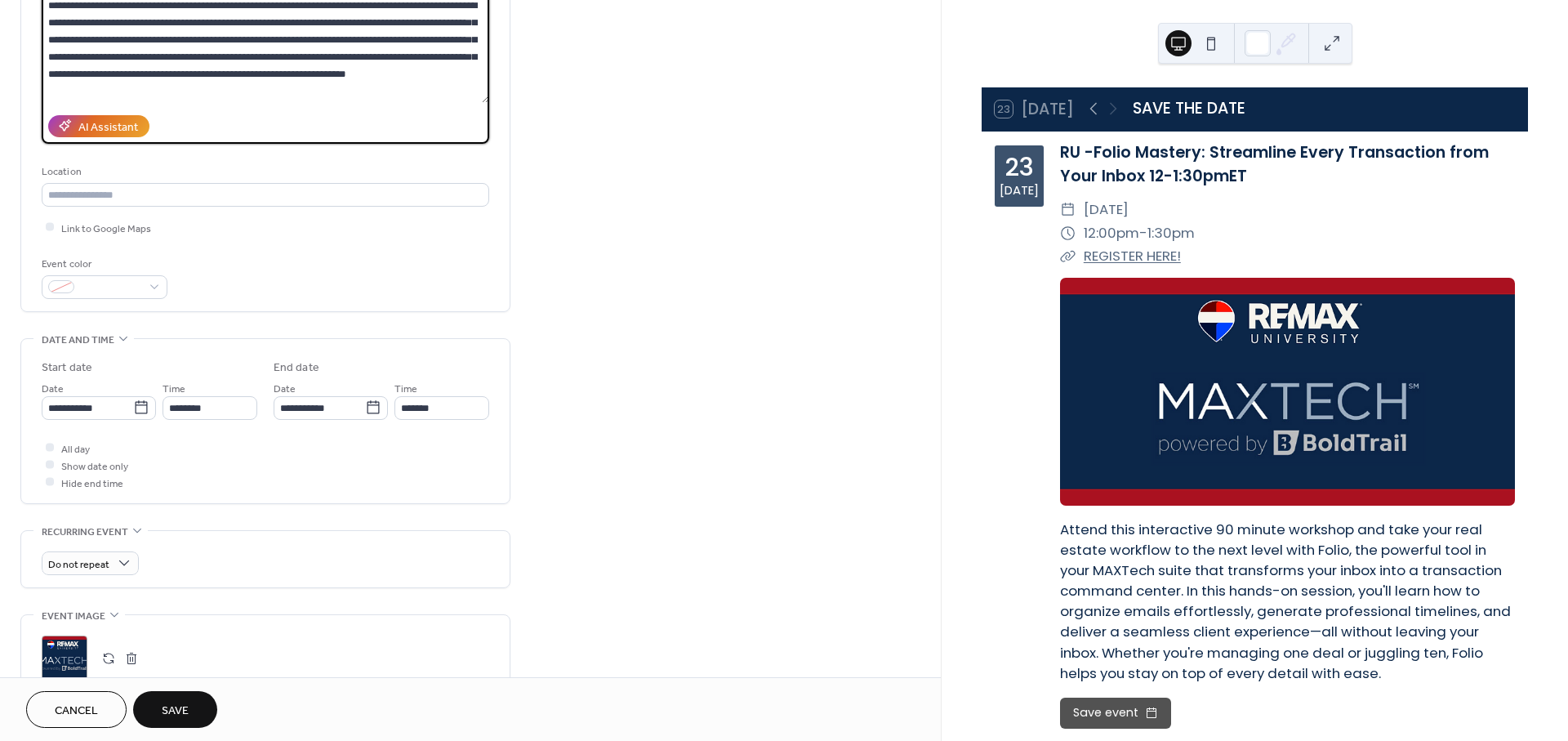 scroll, scrollTop: 363, scrollLeft: 0, axis: vertical 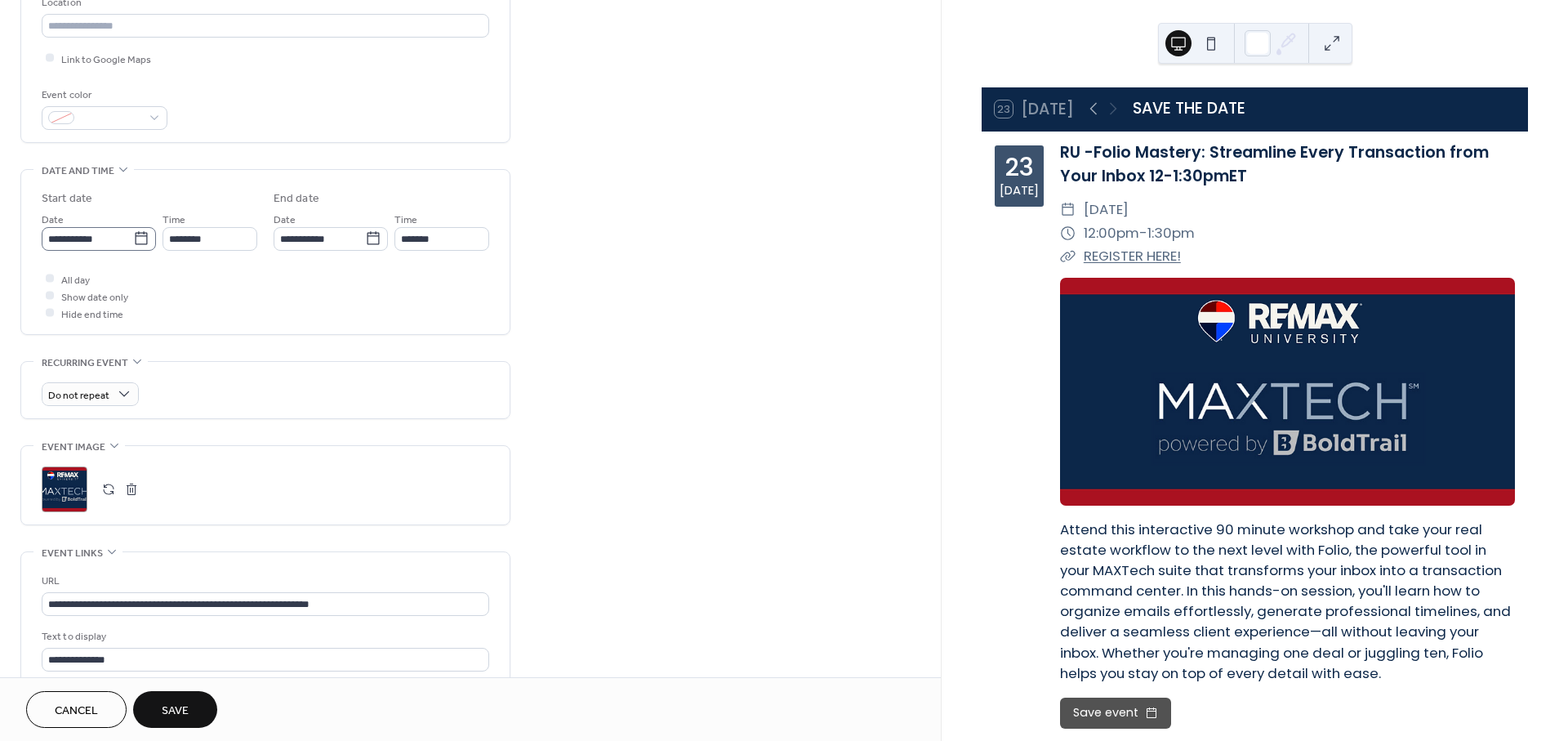 type on "**********" 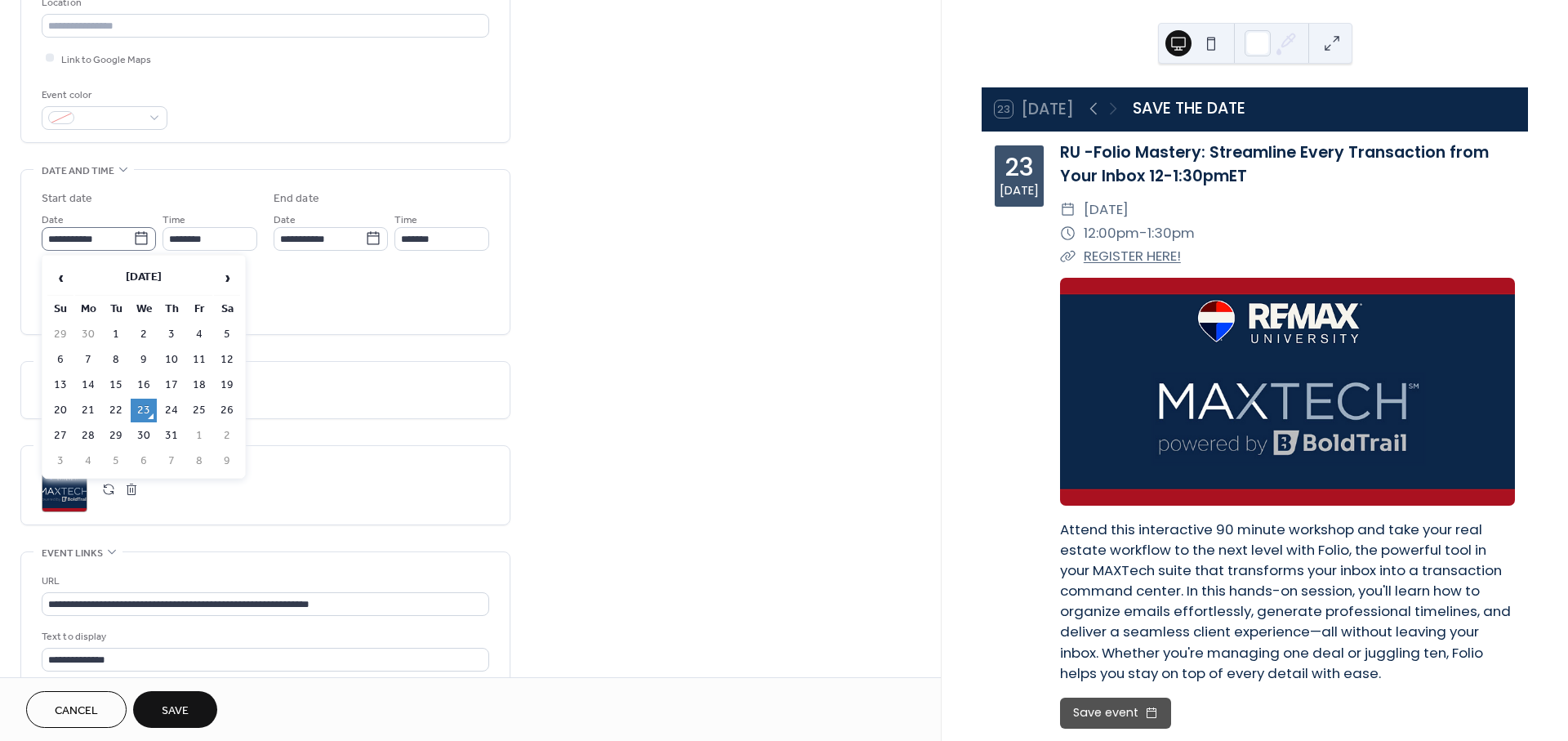click 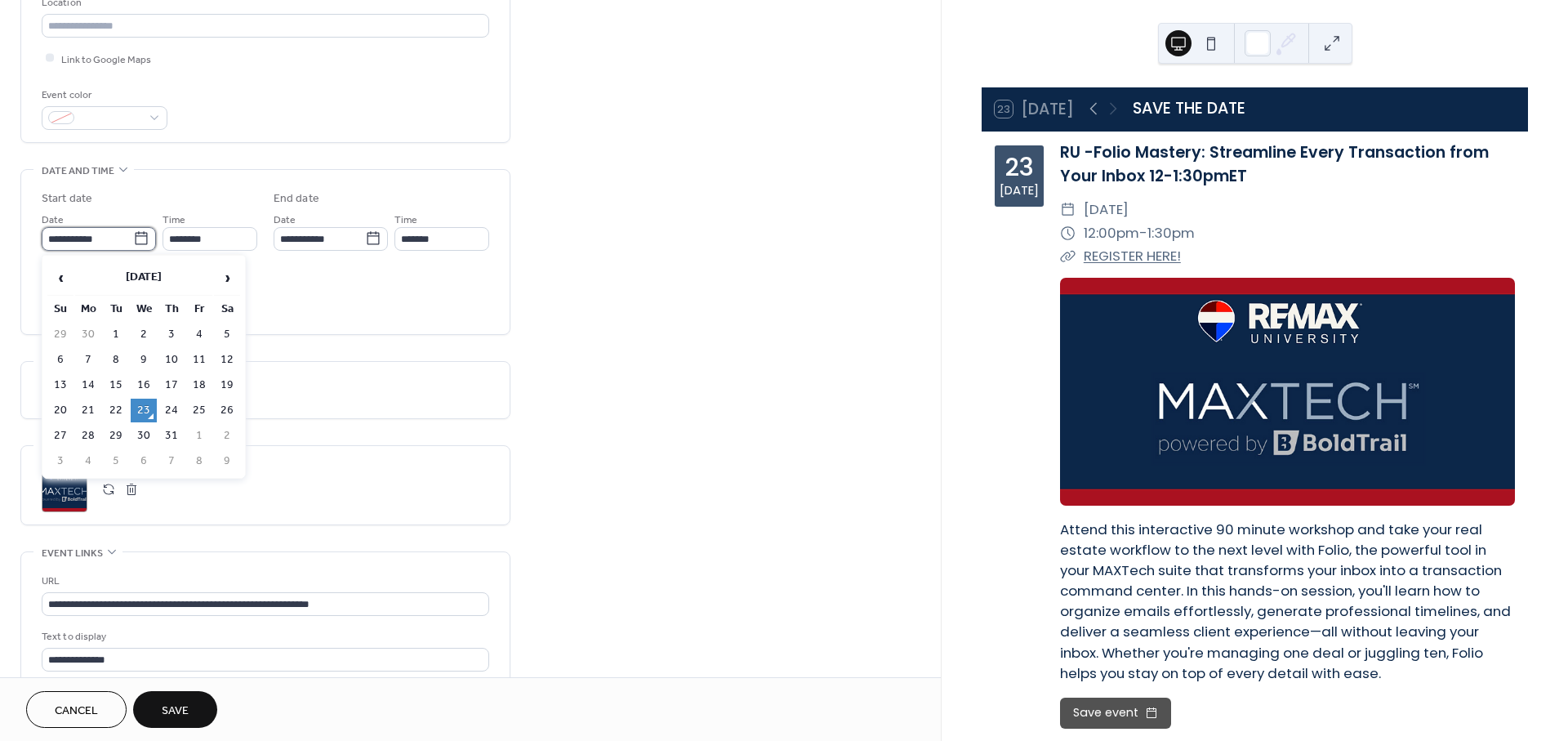 click on "**********" at bounding box center [87, 239] 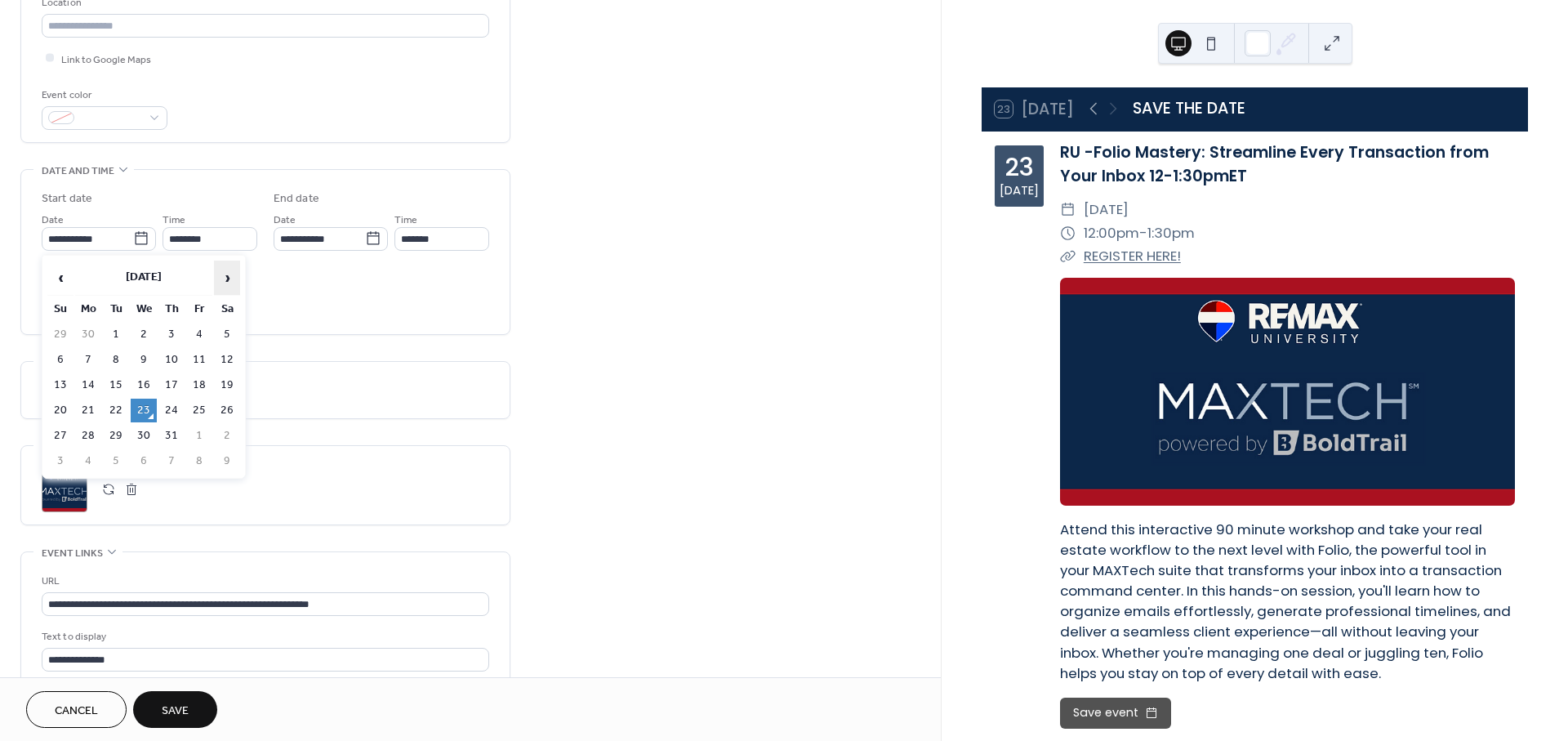click on "›" at bounding box center (227, 278) 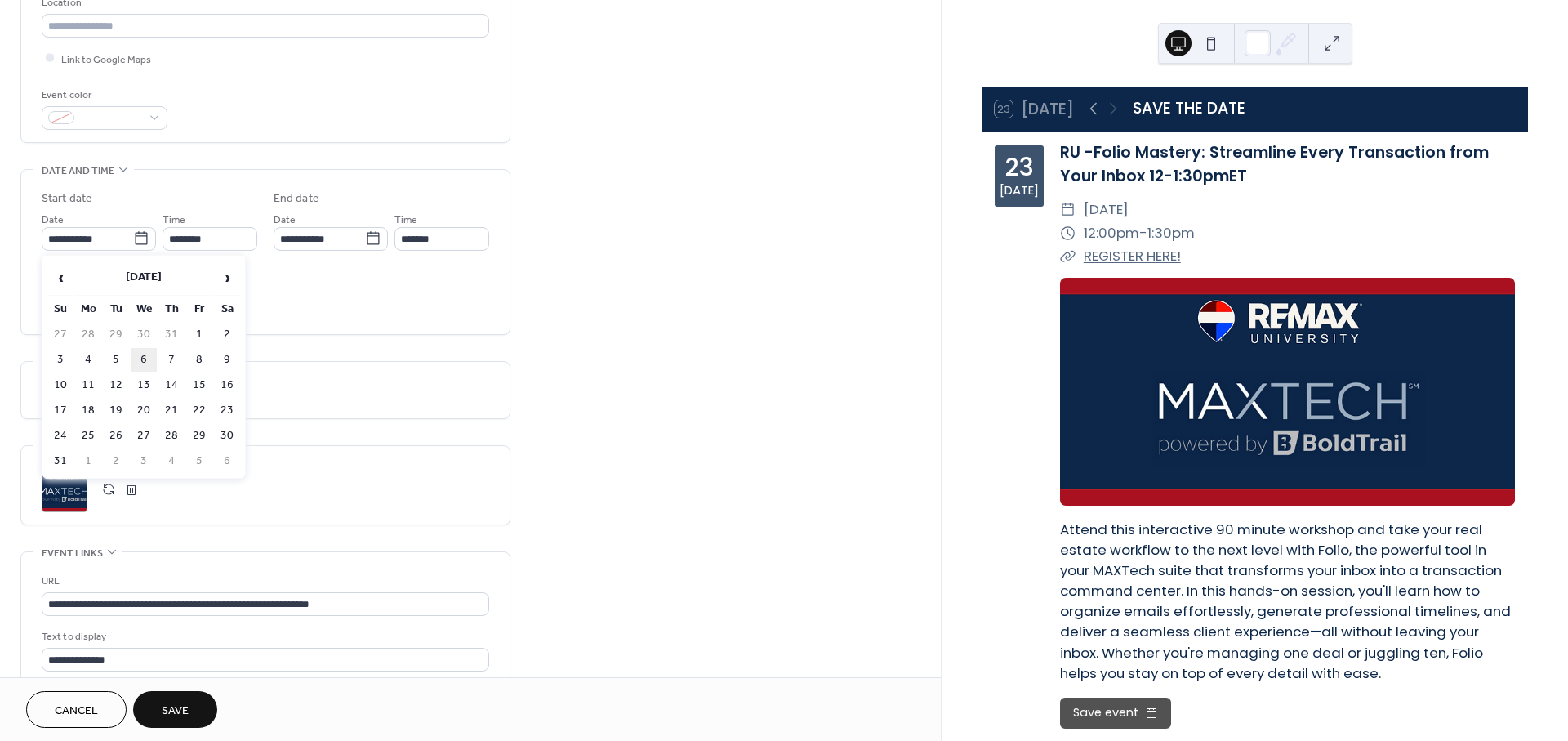 click on "6" at bounding box center (144, 359) 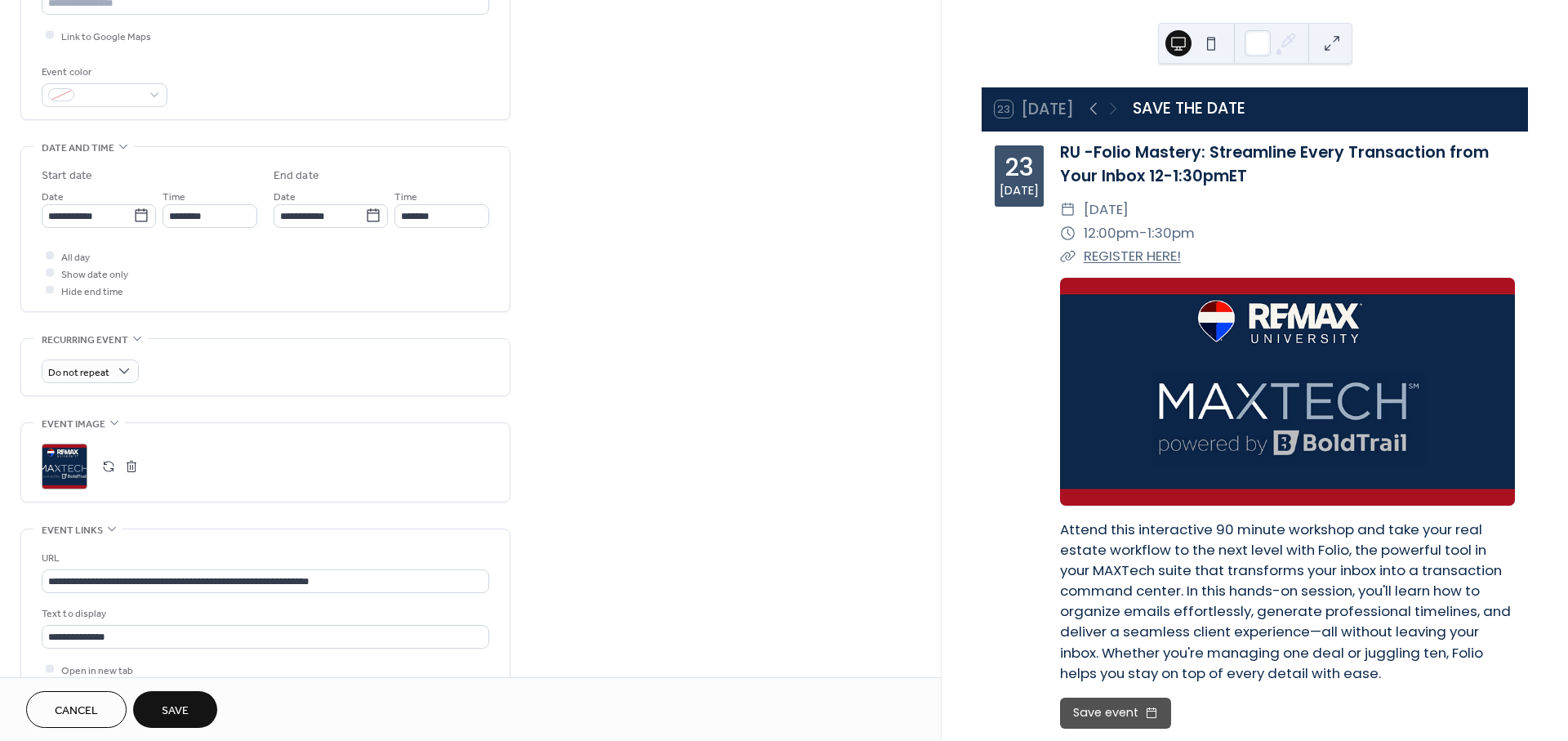 scroll, scrollTop: 541, scrollLeft: 0, axis: vertical 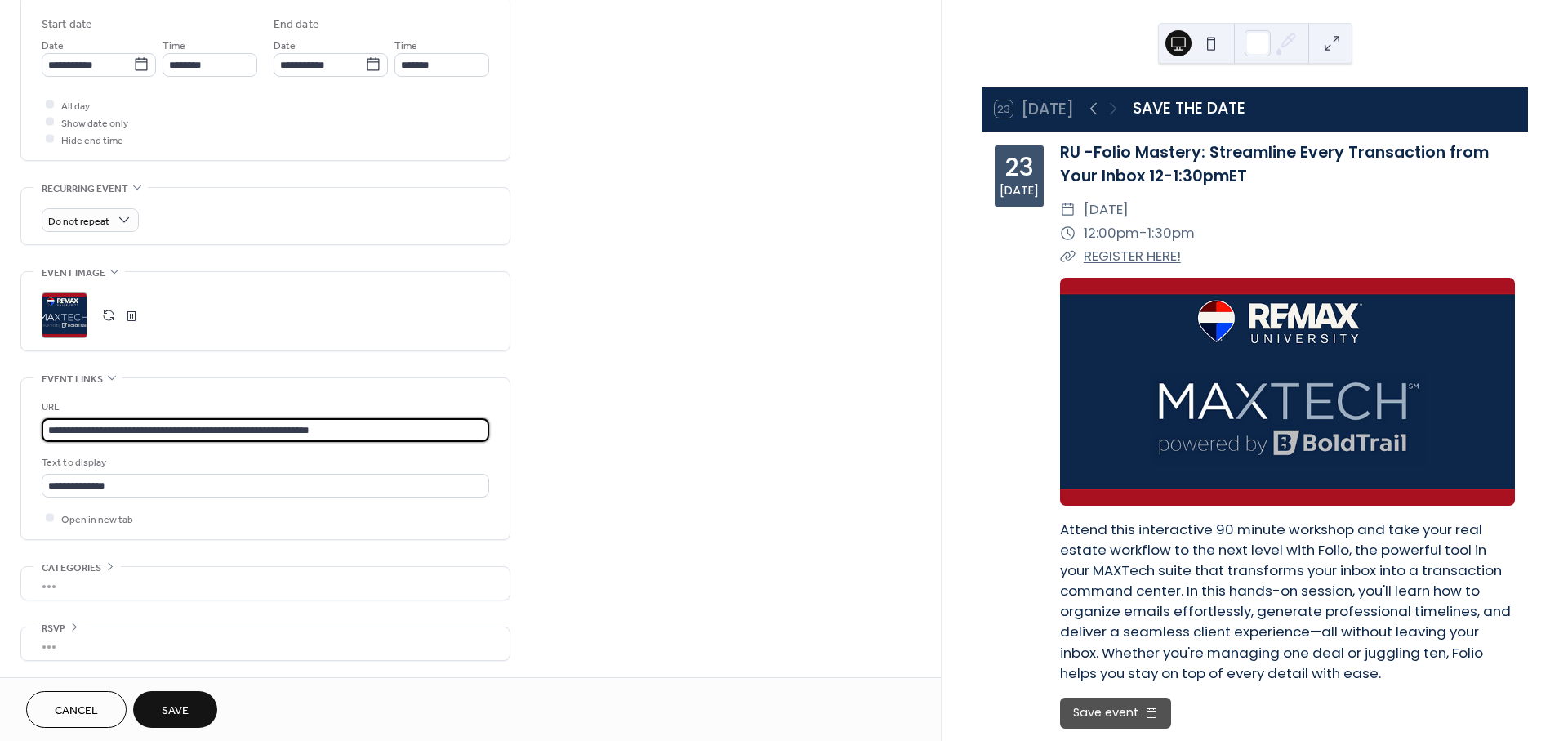 drag, startPoint x: 412, startPoint y: 421, endPoint x: -20, endPoint y: 419, distance: 432.0046 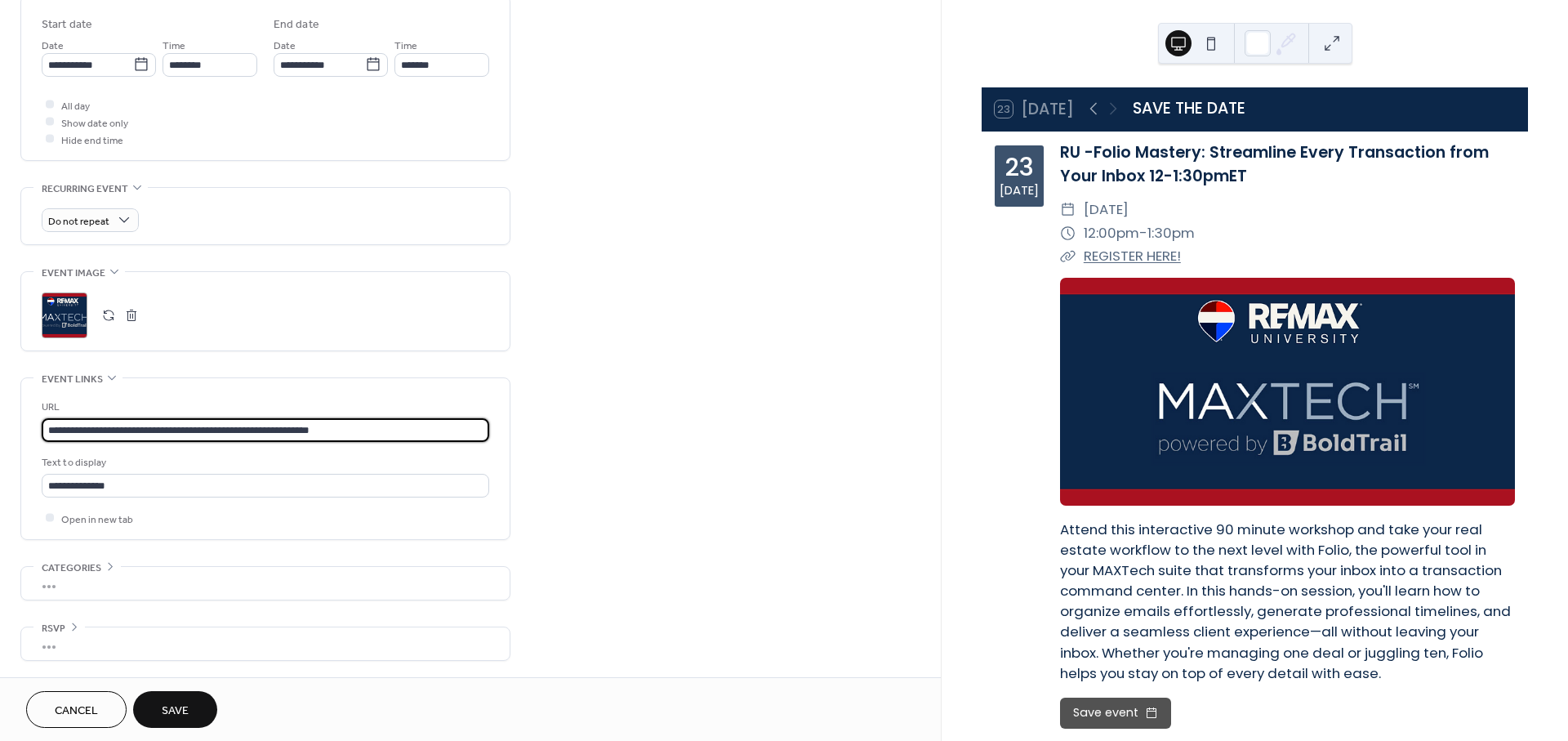 click on "**********" at bounding box center [784, 370] 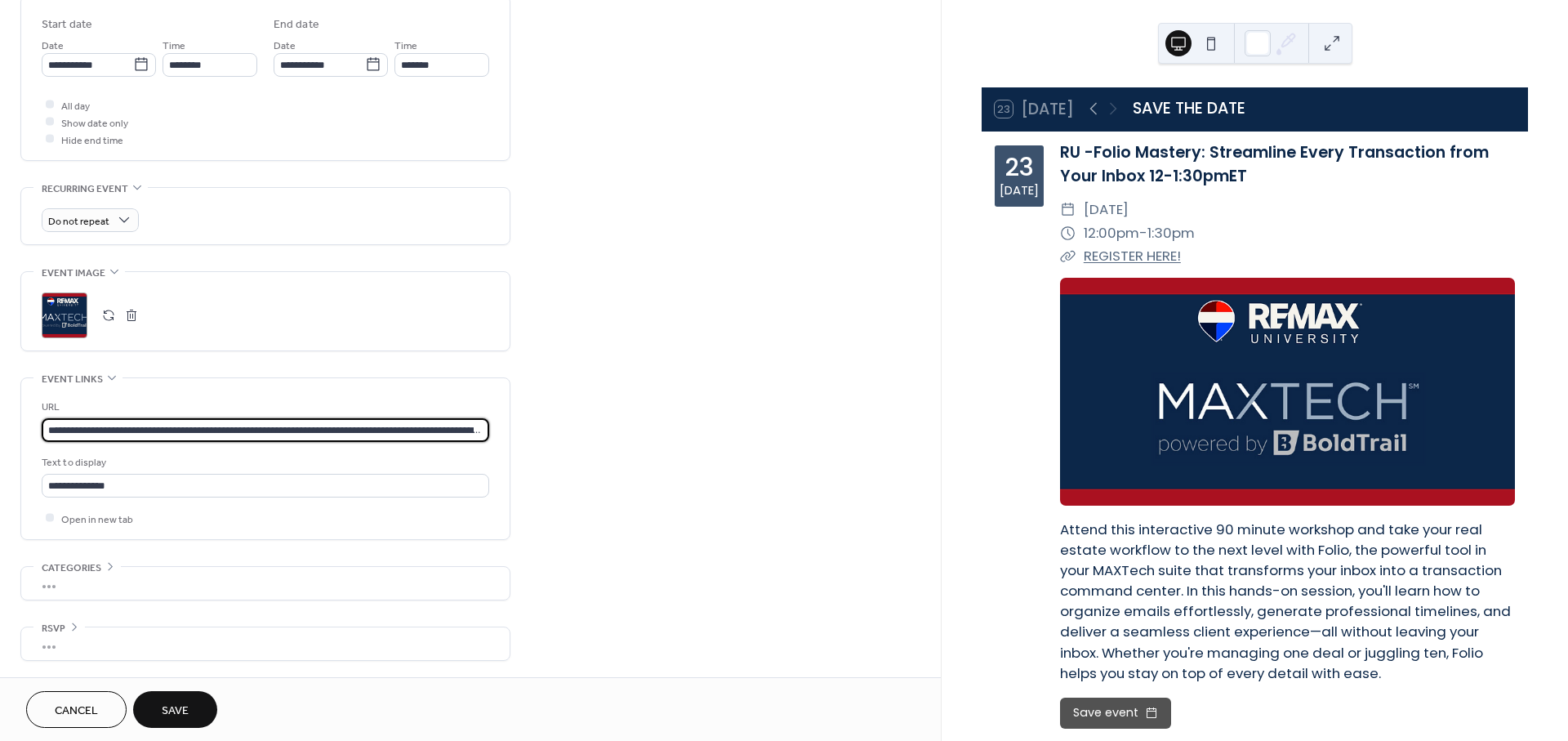 scroll, scrollTop: 0, scrollLeft: 136, axis: horizontal 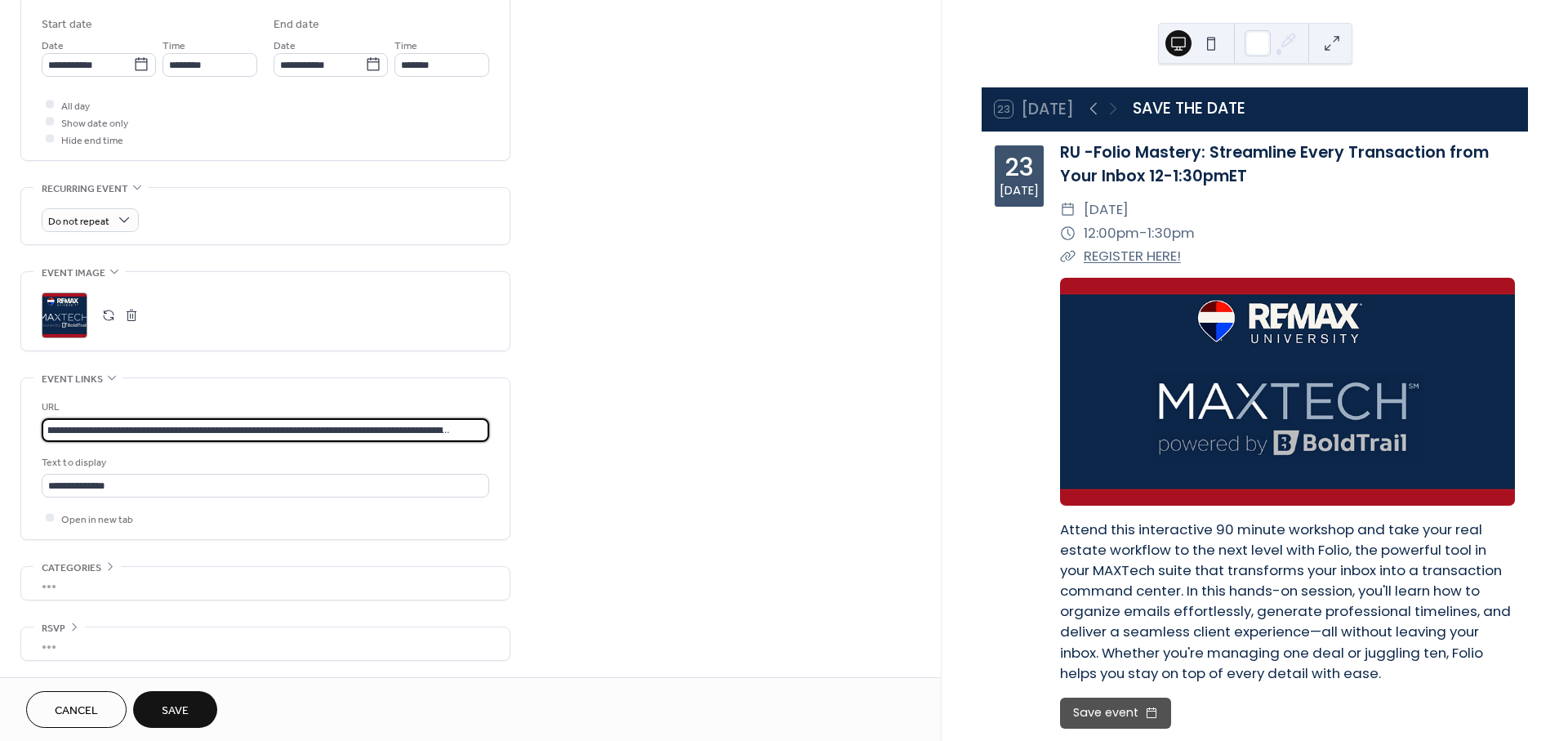 type on "**********" 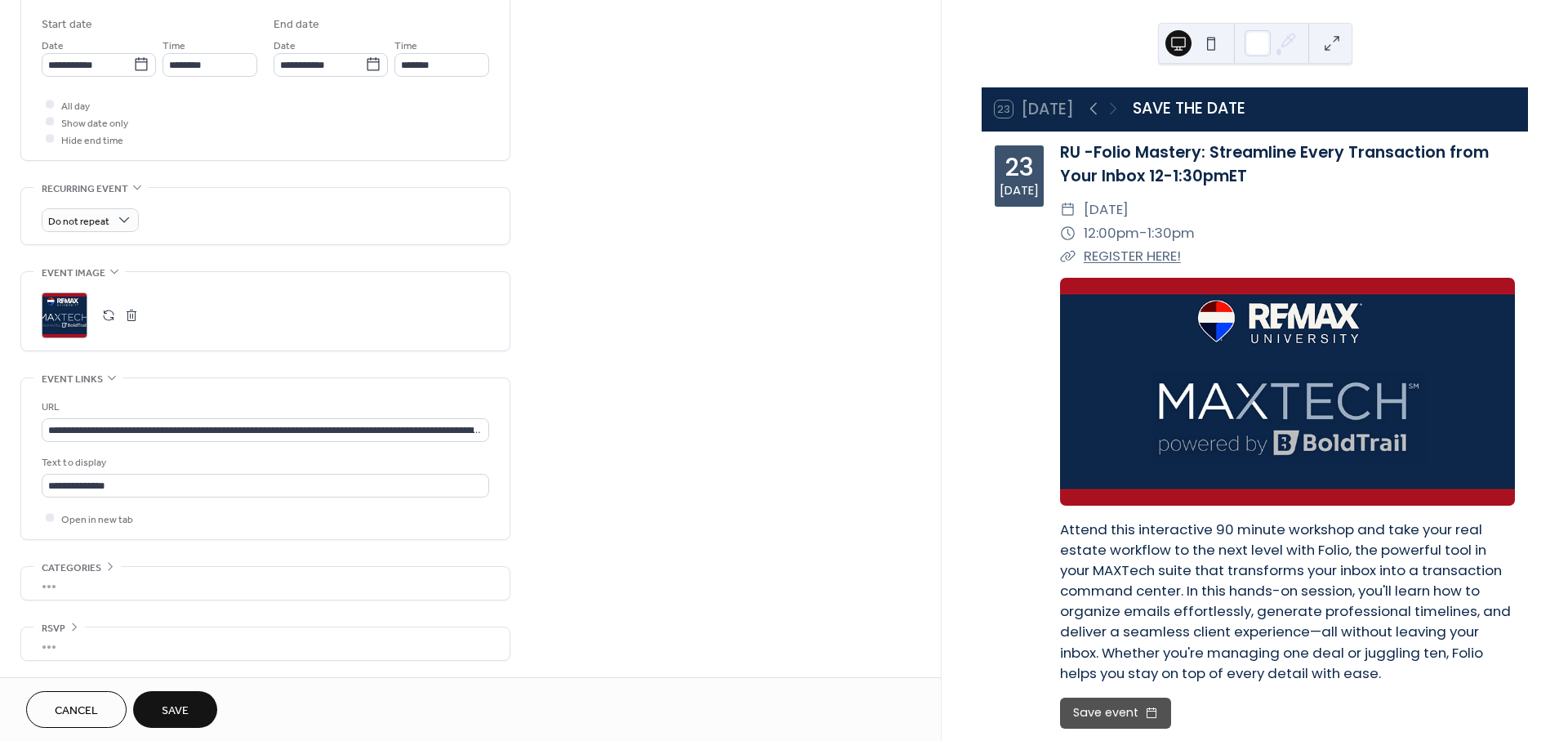 click on "Save" at bounding box center (175, 711) 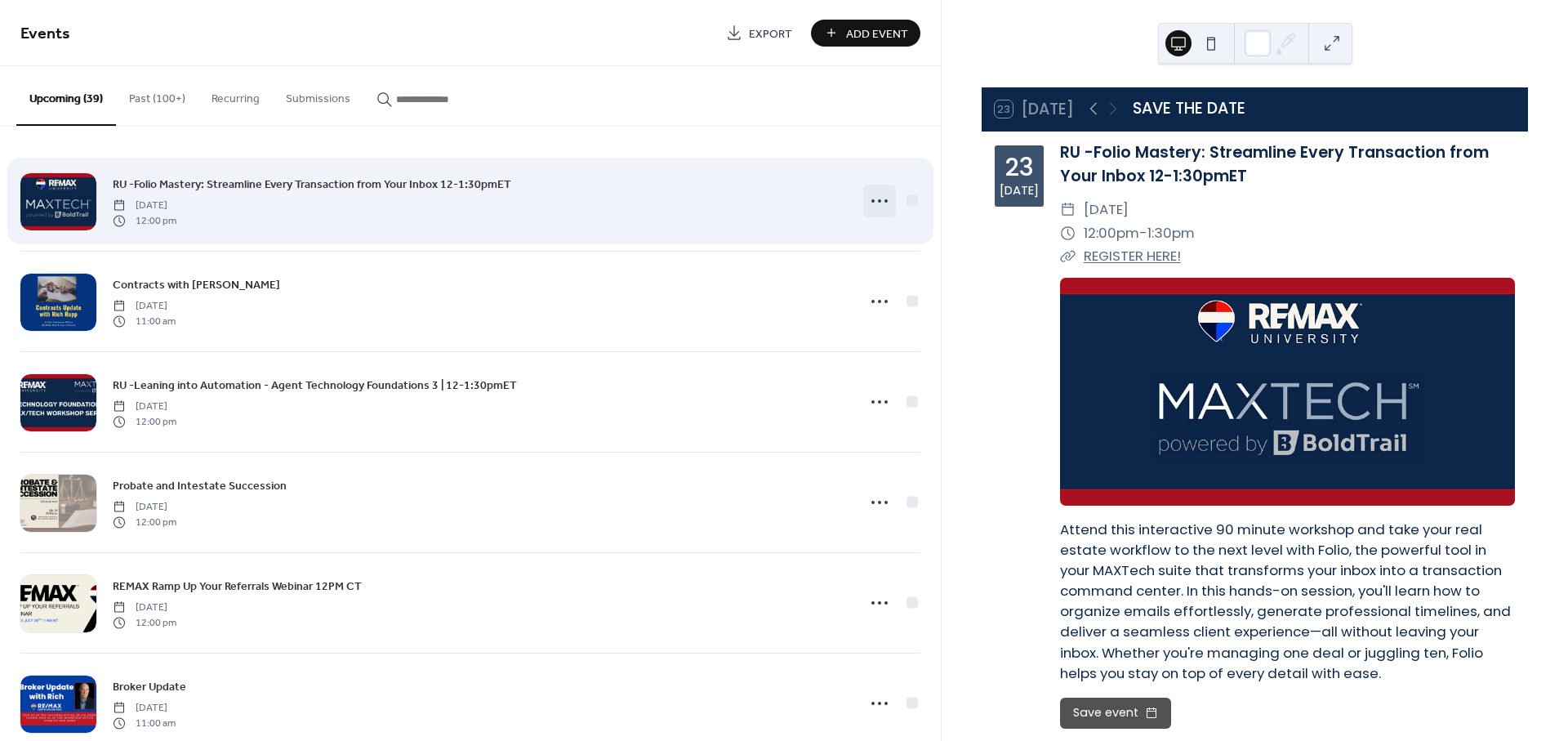 click 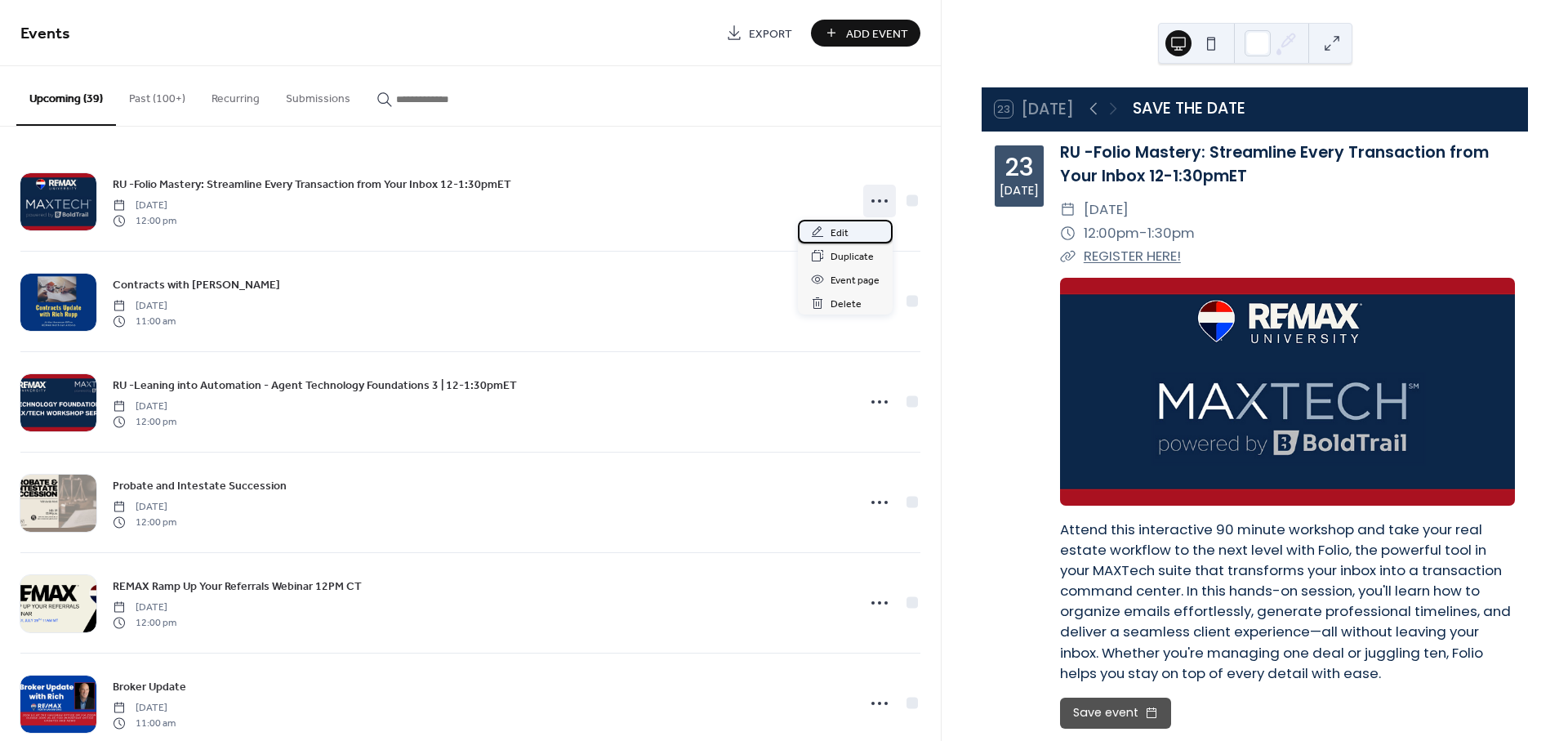 click on "Edit" at bounding box center (840, 233) 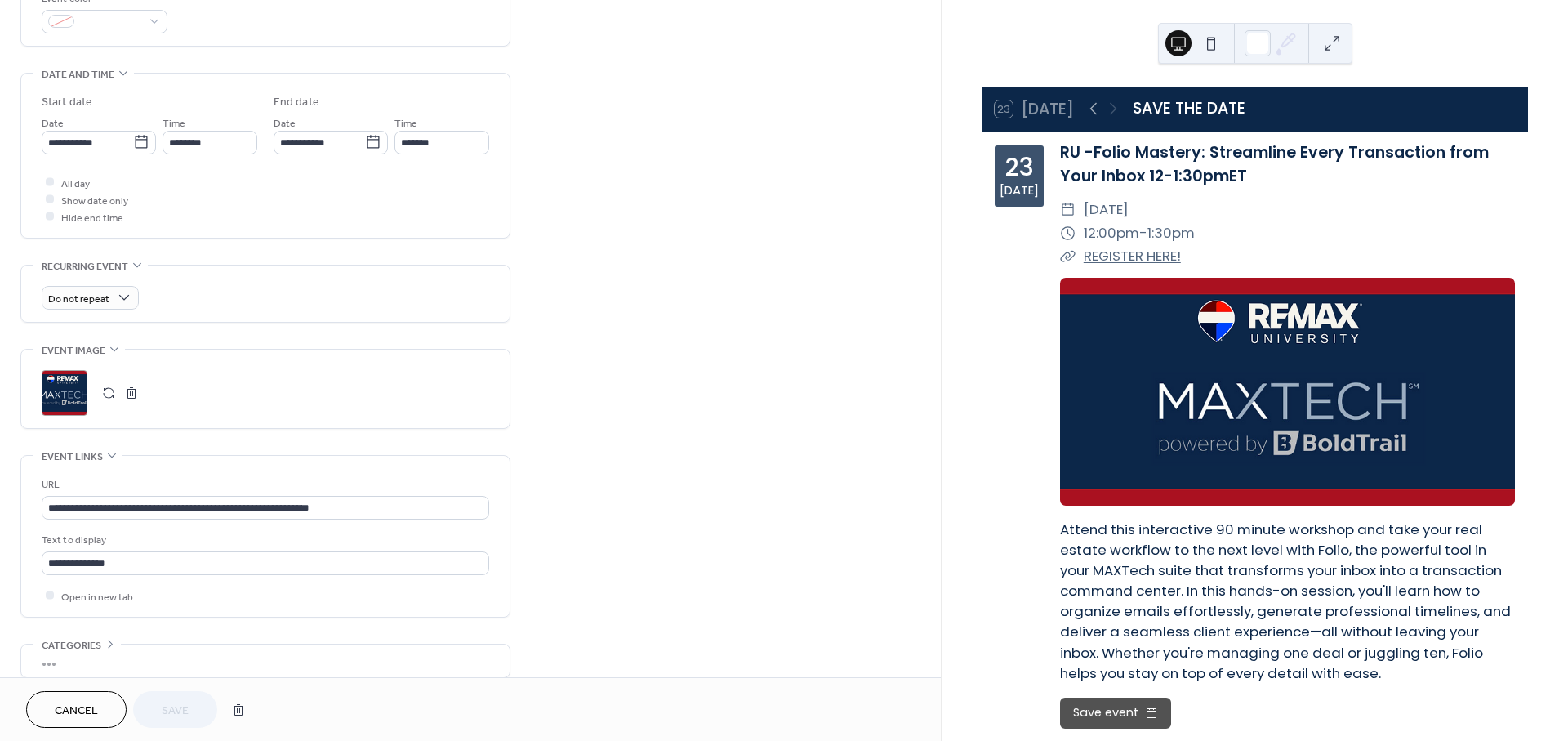 scroll, scrollTop: 541, scrollLeft: 0, axis: vertical 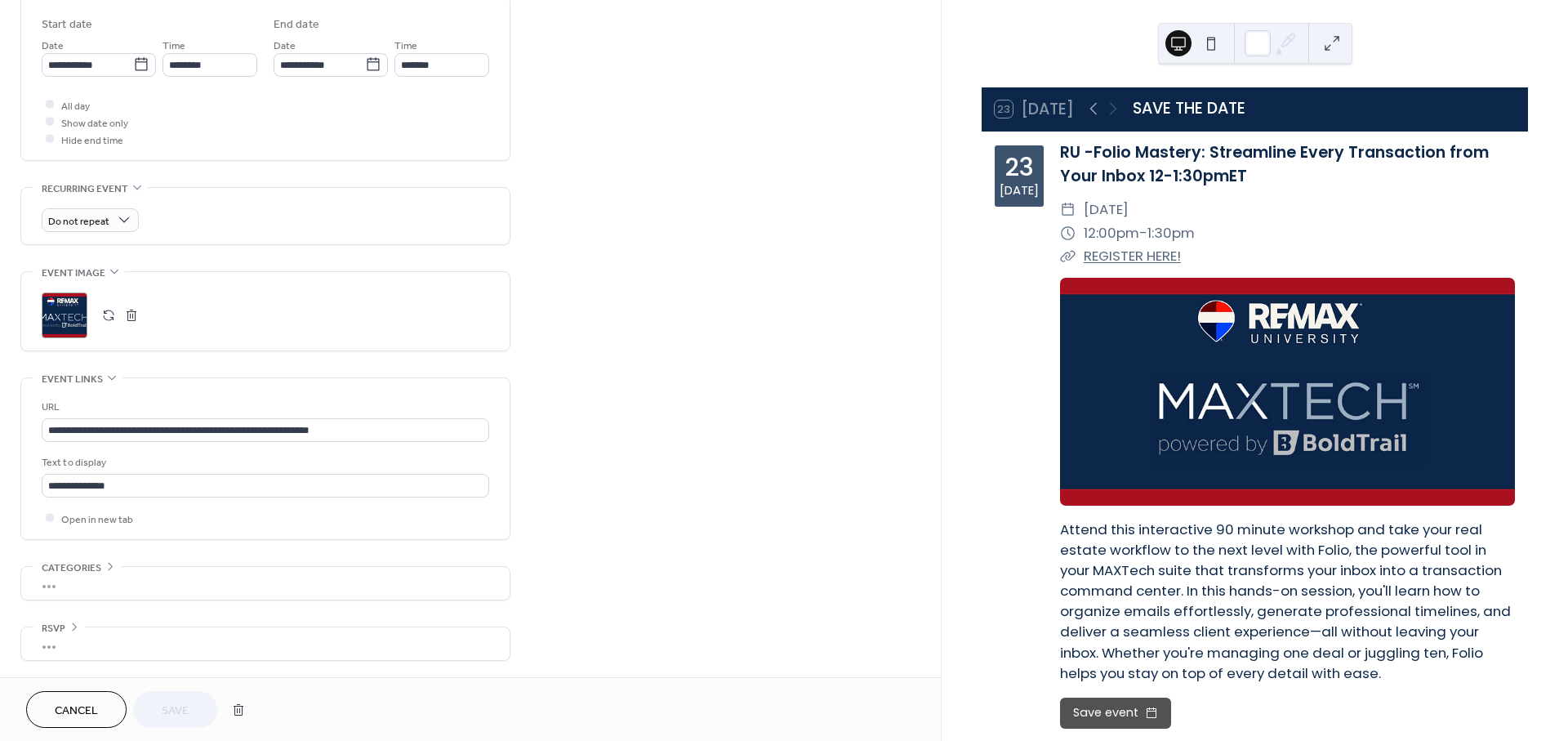 click at bounding box center [109, 315] 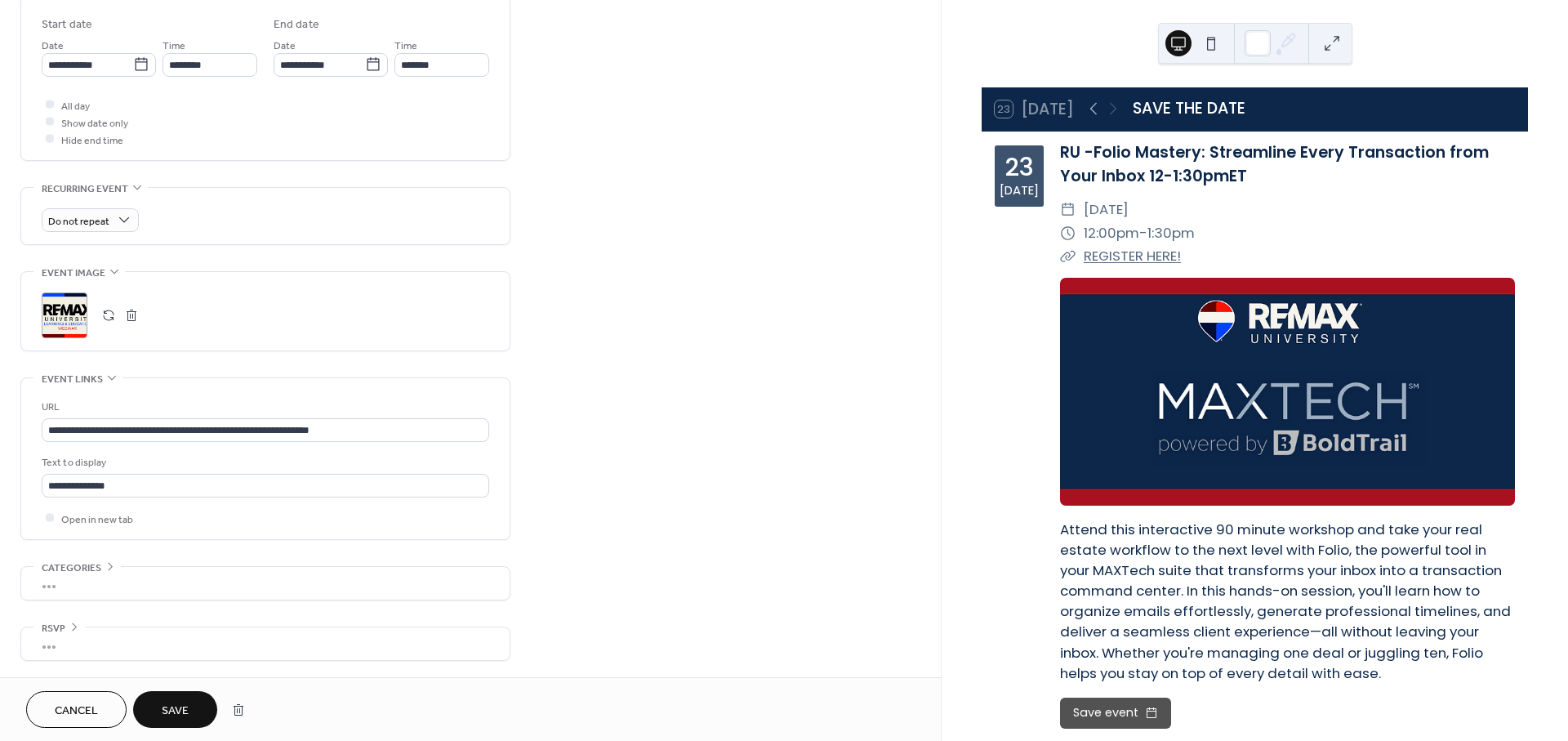 click on "Save" at bounding box center [175, 711] 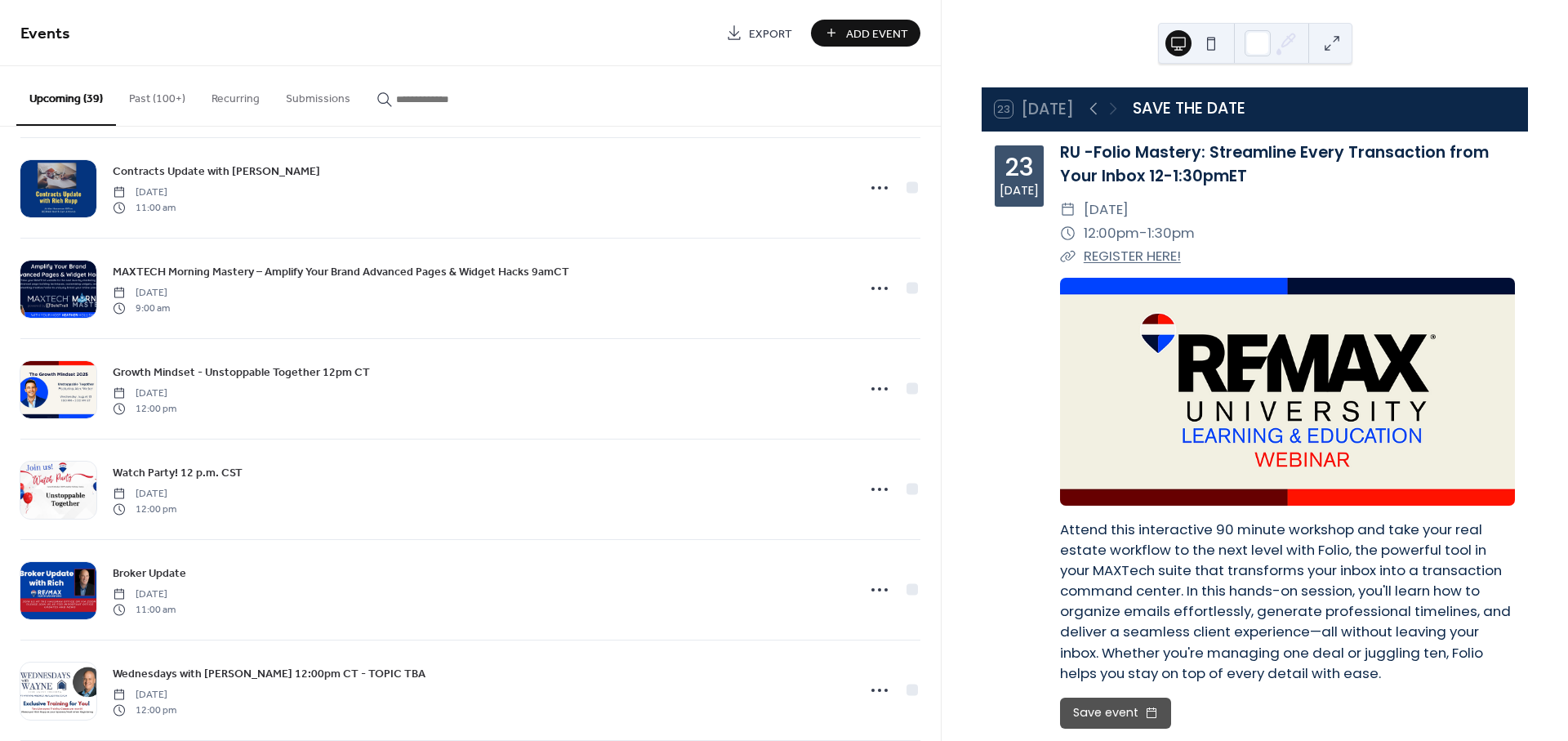 scroll, scrollTop: 998, scrollLeft: 0, axis: vertical 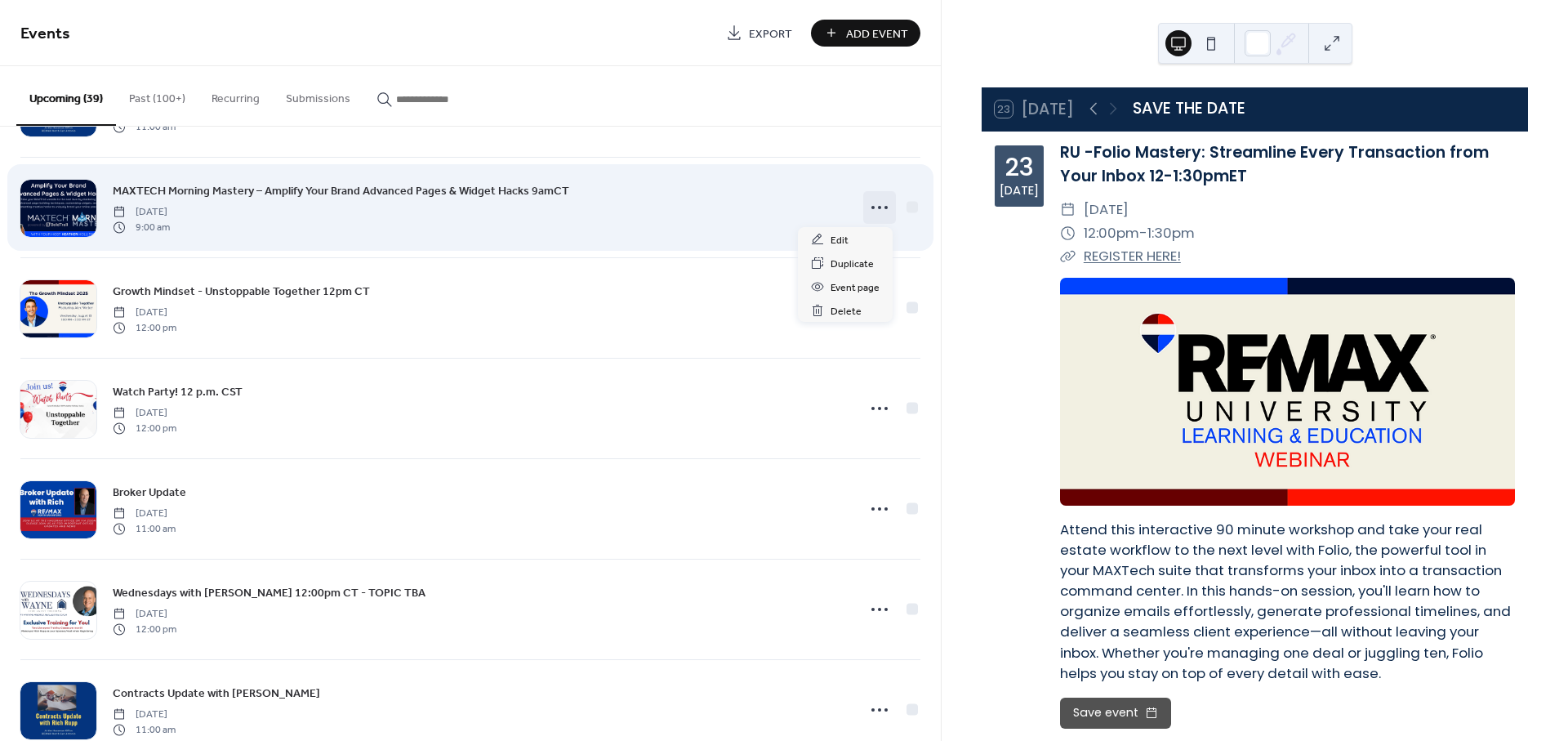 click 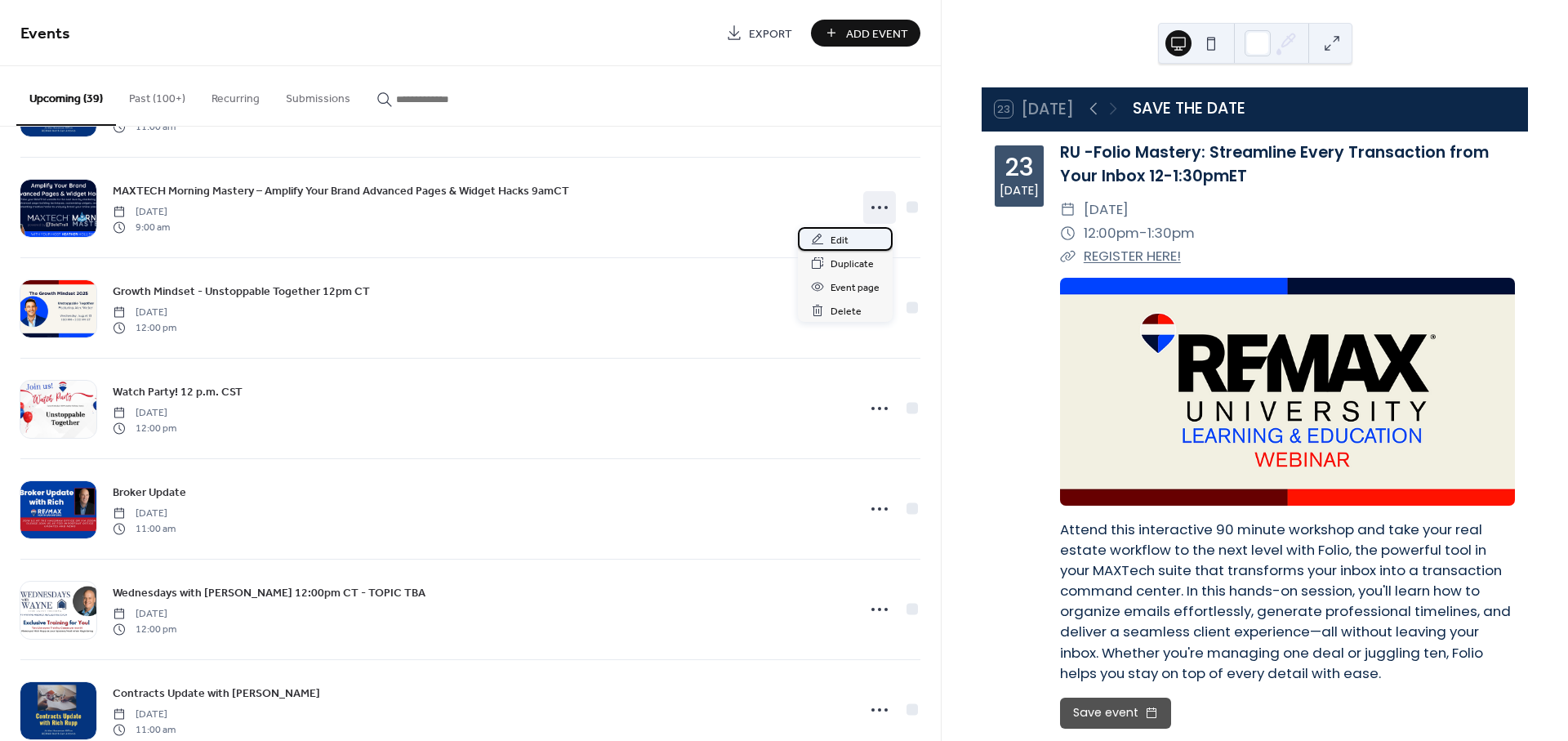 click on "Edit" at bounding box center (845, 239) 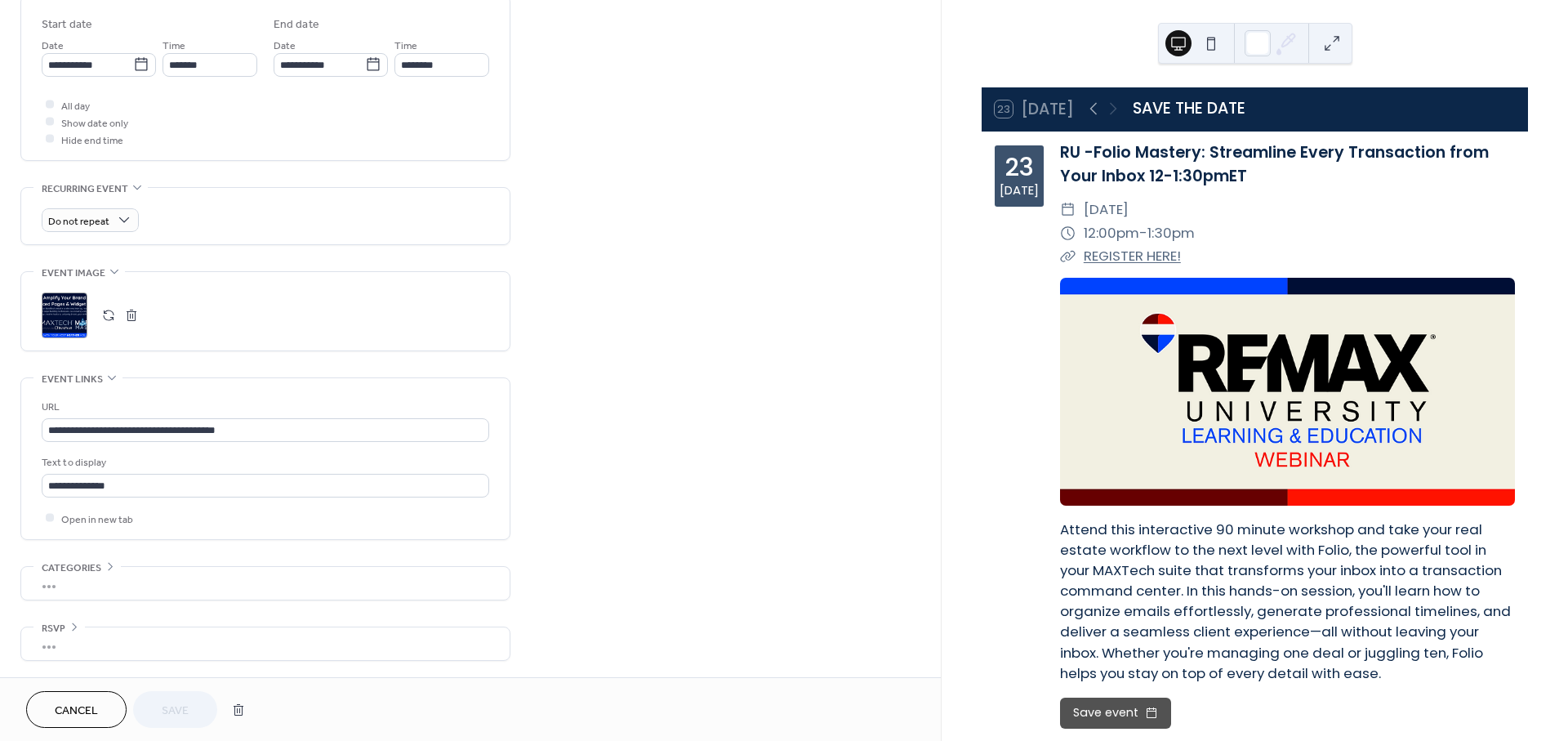 scroll, scrollTop: 0, scrollLeft: 0, axis: both 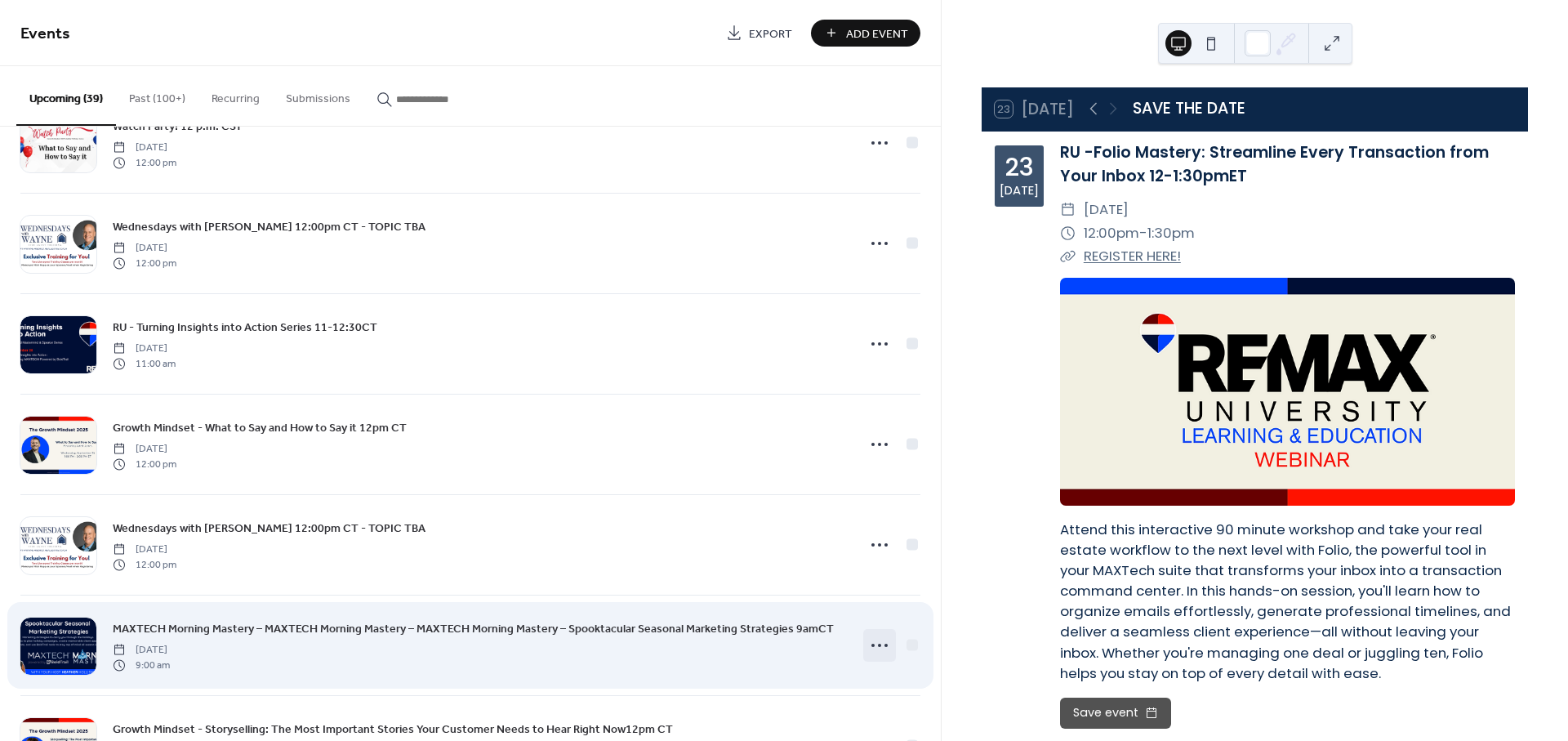 click 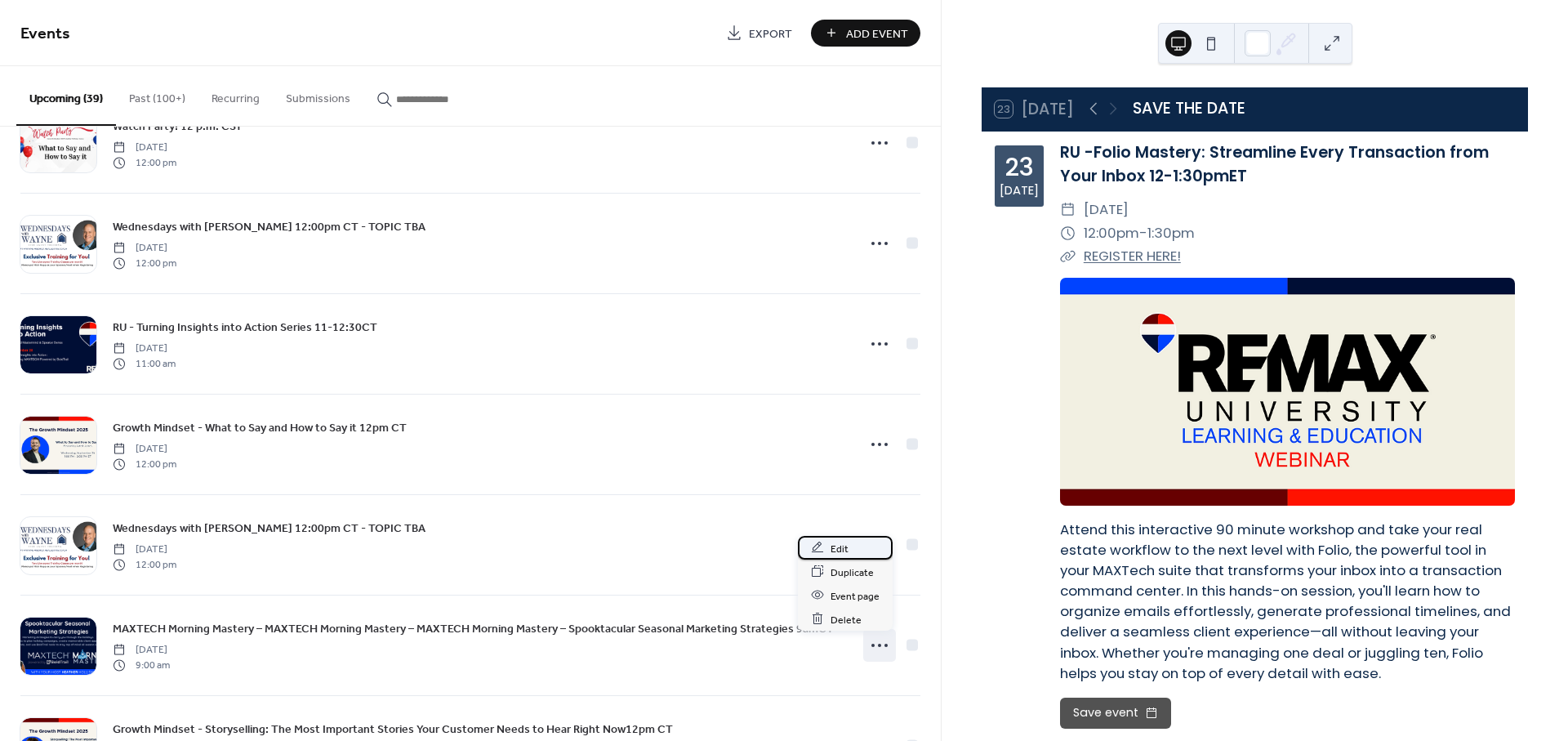click on "Edit" at bounding box center [840, 548] 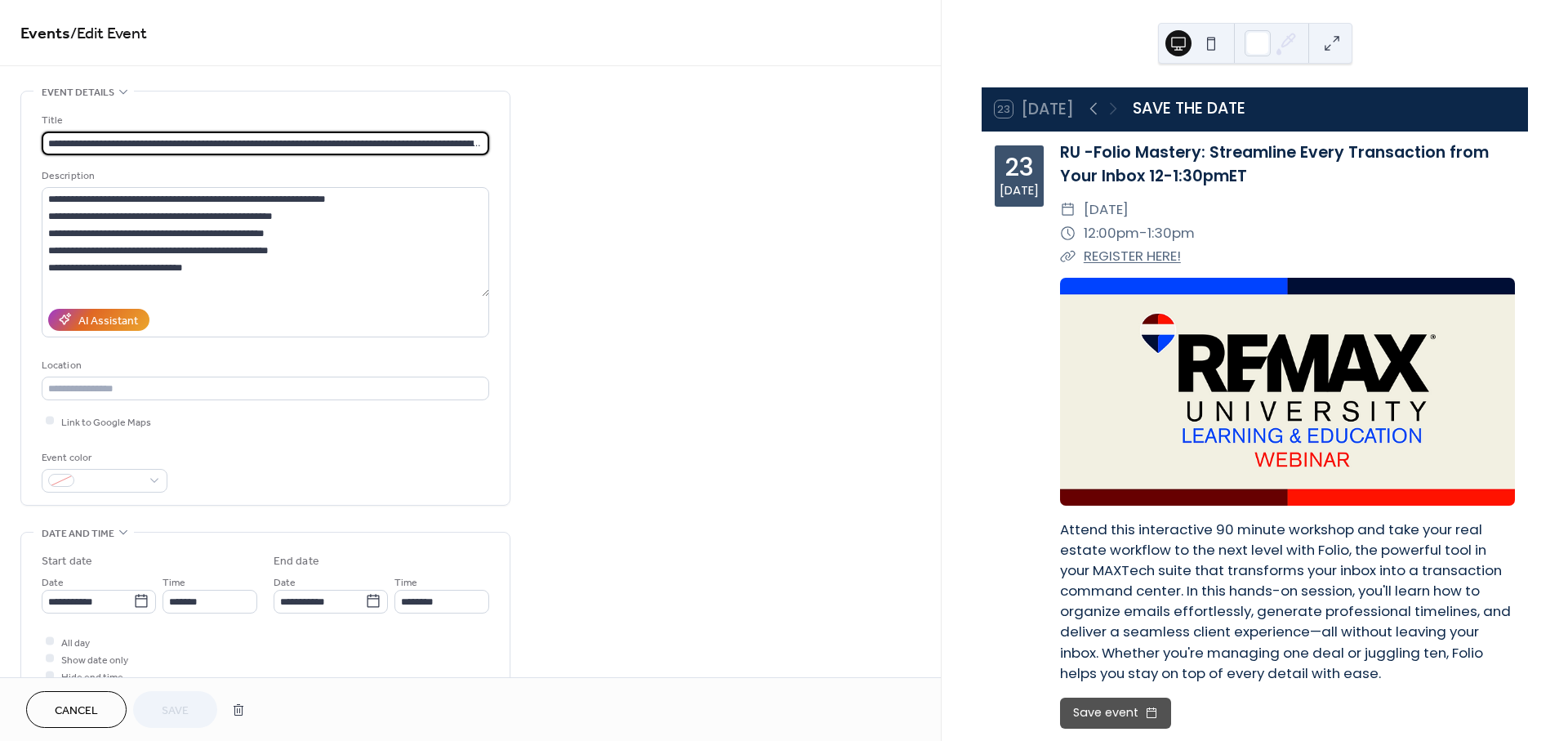 scroll, scrollTop: 0, scrollLeft: 175, axis: horizontal 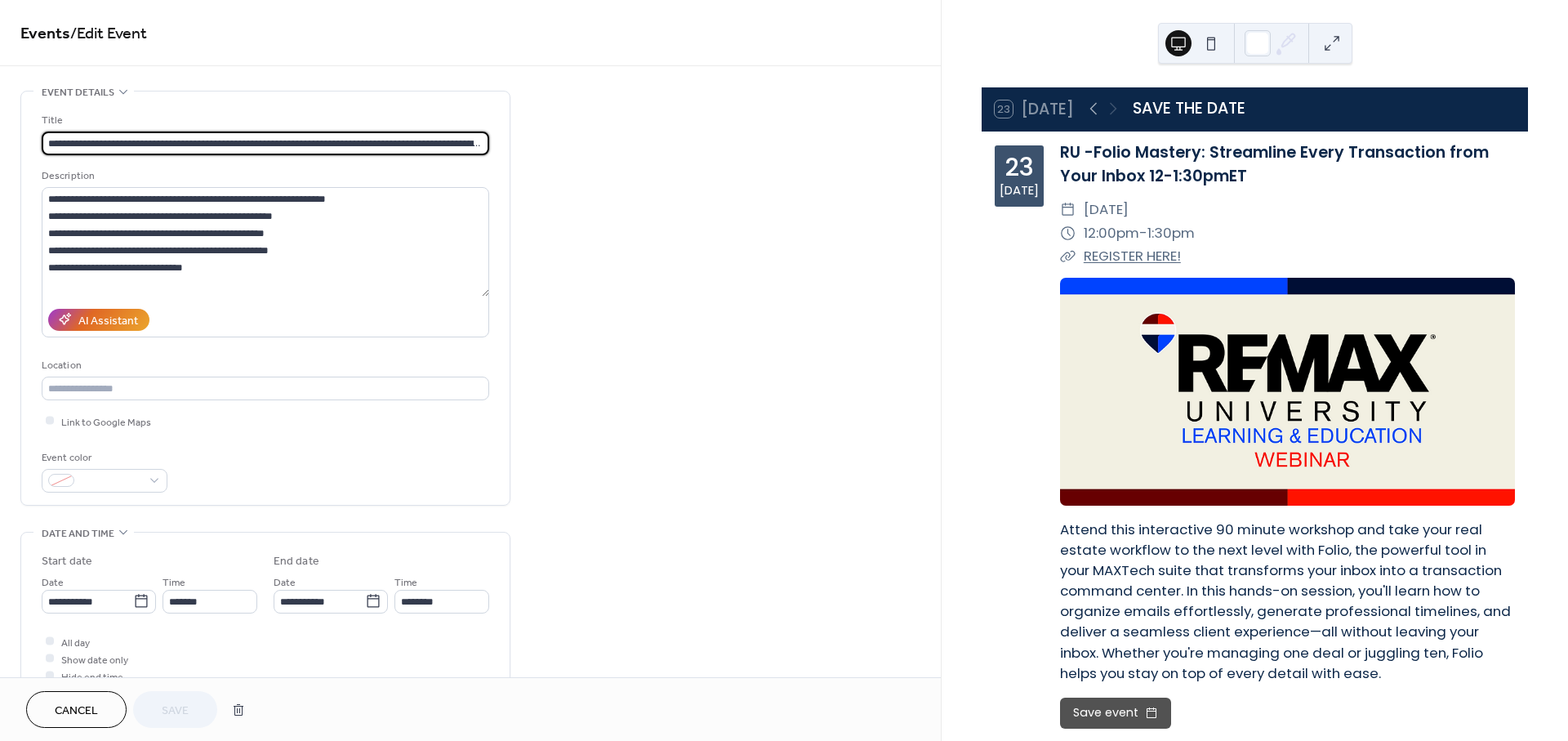 drag, startPoint x: 132, startPoint y: 142, endPoint x: 12, endPoint y: 142, distance: 120 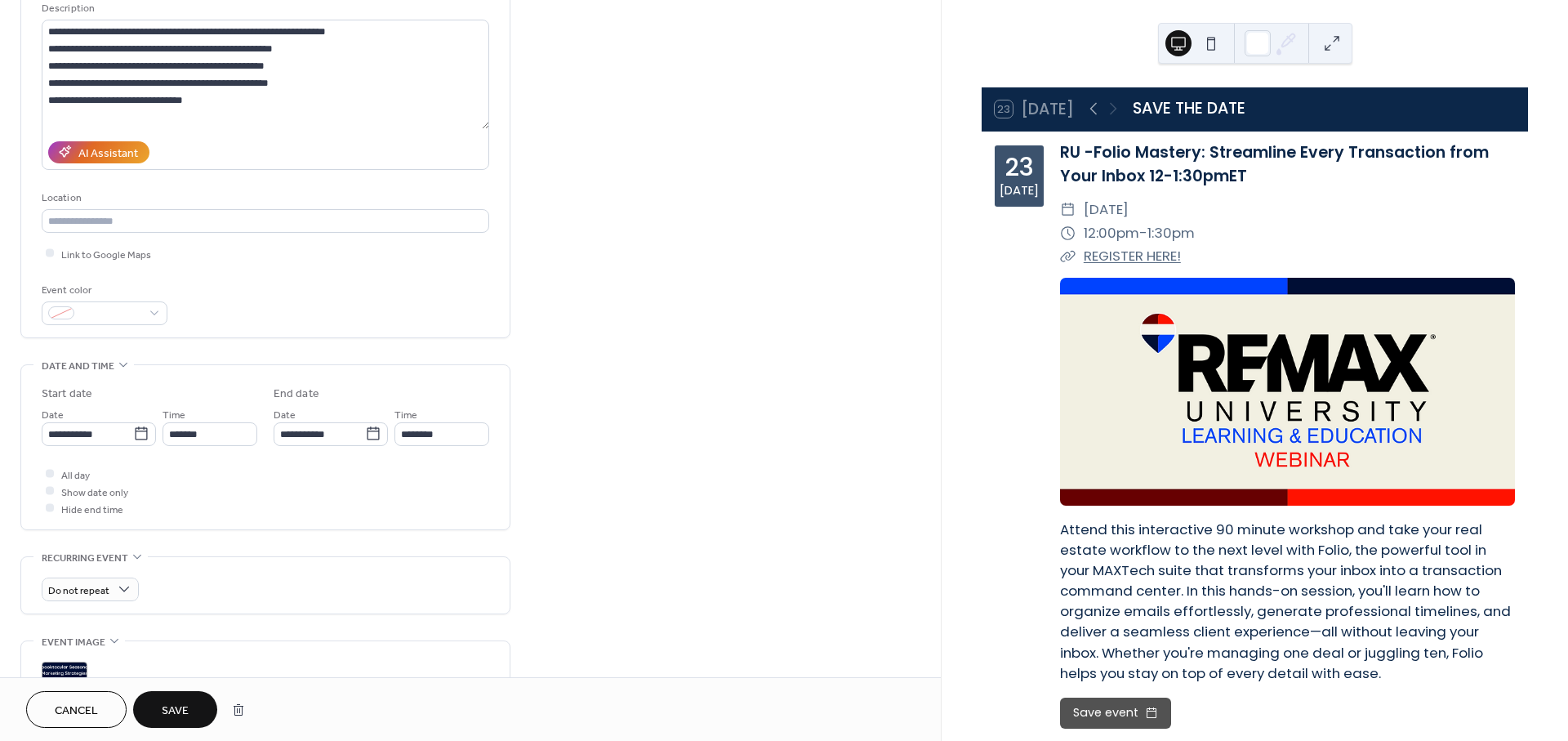 scroll, scrollTop: 272, scrollLeft: 0, axis: vertical 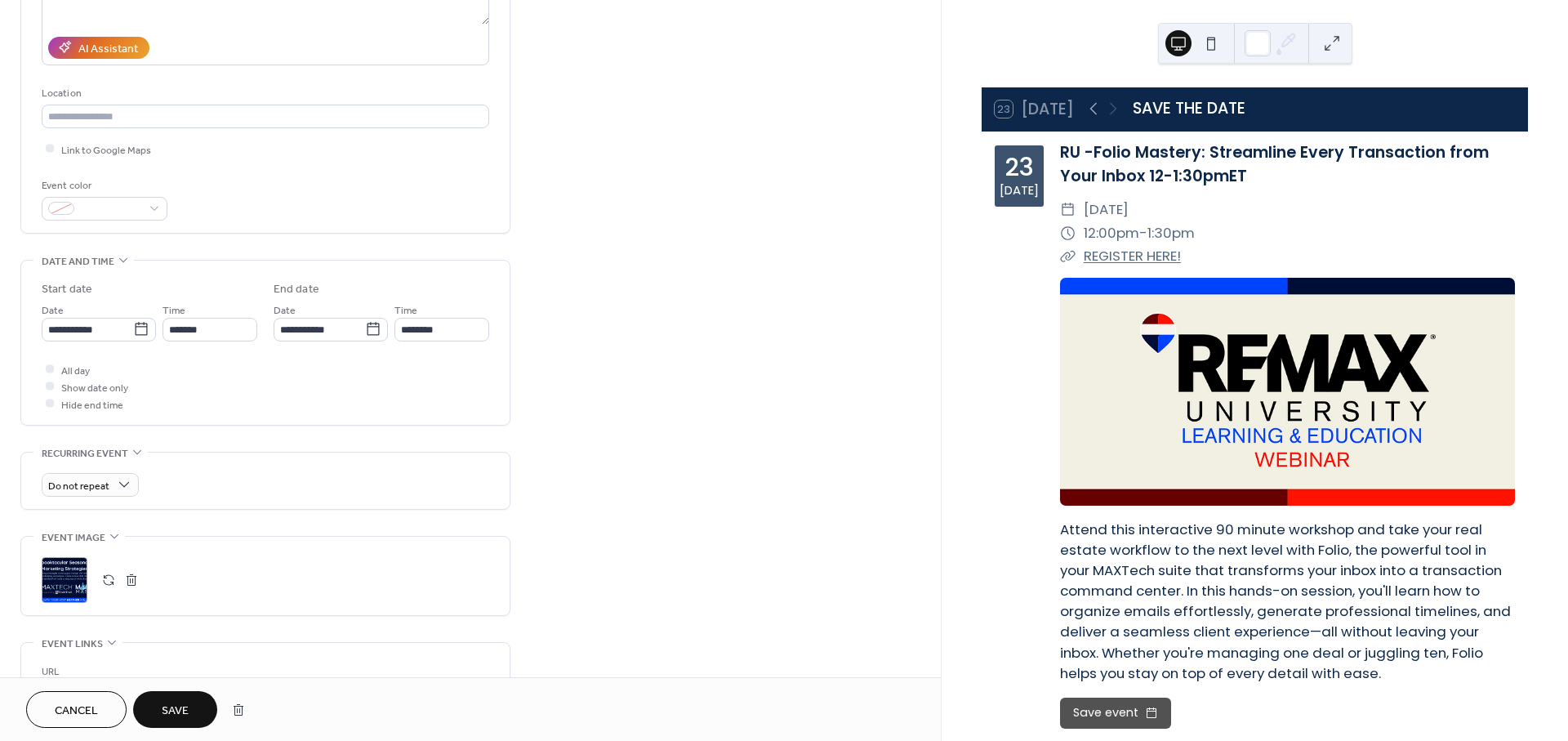 type on "**********" 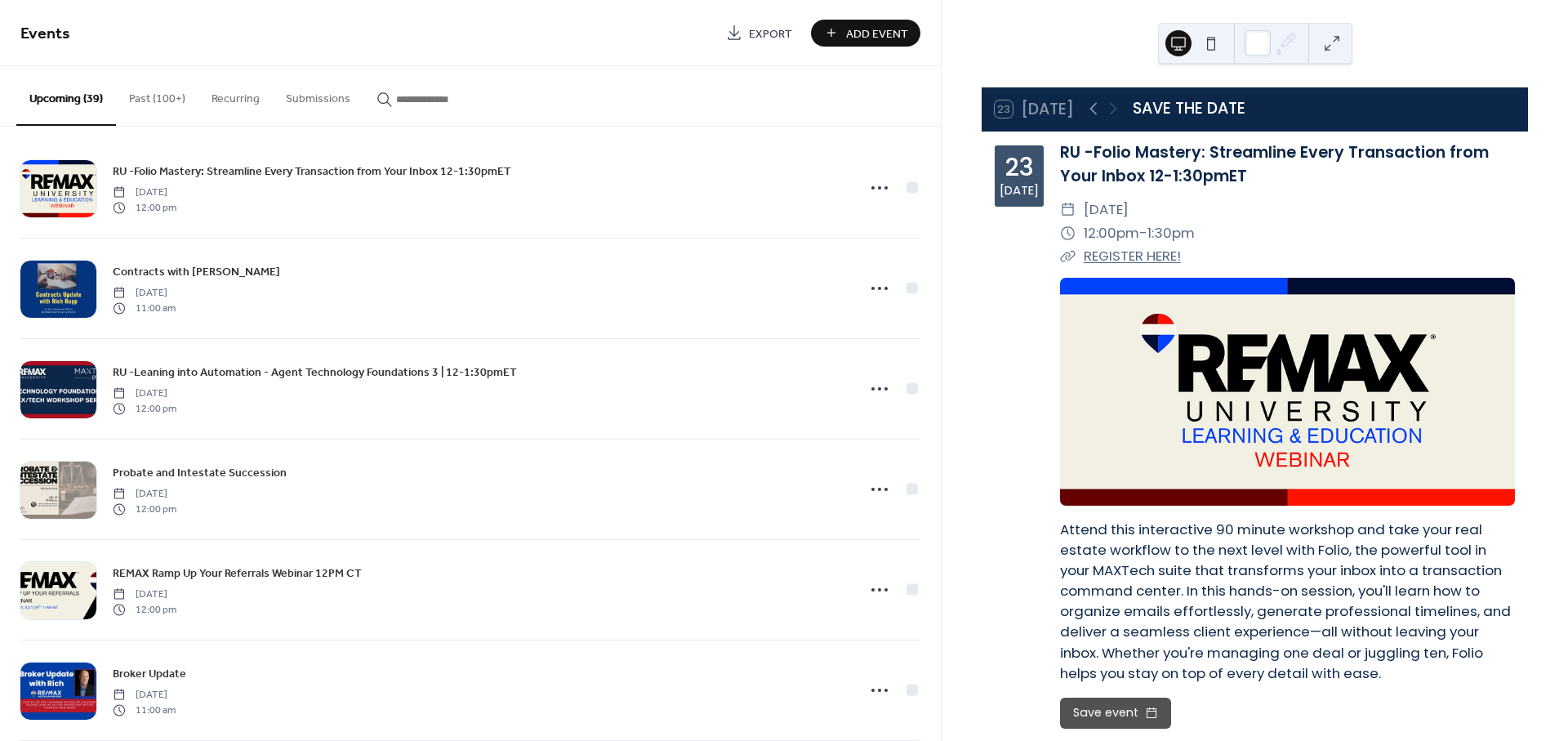 scroll, scrollTop: 0, scrollLeft: 0, axis: both 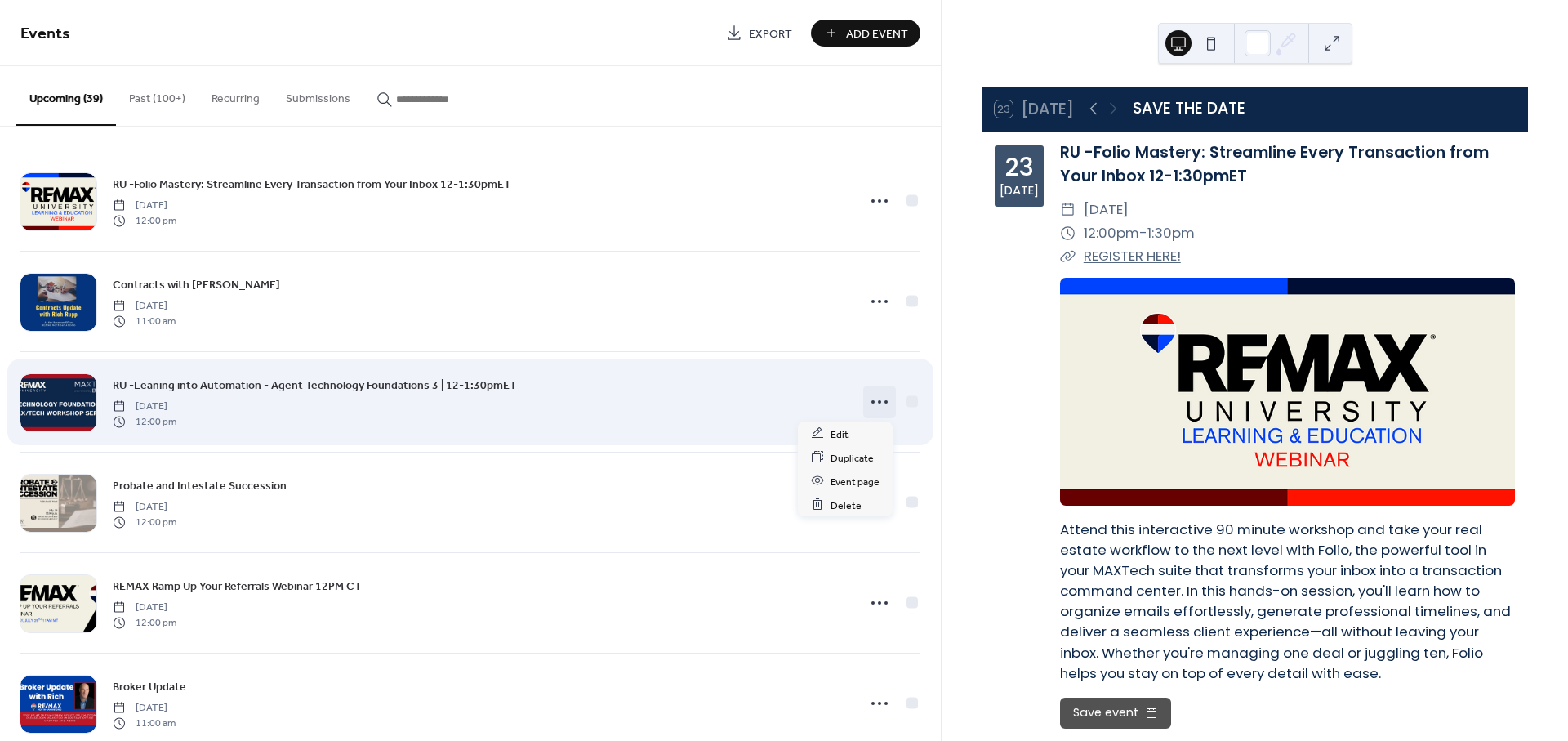 click 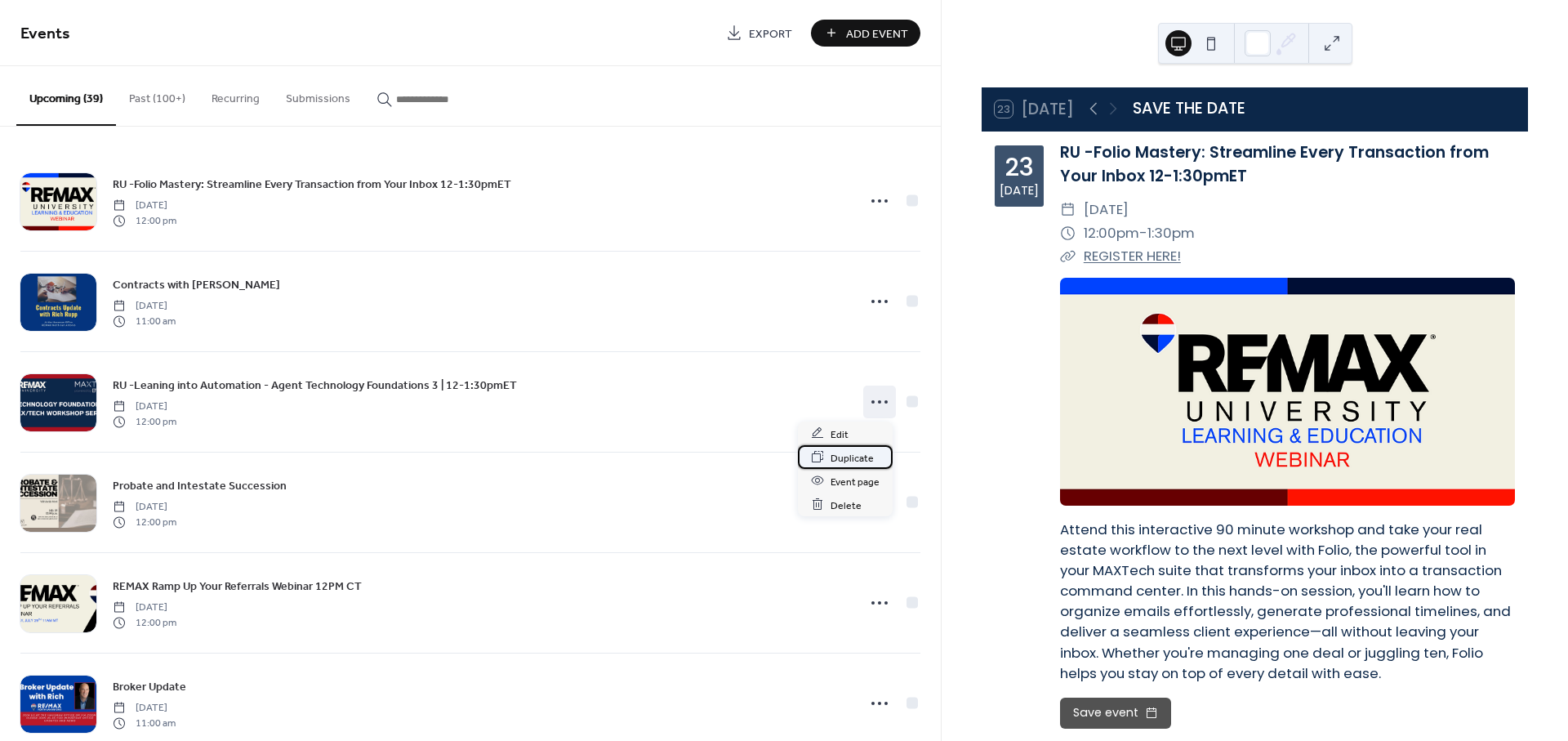 click on "Duplicate" at bounding box center [852, 458] 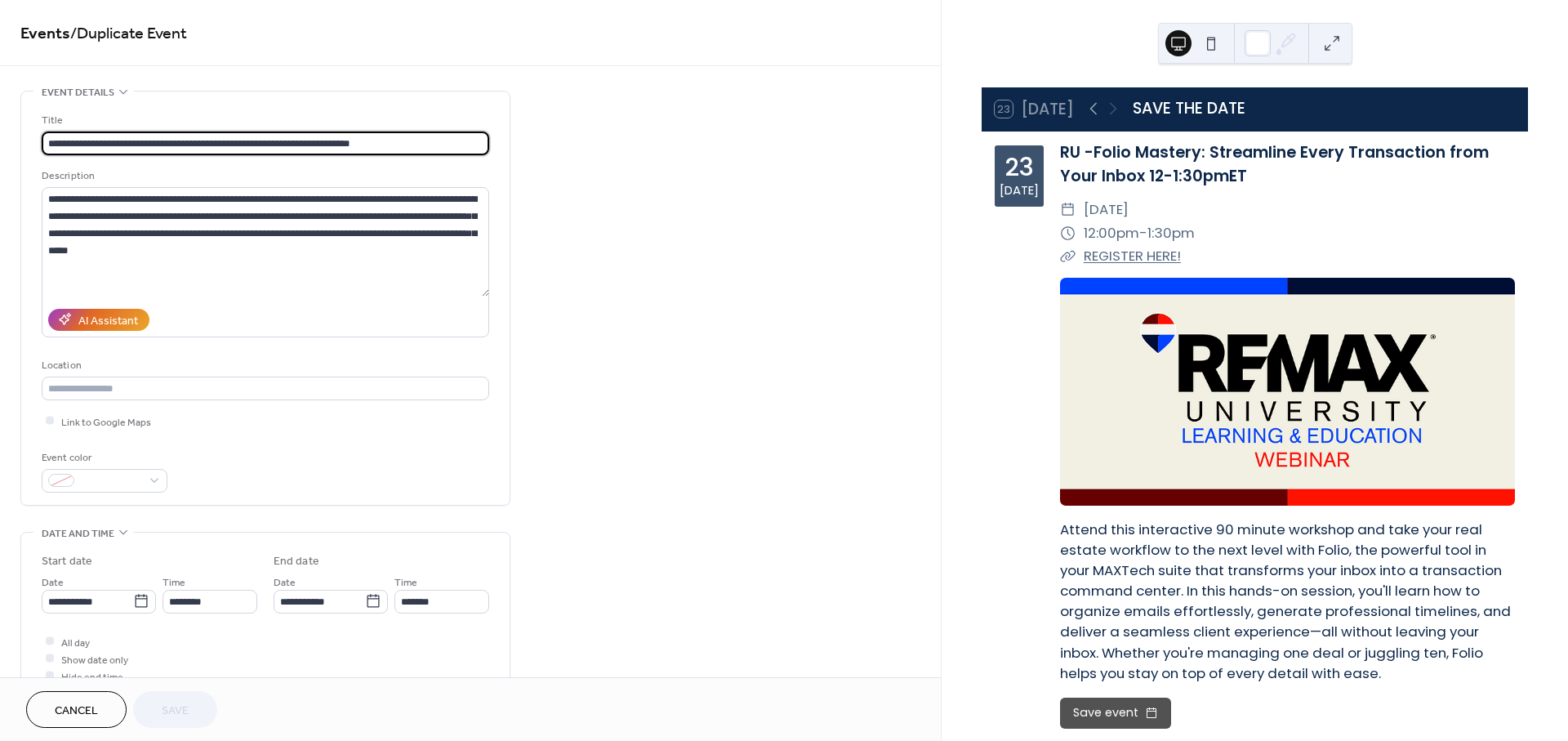 click on "**********" at bounding box center (265, 143) 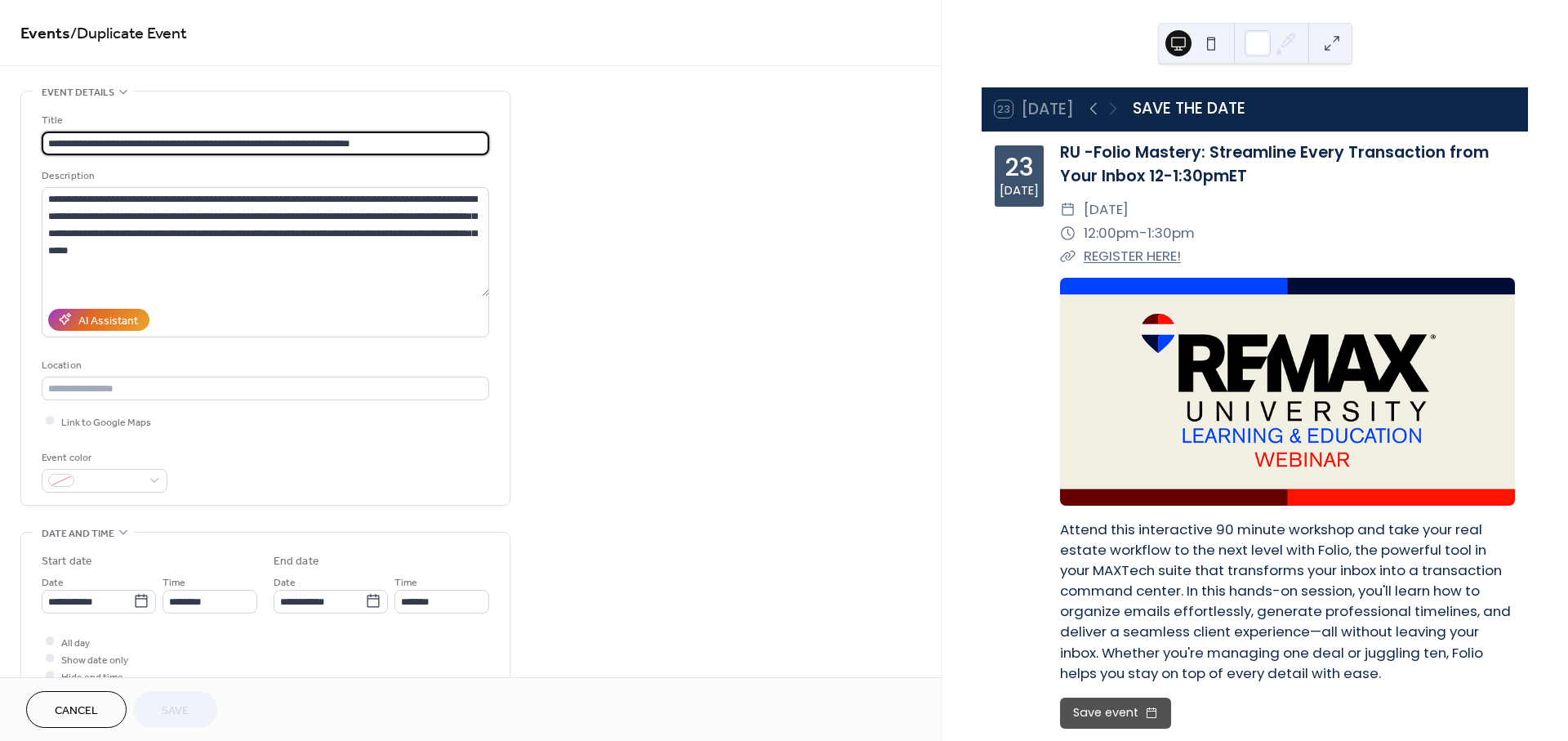 click on "**********" at bounding box center [265, 143] 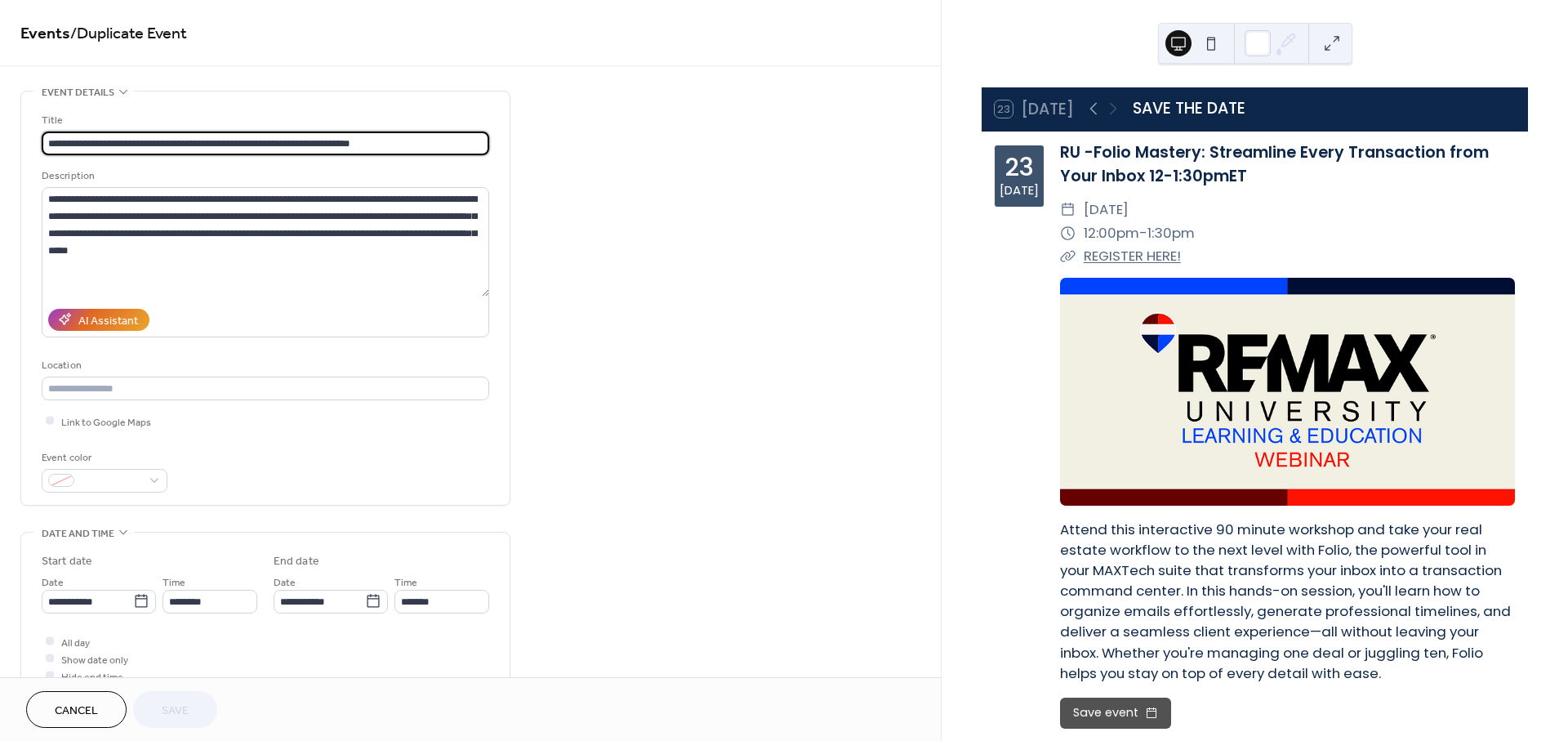 drag, startPoint x: 67, startPoint y: 144, endPoint x: 174, endPoint y: 144, distance: 107 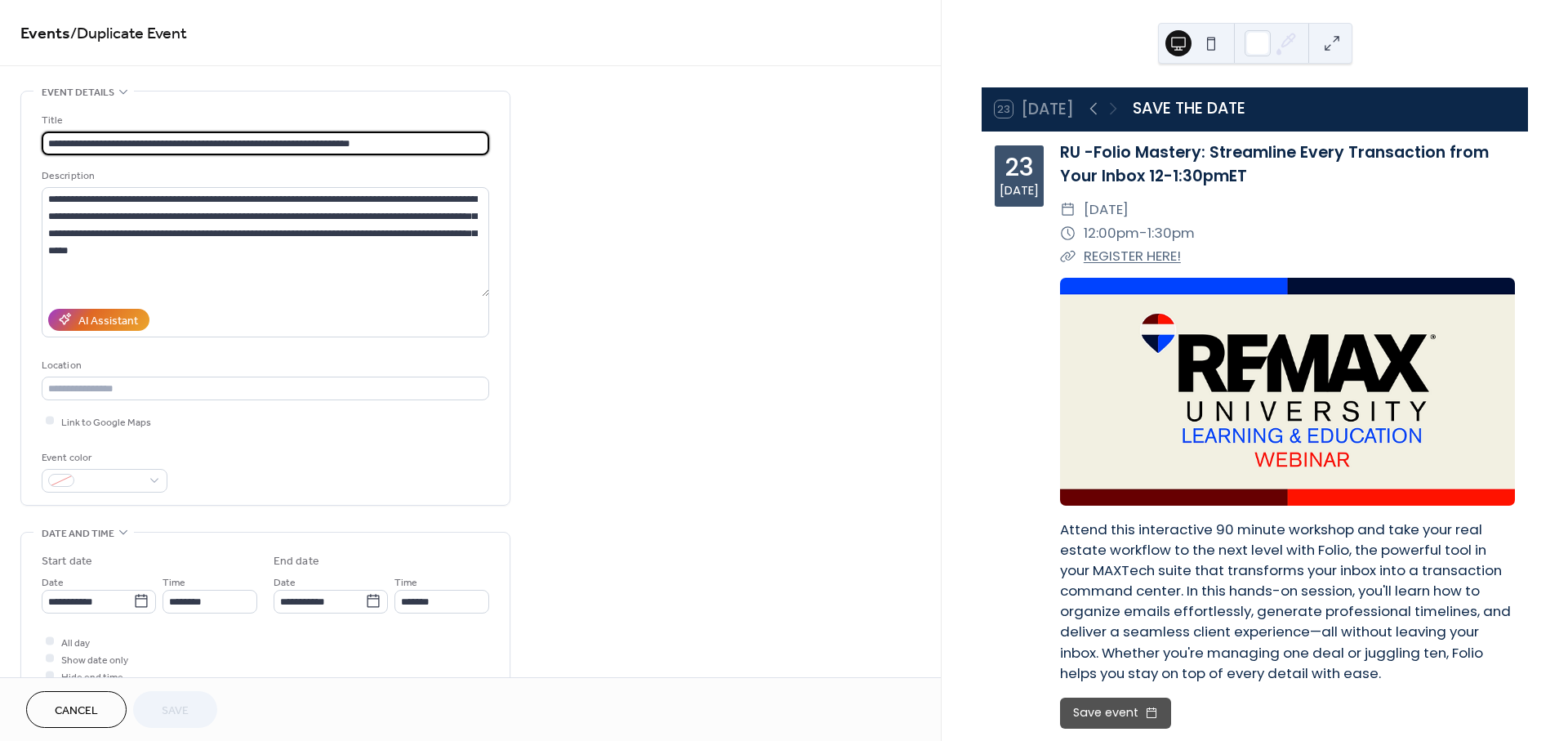 click on "**********" at bounding box center (265, 143) 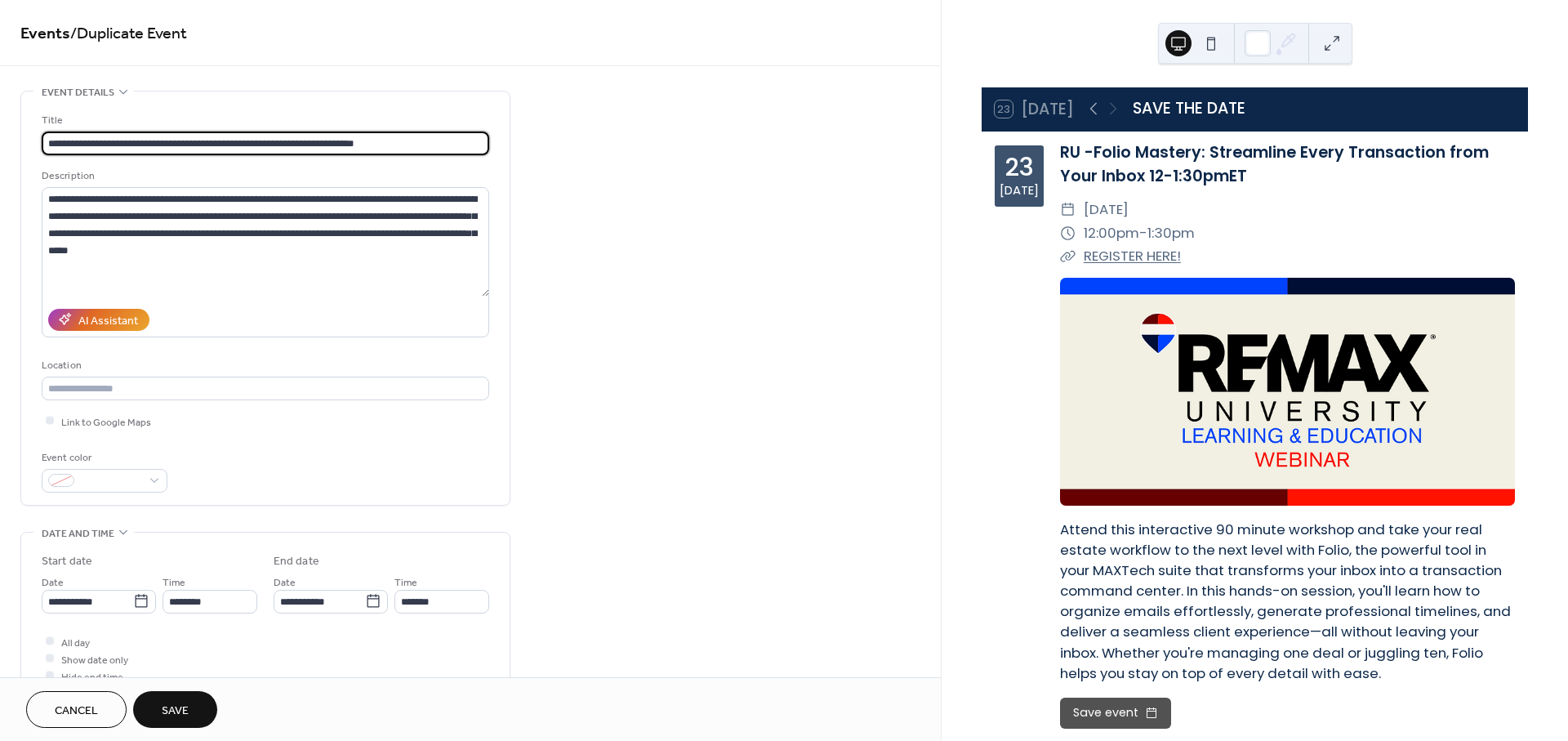 click on "**********" at bounding box center (265, 143) 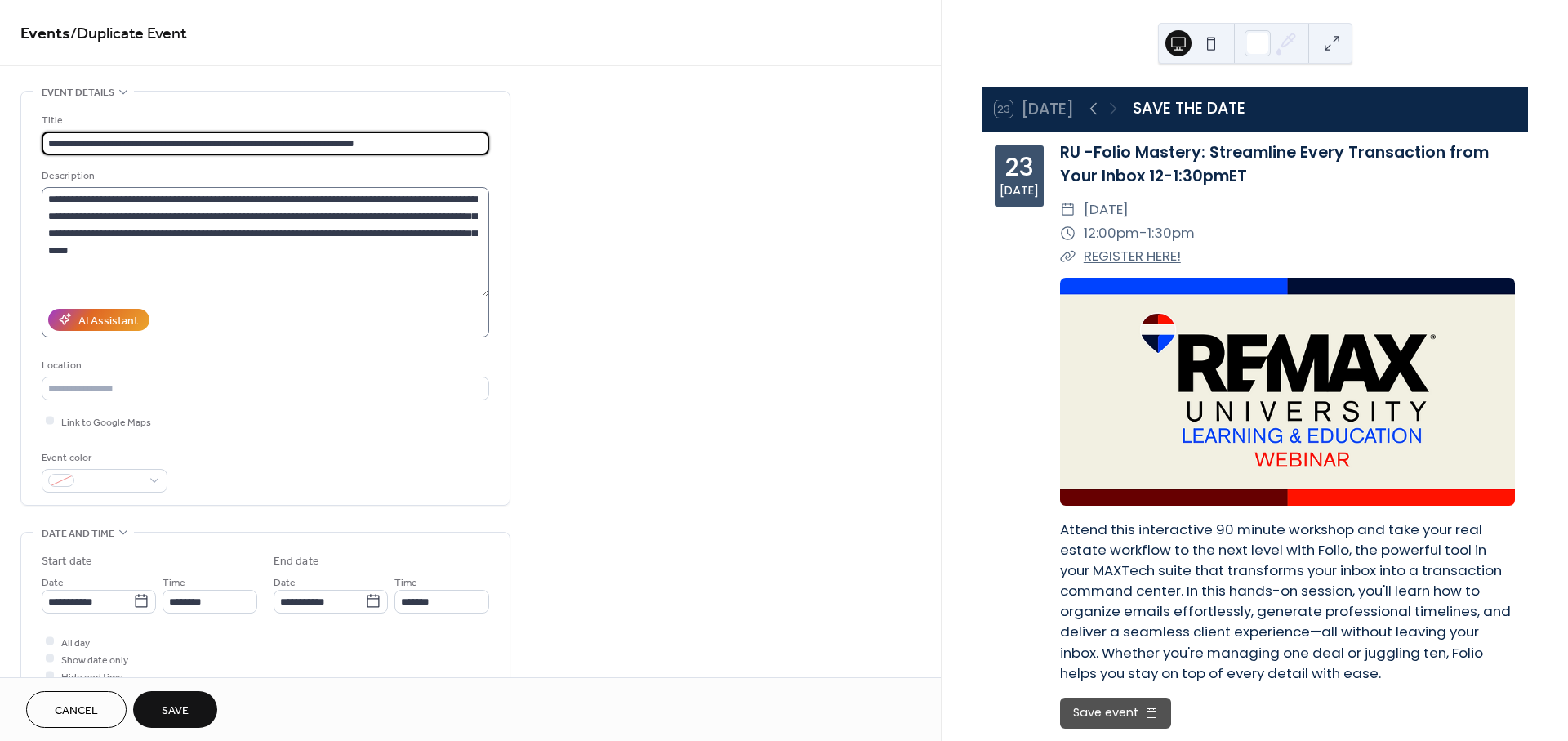 type on "**********" 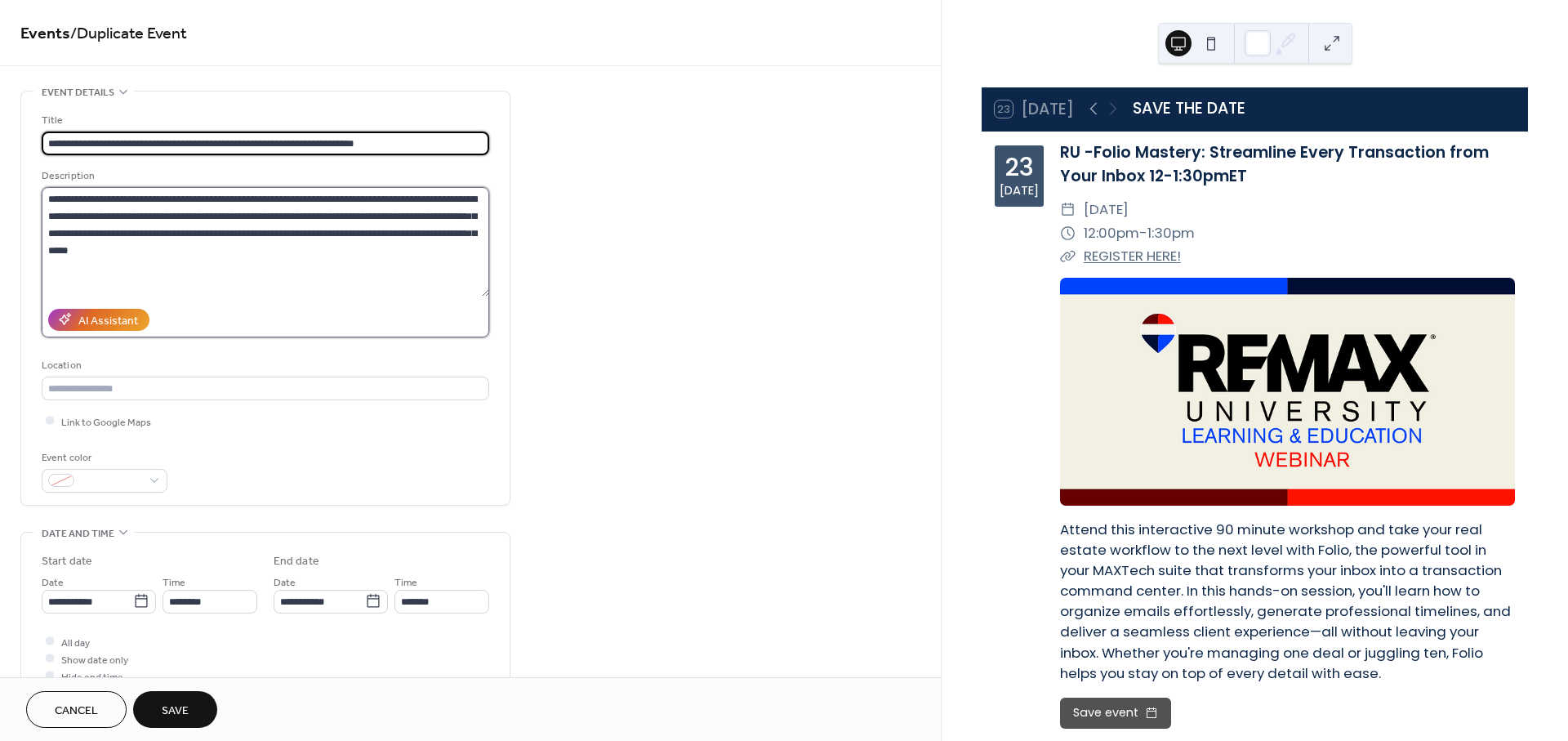 click on "**********" at bounding box center [265, 242] 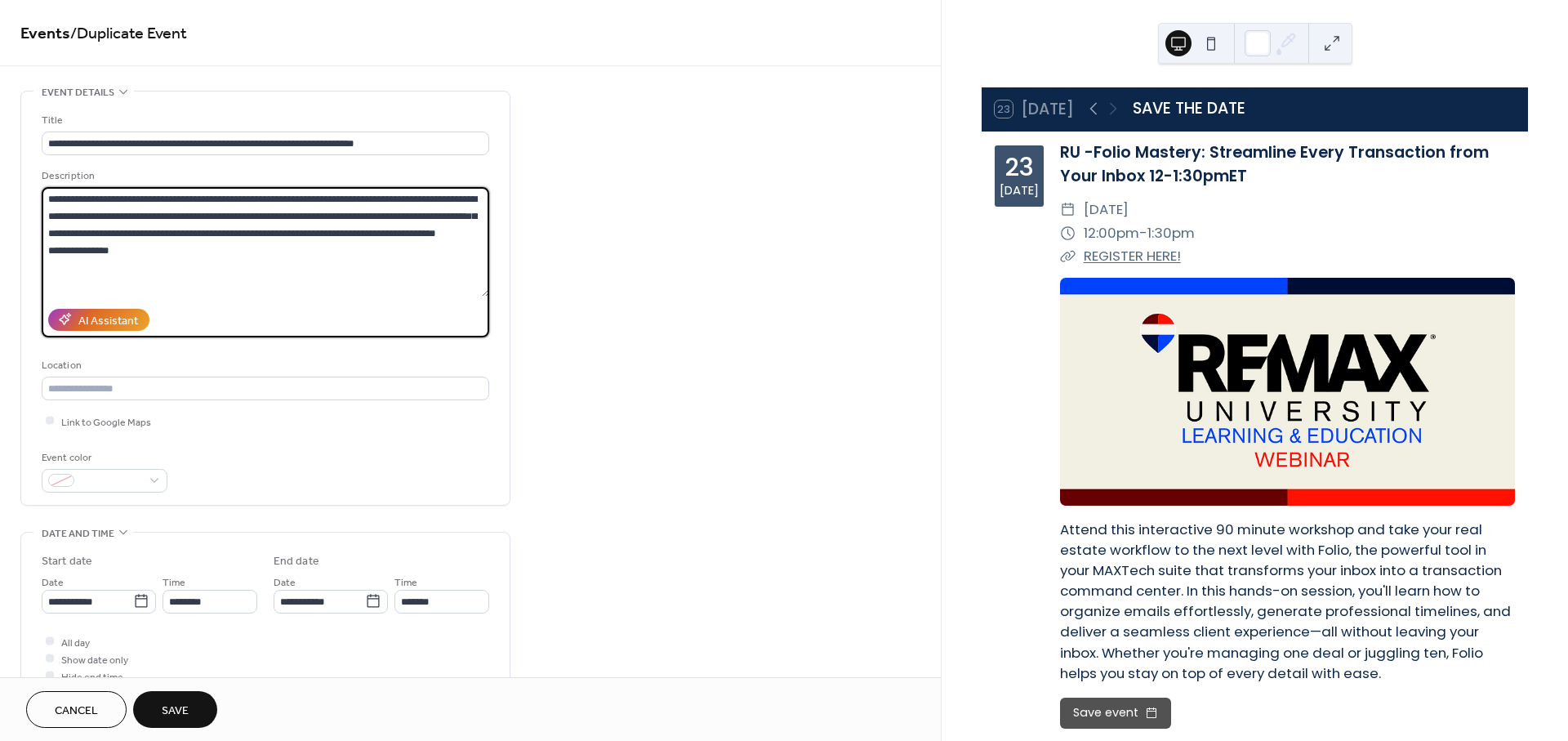 click on "**********" at bounding box center [265, 242] 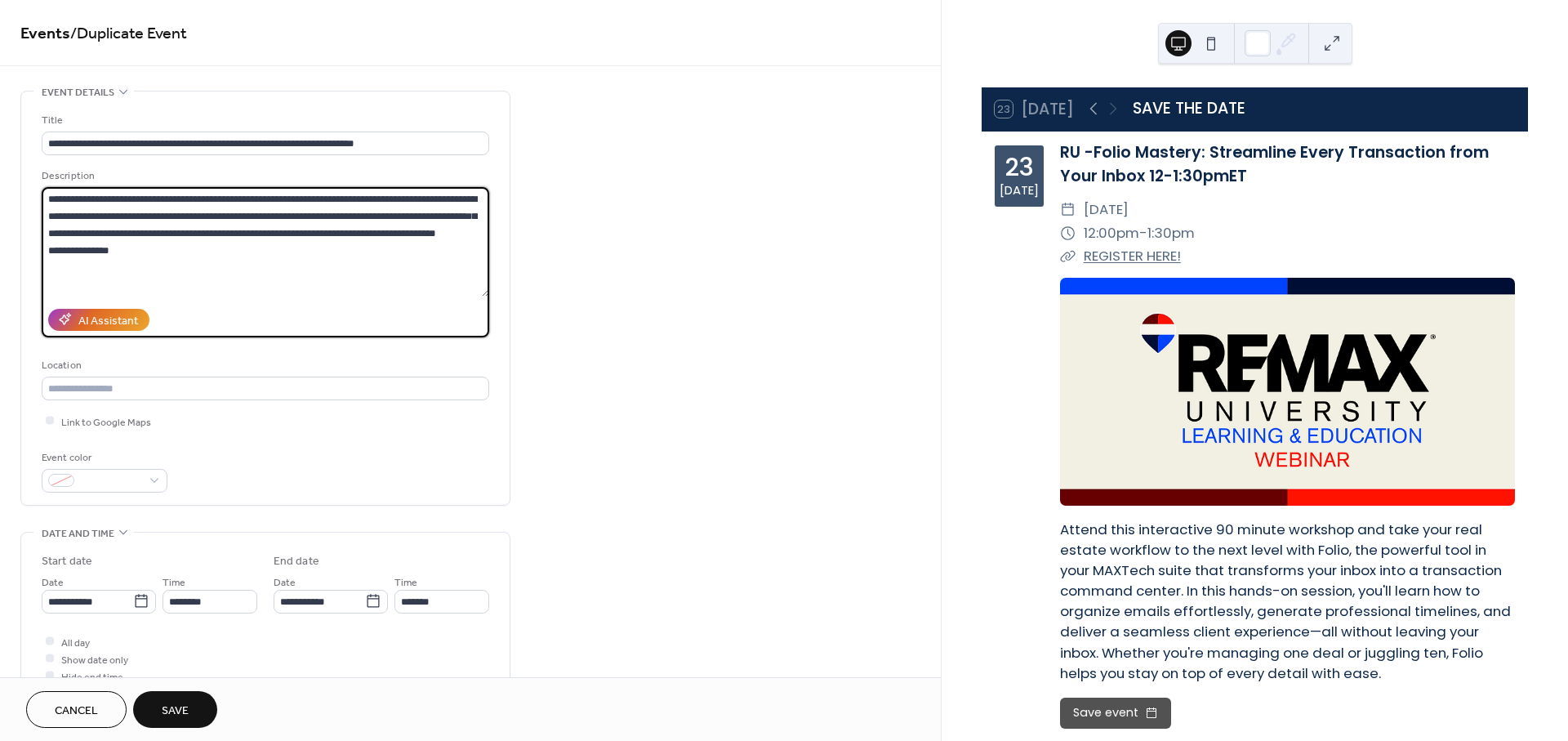 drag, startPoint x: 100, startPoint y: 243, endPoint x: 35, endPoint y: 189, distance: 84.50444 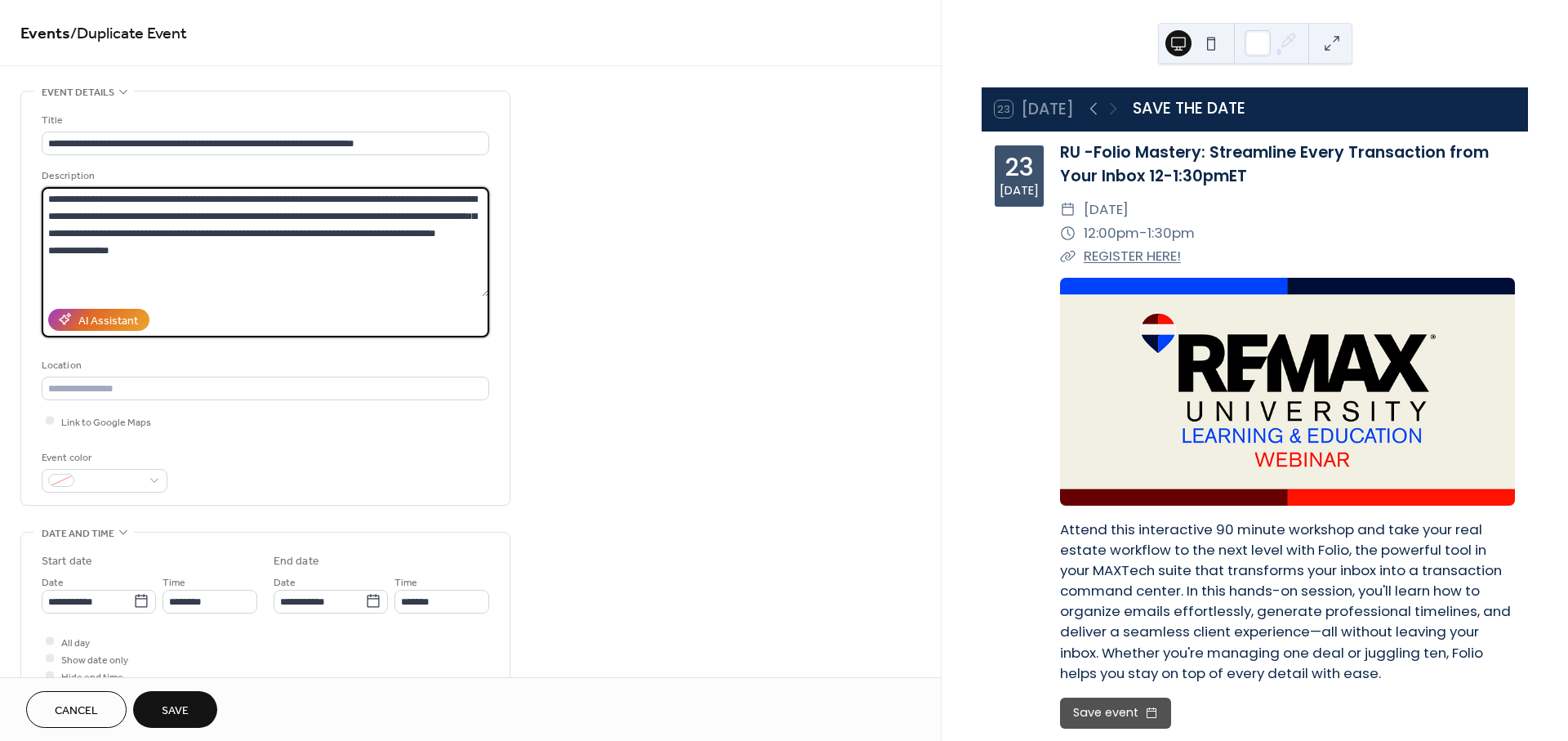 click on "**********" at bounding box center [265, 298] 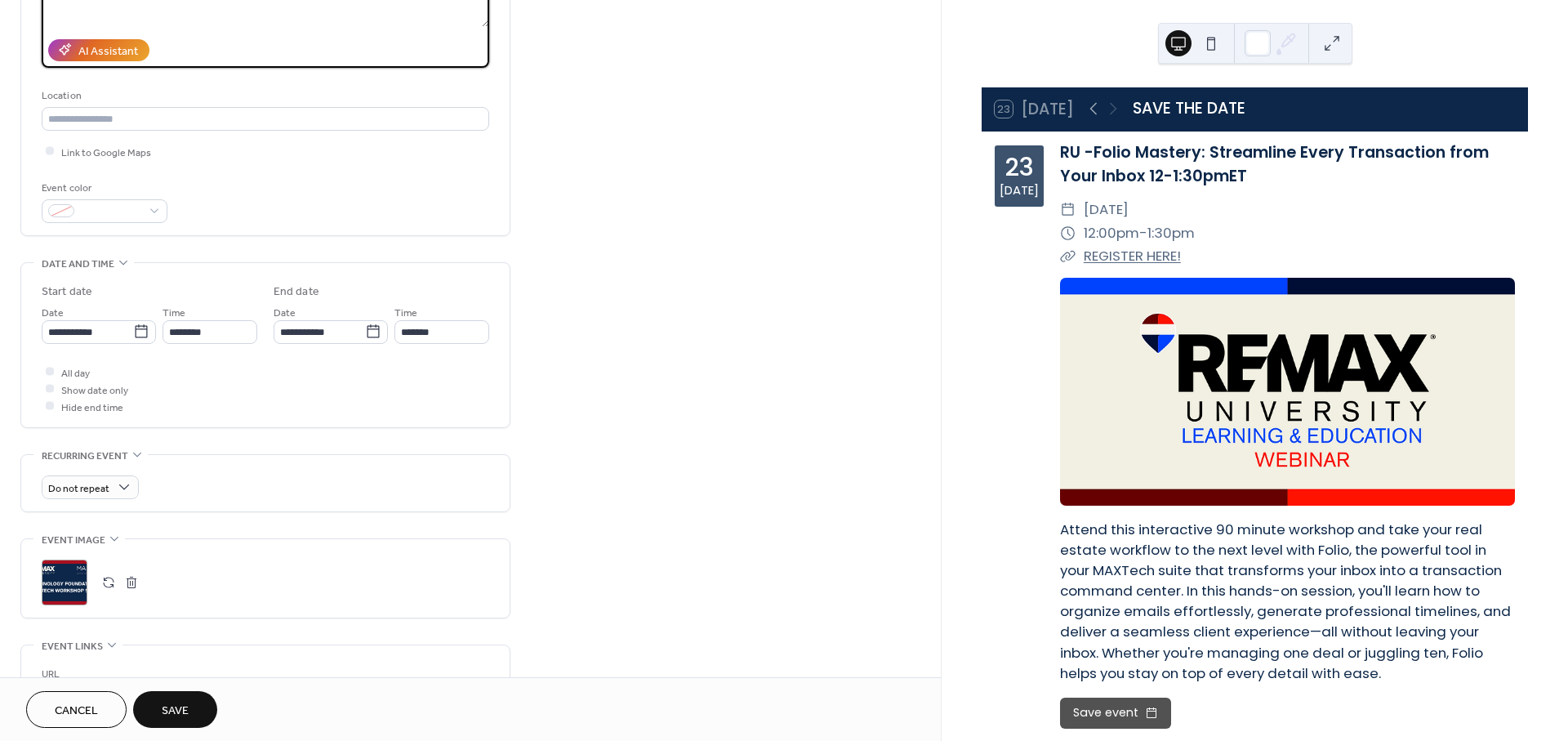 scroll, scrollTop: 272, scrollLeft: 0, axis: vertical 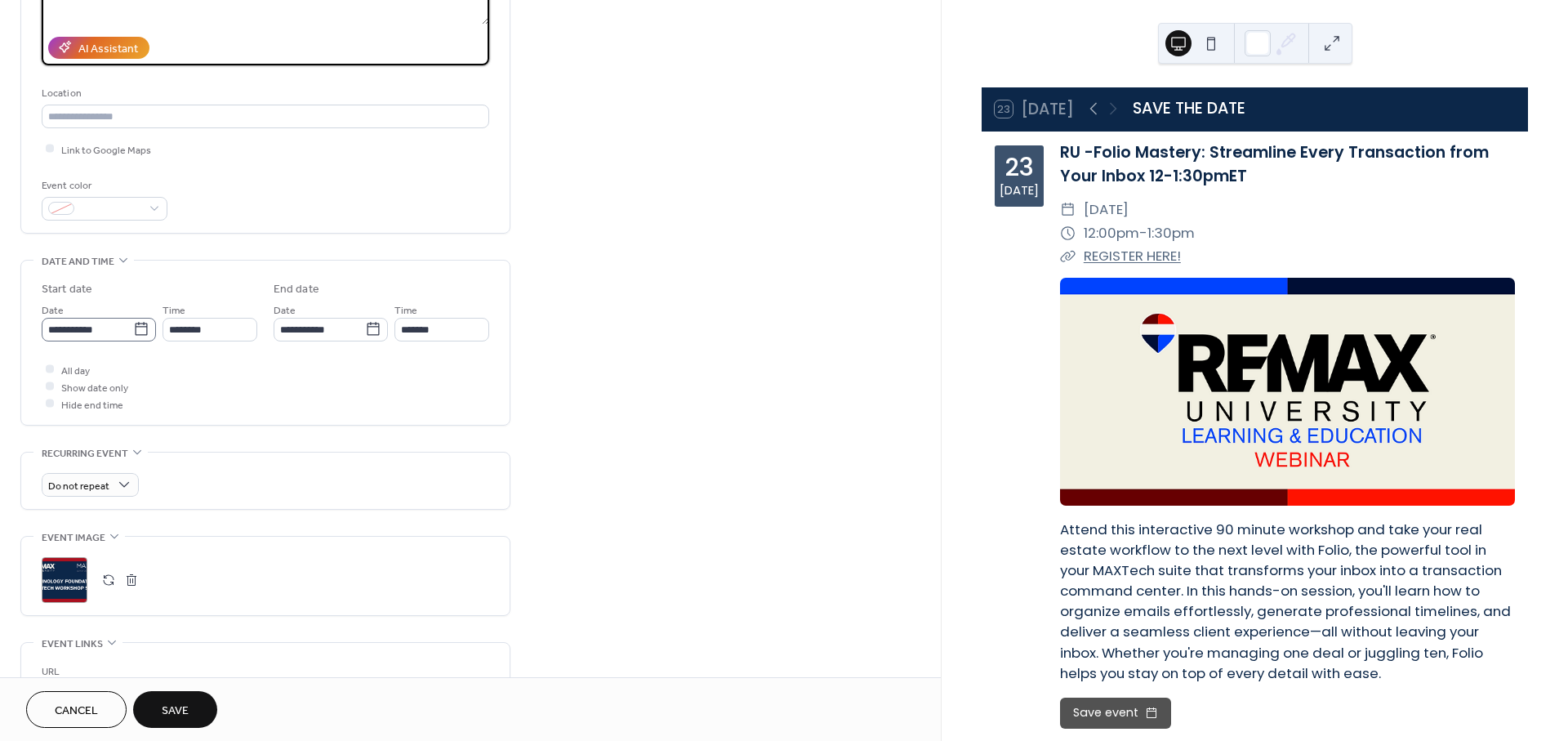 type on "**********" 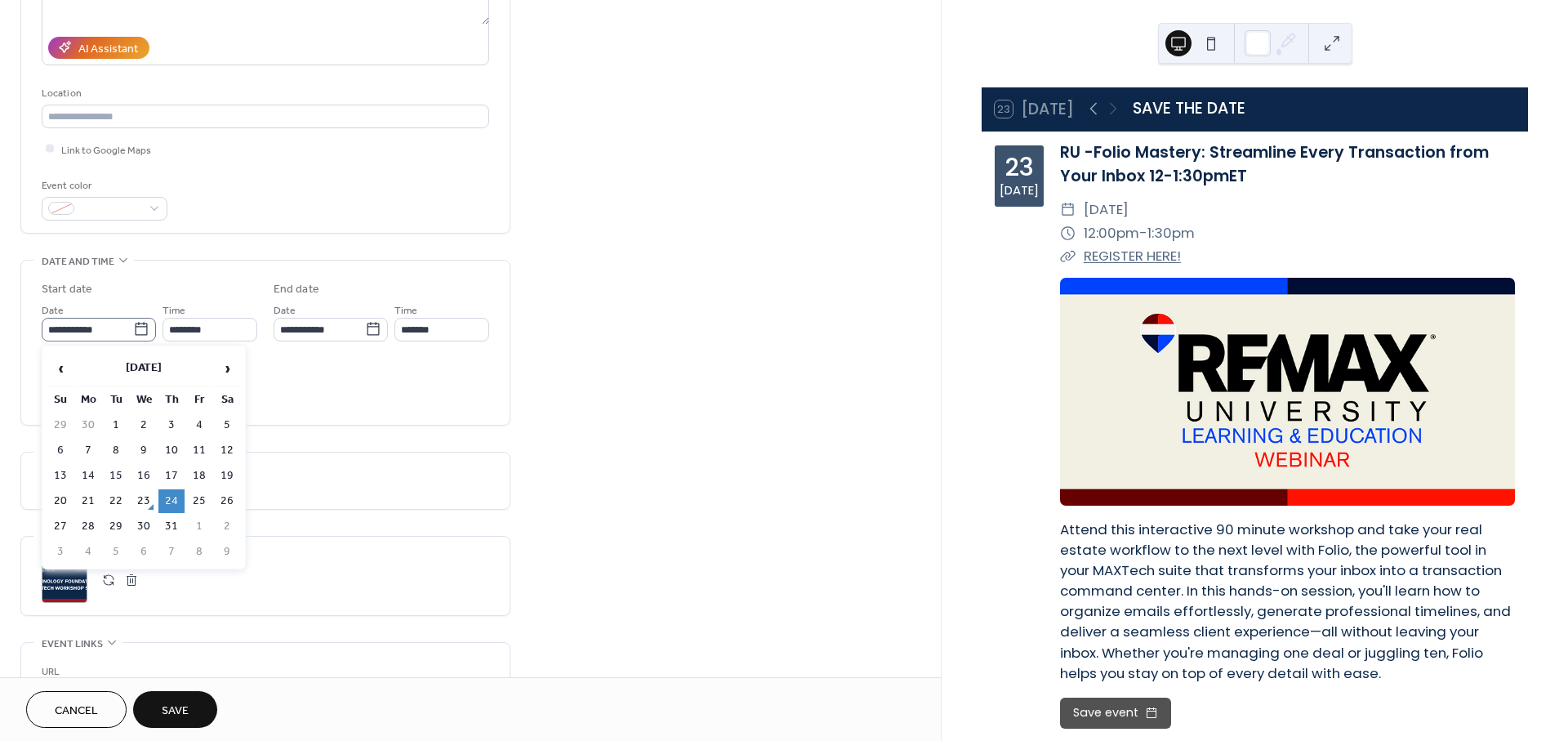 click 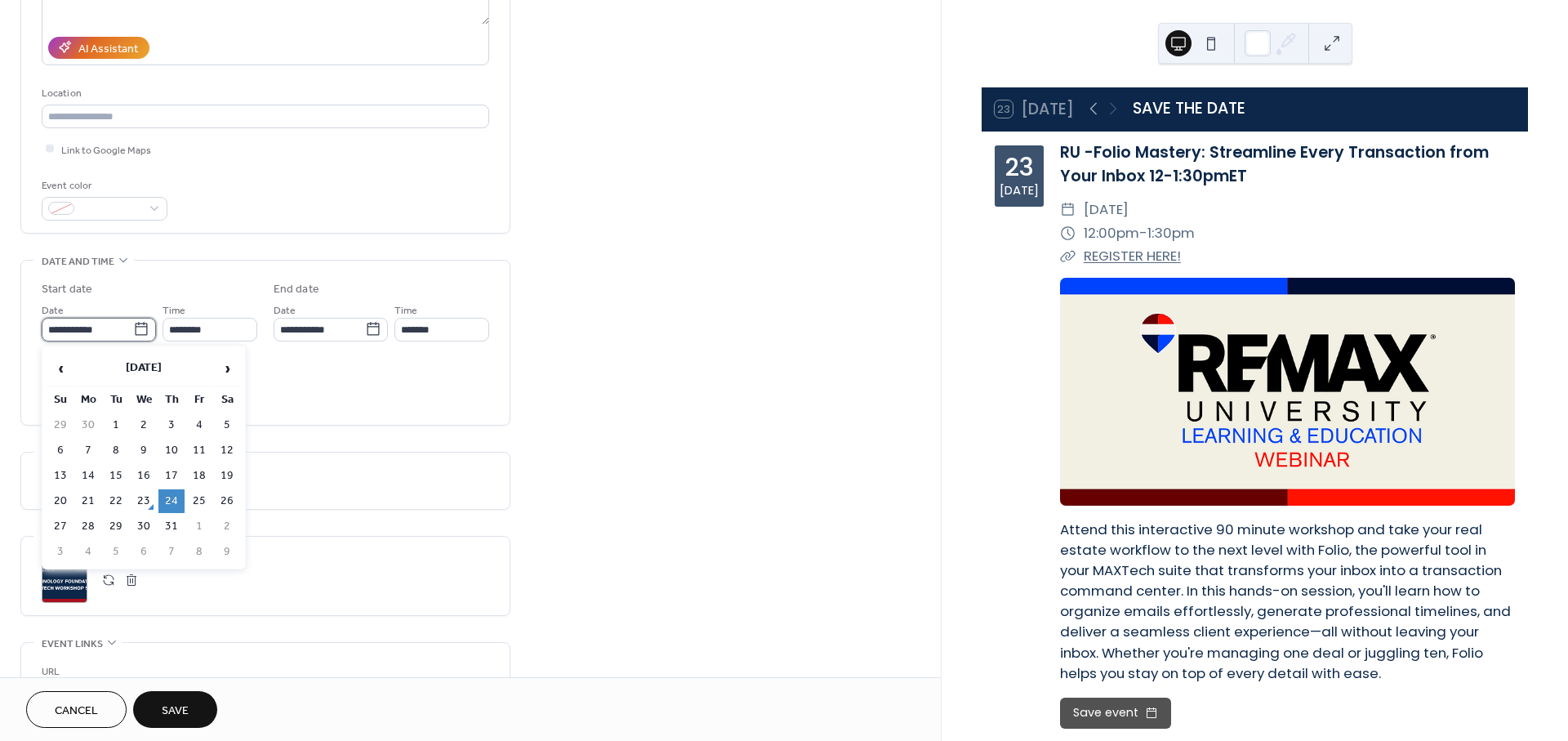 click on "**********" at bounding box center [87, 329] 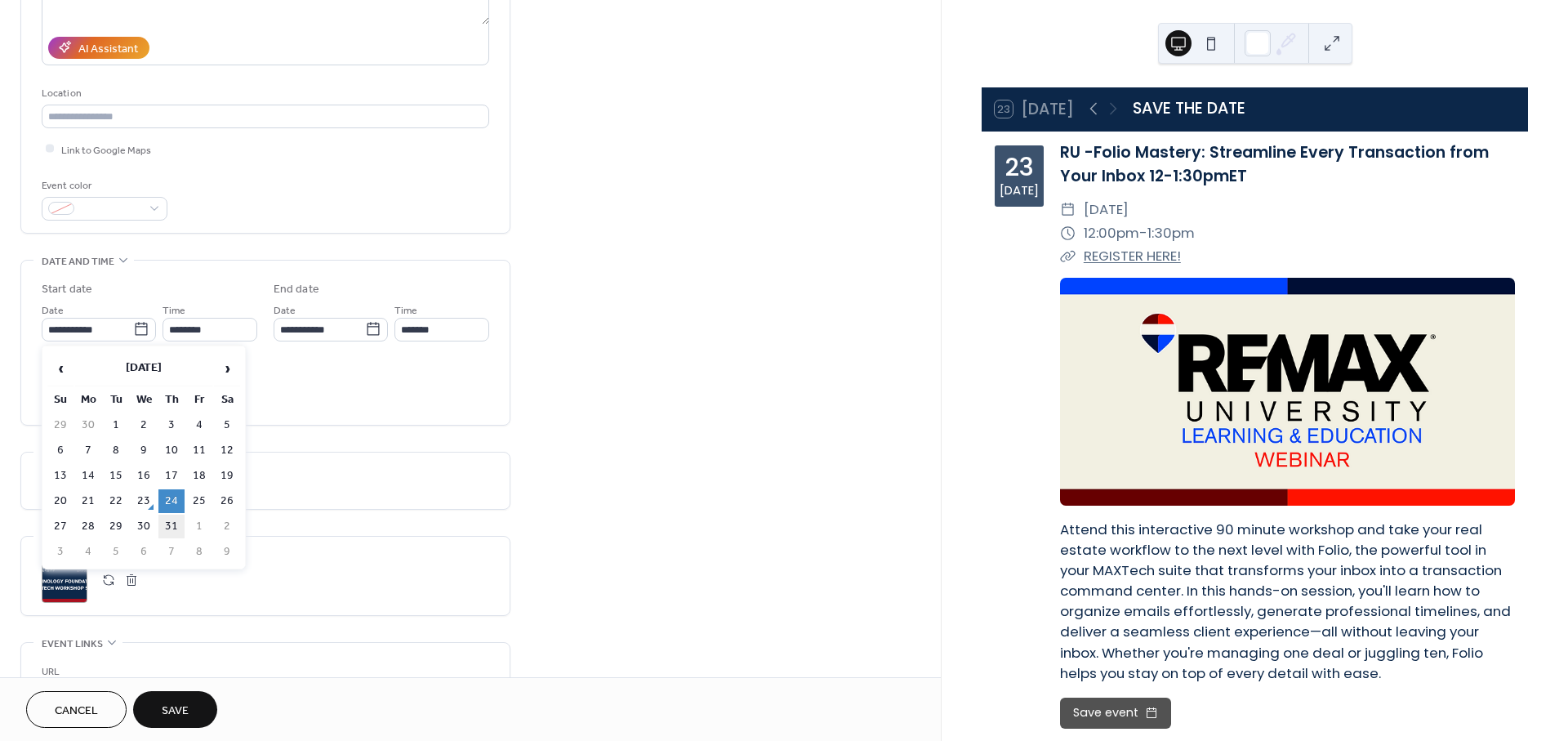 click on "31" at bounding box center [172, 526] 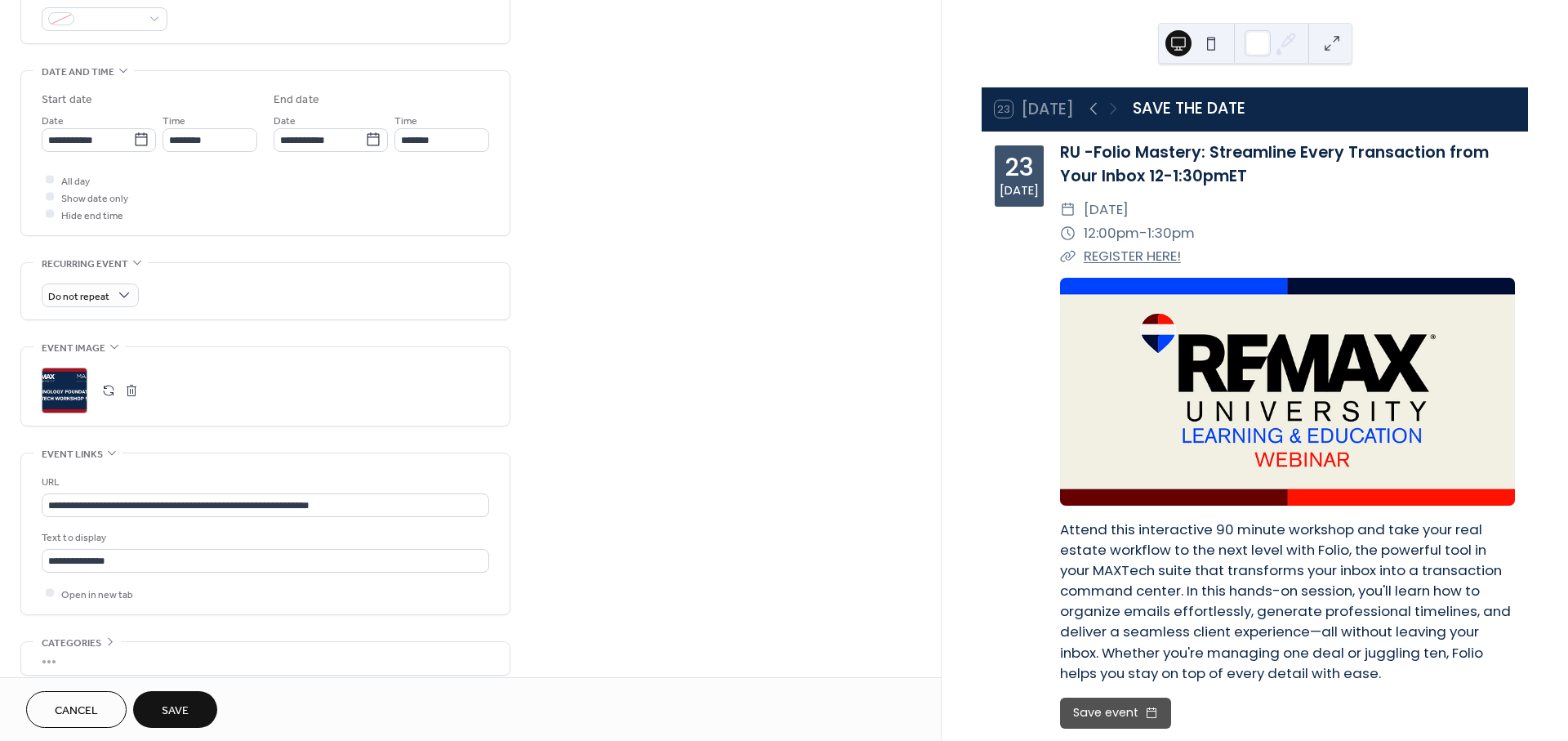 scroll, scrollTop: 541, scrollLeft: 0, axis: vertical 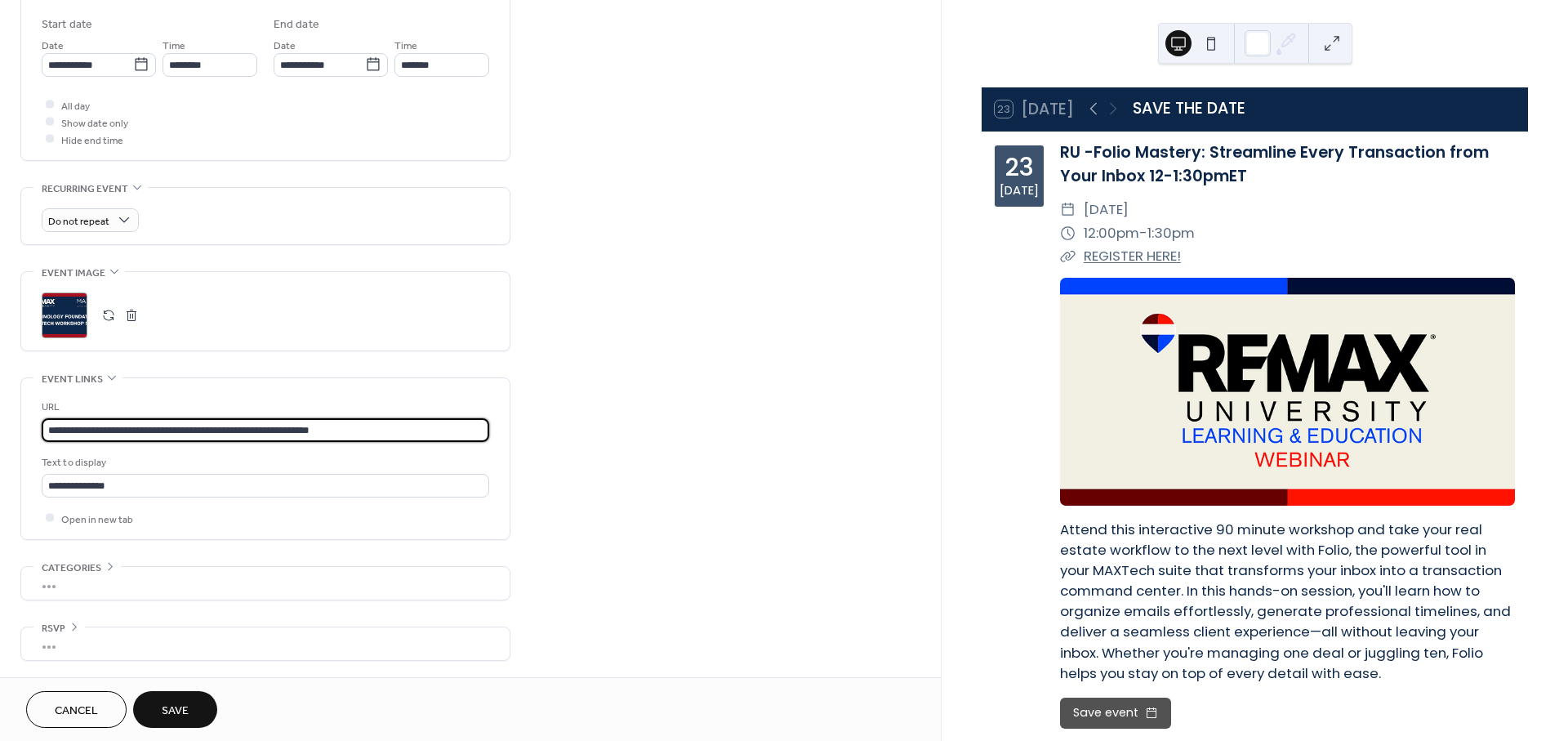 drag, startPoint x: 402, startPoint y: 422, endPoint x: -23, endPoint y: 422, distance: 425 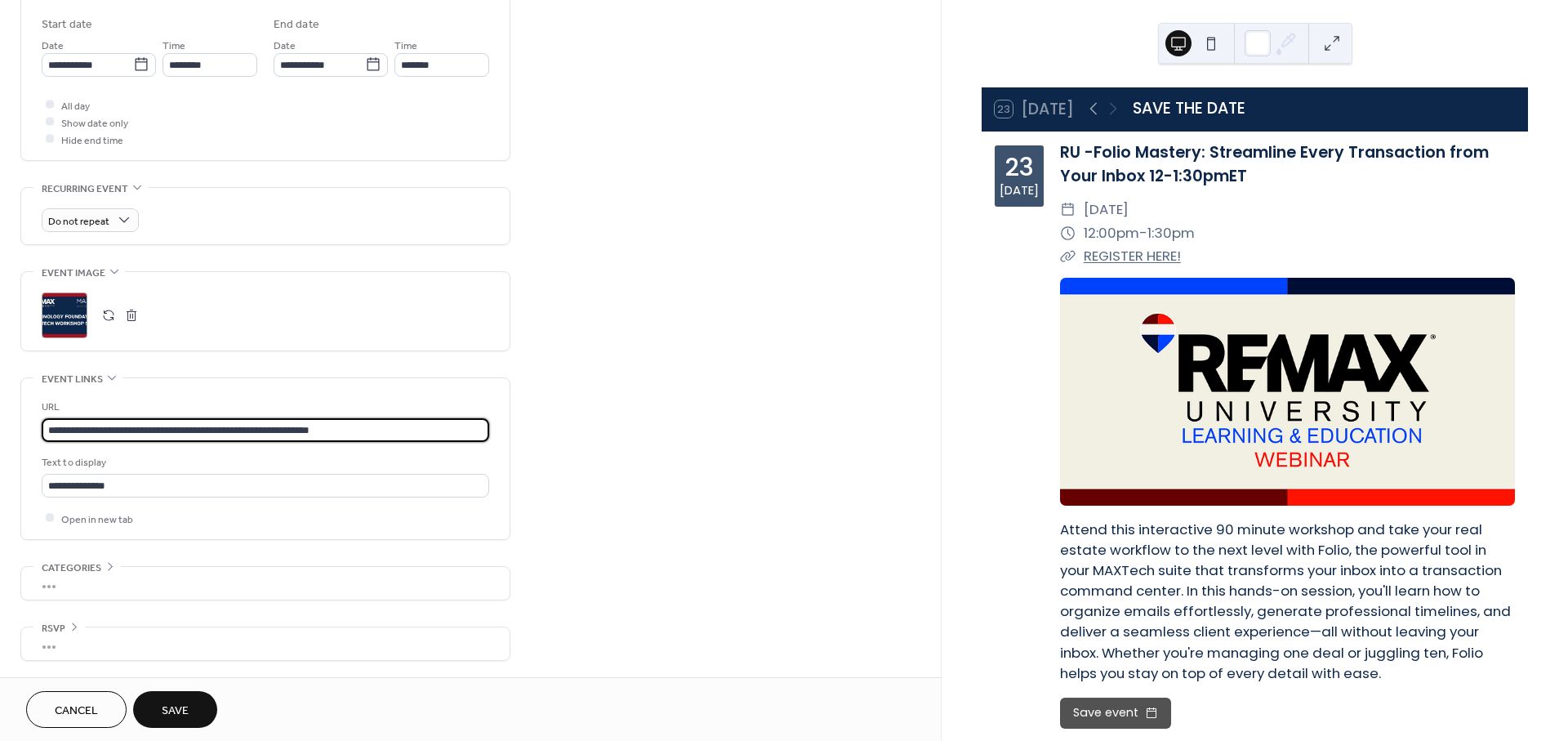 click on "**********" at bounding box center [784, 370] 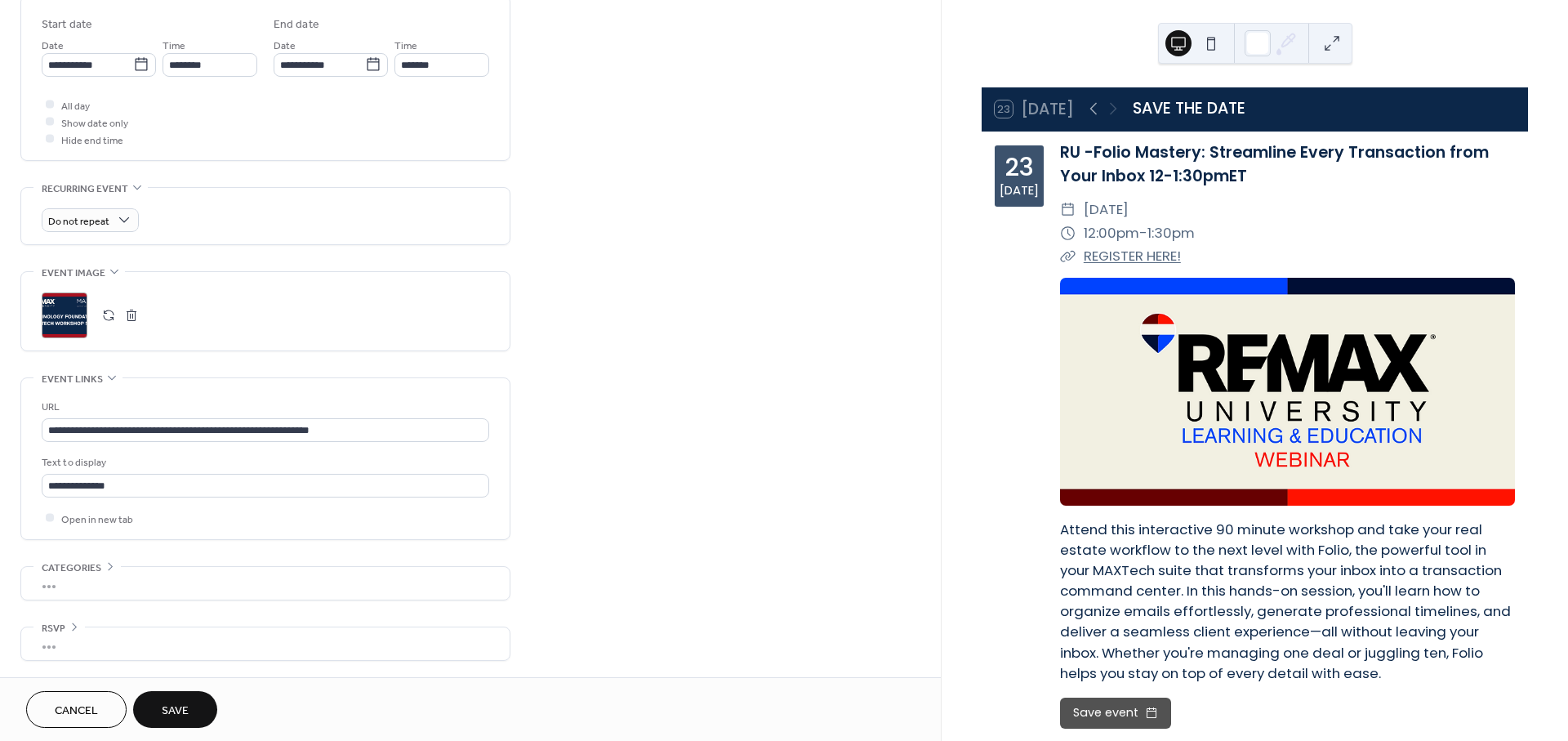 click on "Save" at bounding box center (175, 711) 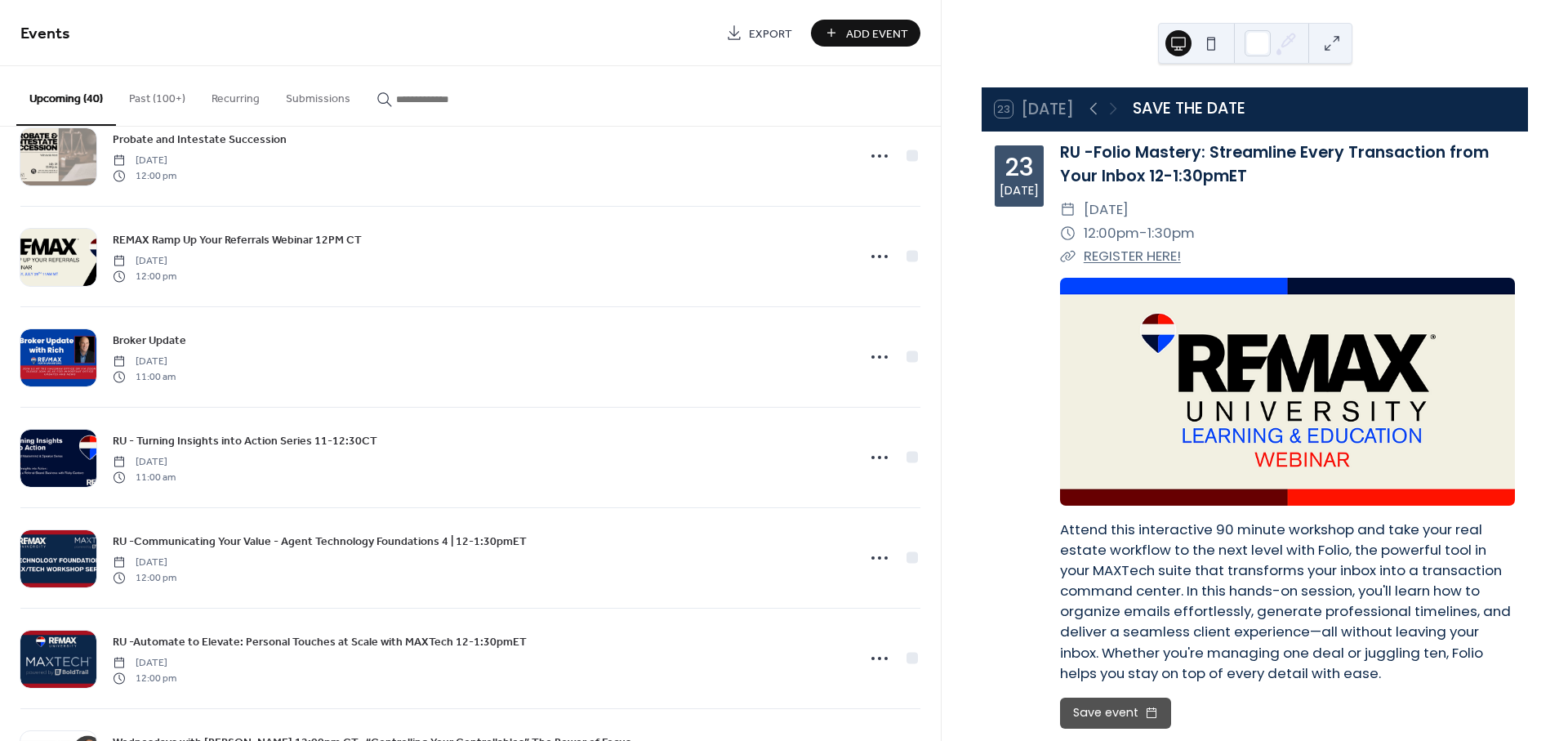 scroll, scrollTop: 453, scrollLeft: 0, axis: vertical 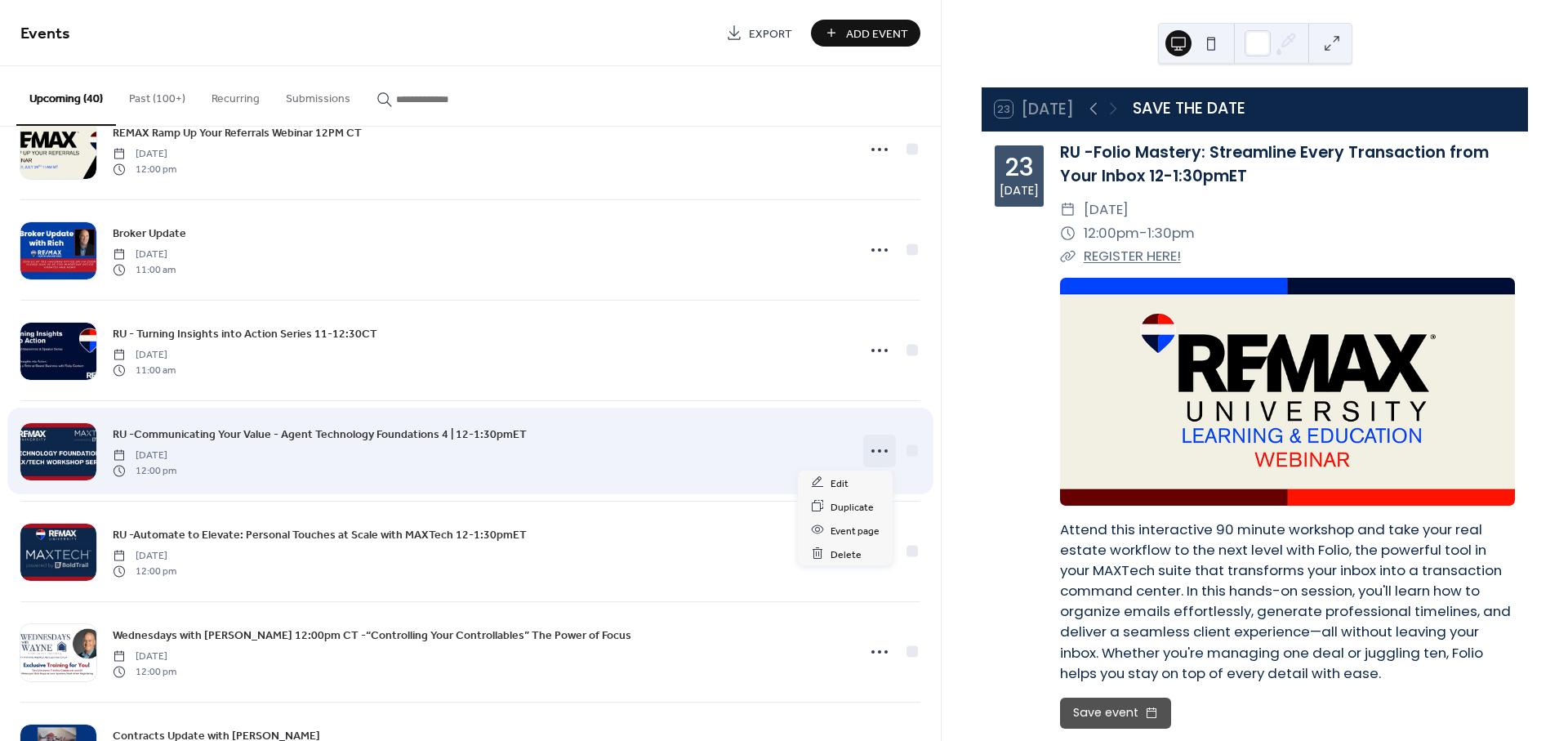 click 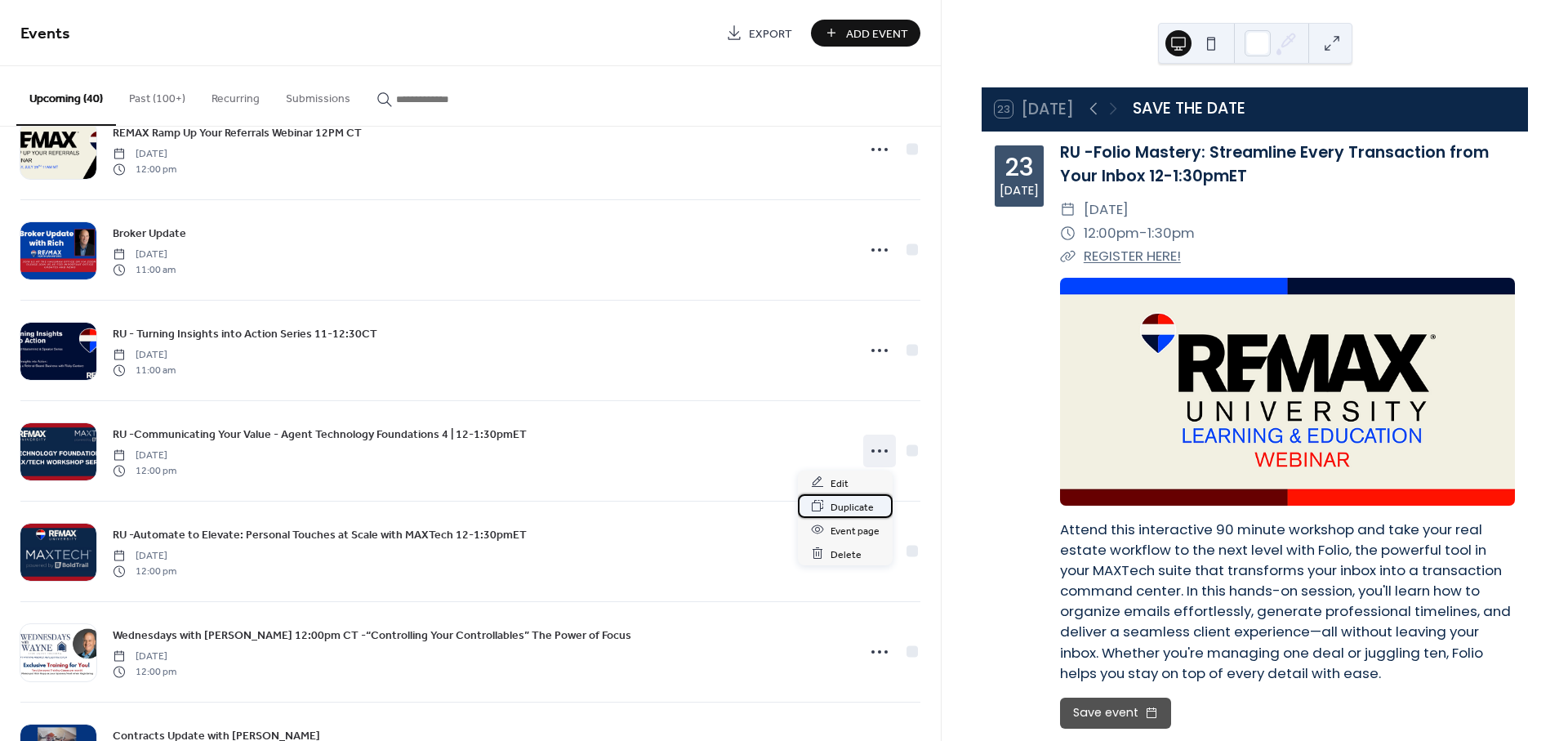 click on "Duplicate" at bounding box center [852, 507] 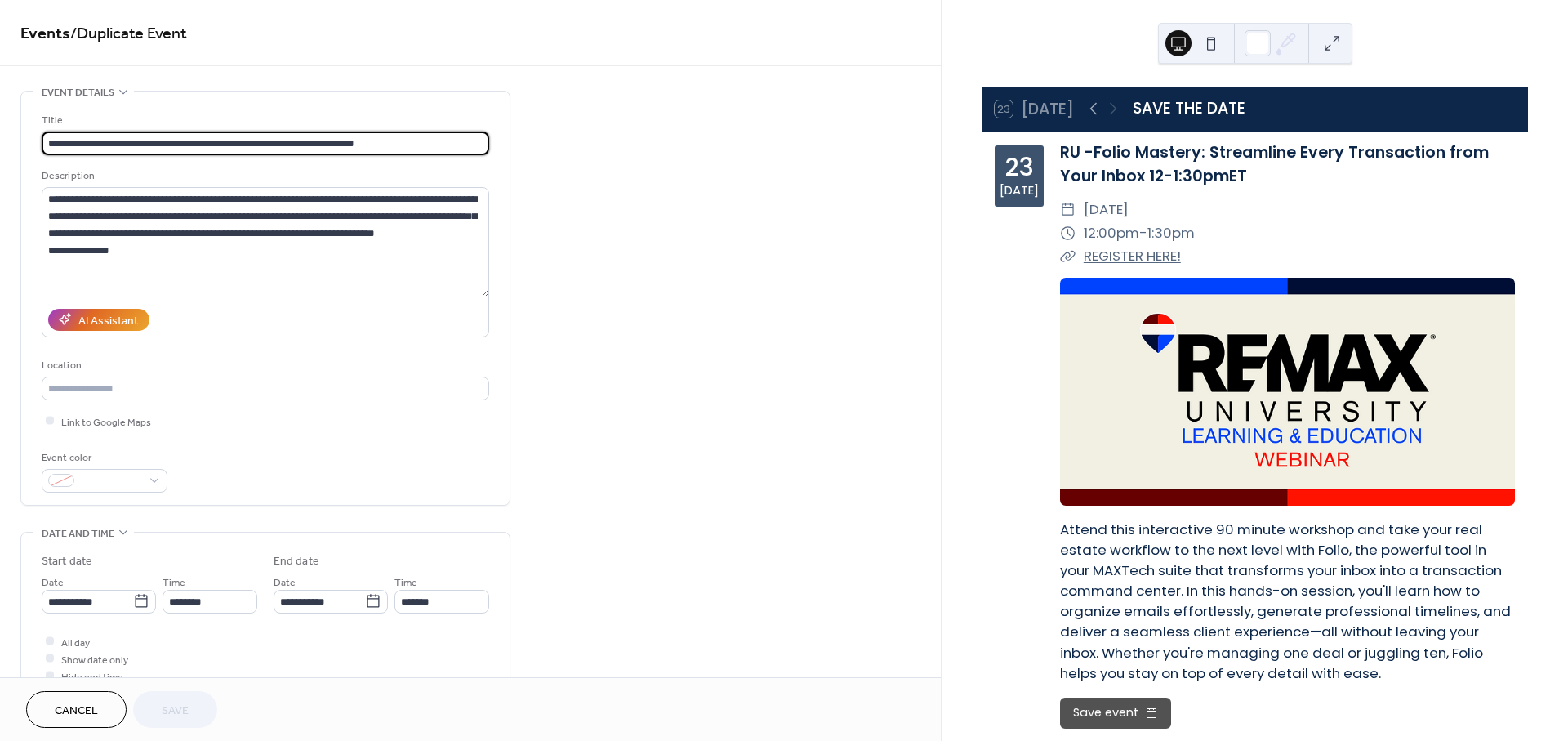 drag, startPoint x: 67, startPoint y: 145, endPoint x: 330, endPoint y: 145, distance: 263 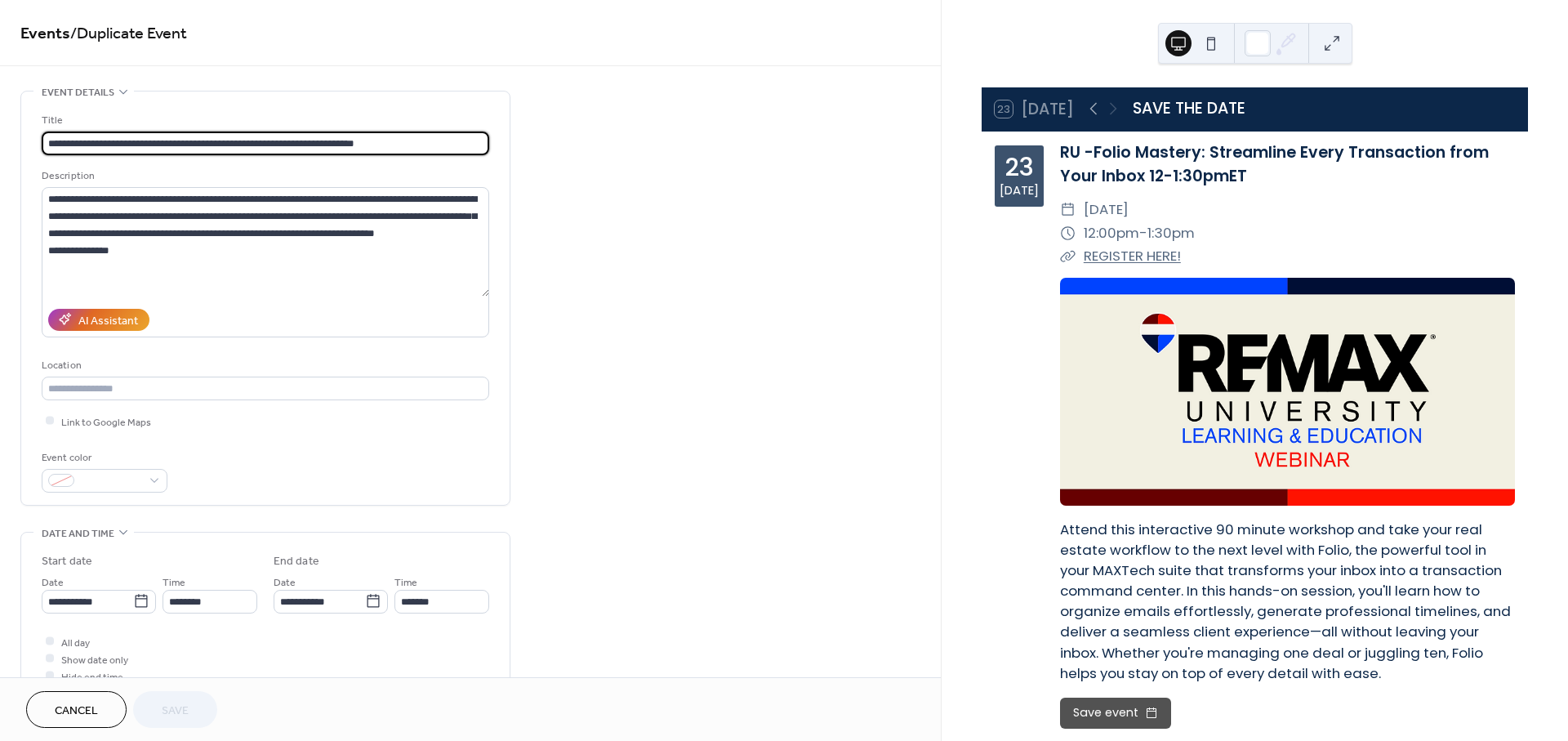 click on "**********" at bounding box center [265, 143] 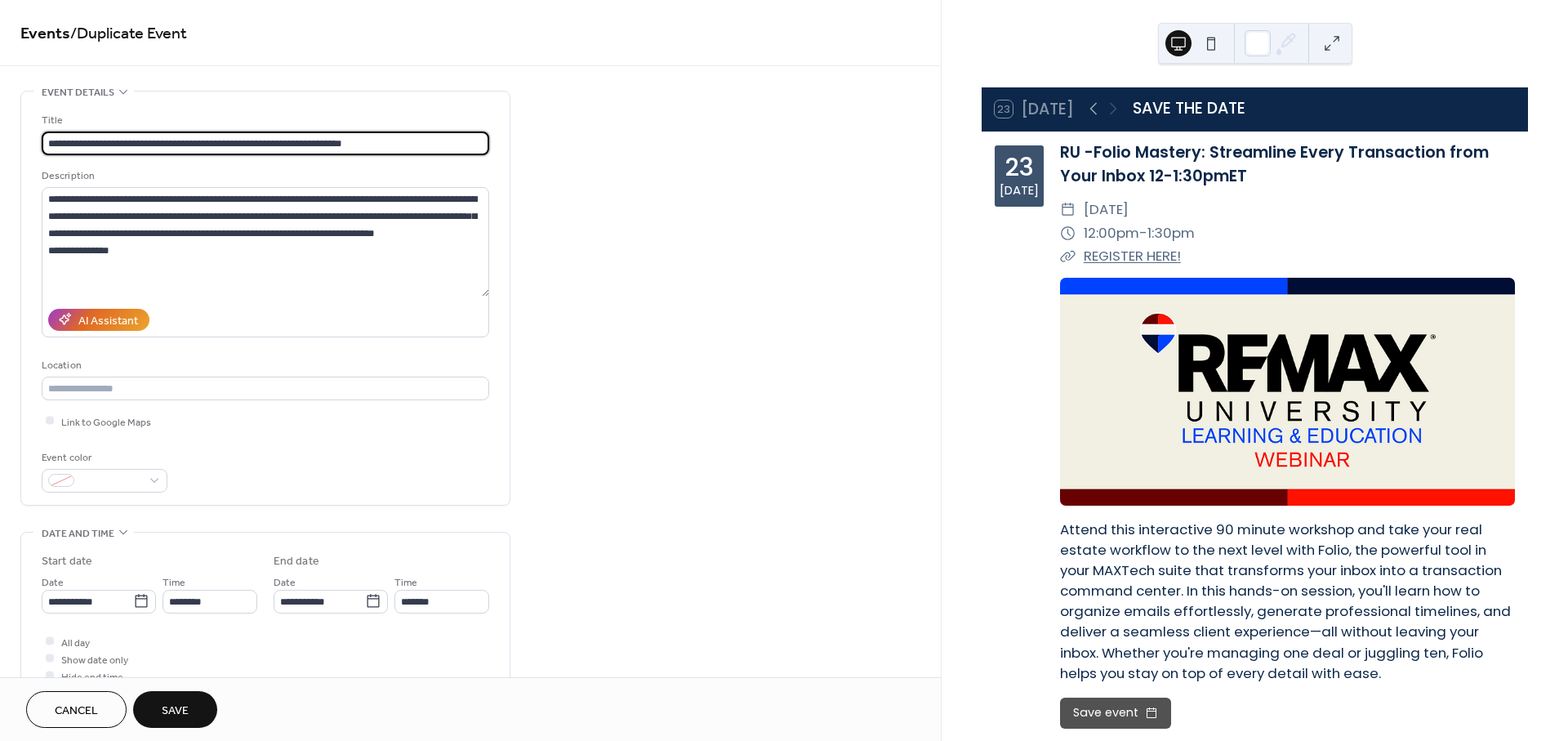 type on "**********" 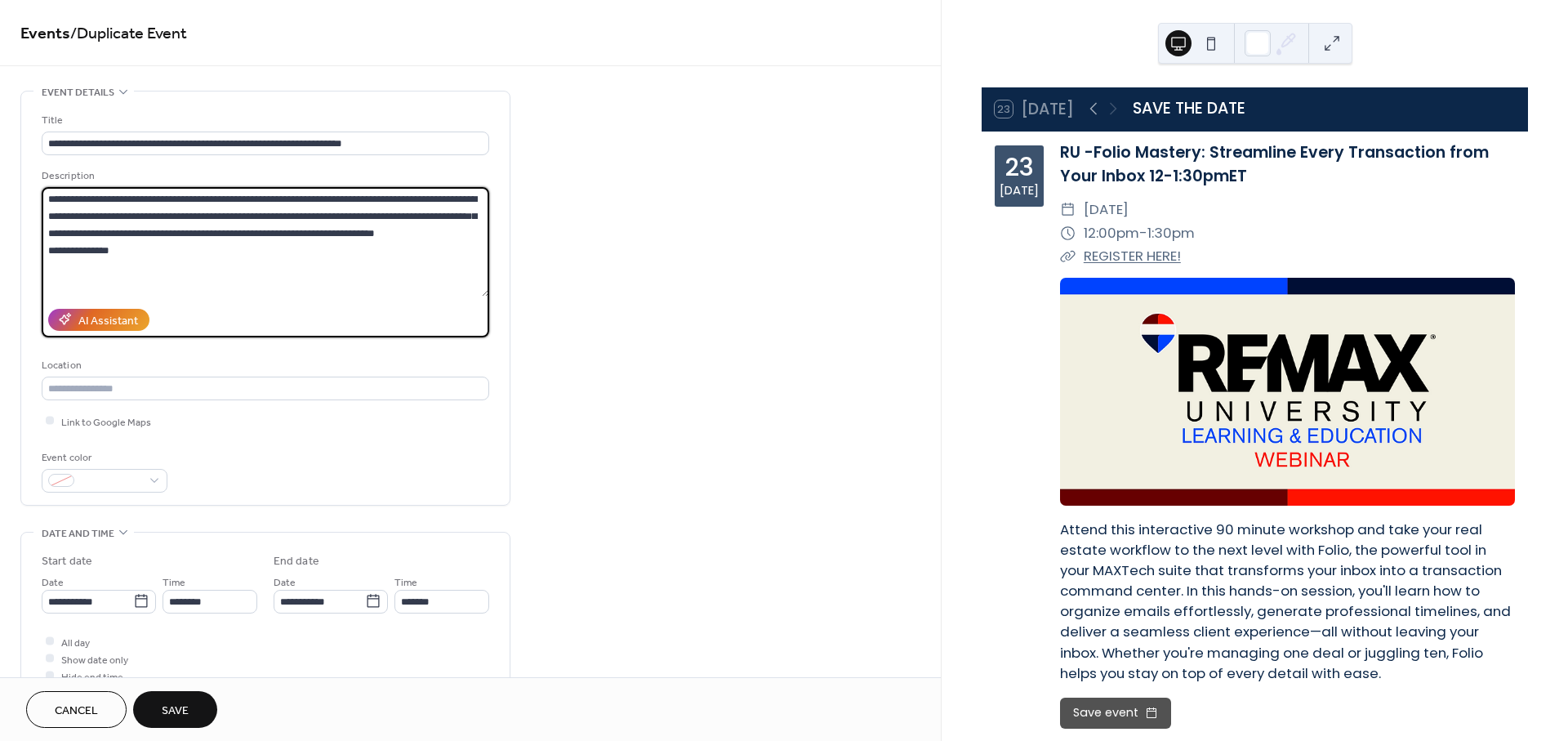 drag, startPoint x: 457, startPoint y: 232, endPoint x: 29, endPoint y: 194, distance: 429.6836 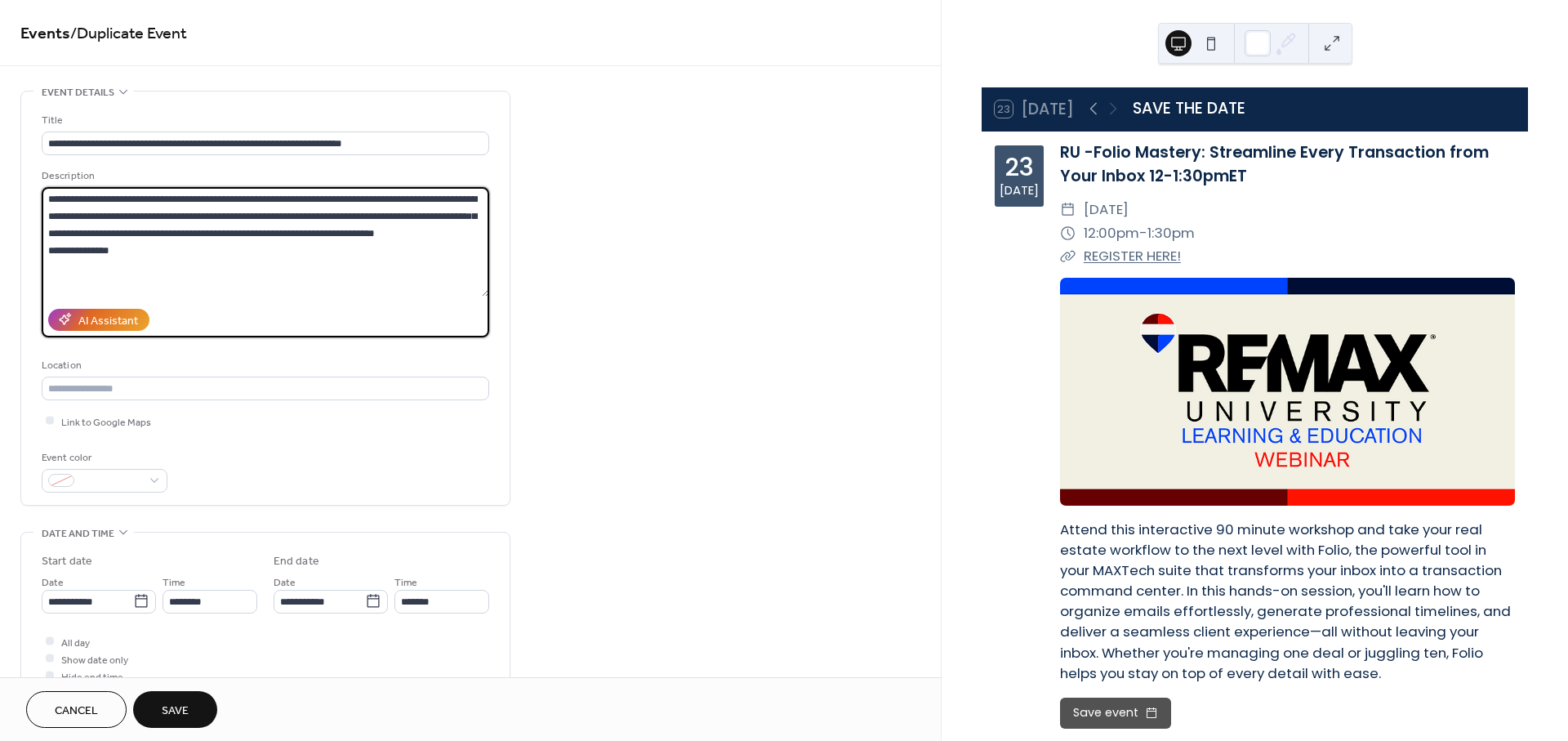 click on "**********" at bounding box center (265, 298) 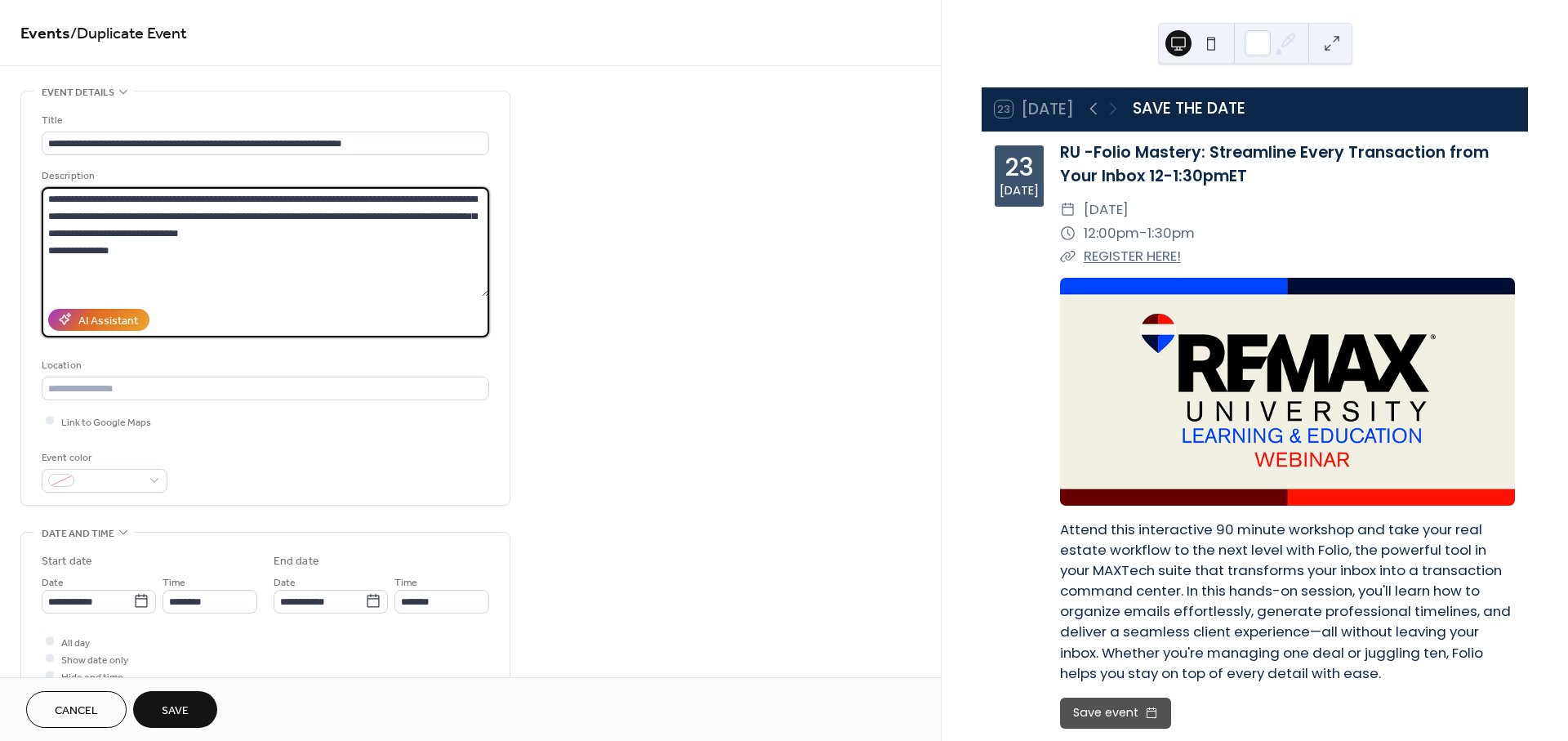 click on "**********" at bounding box center [265, 242] 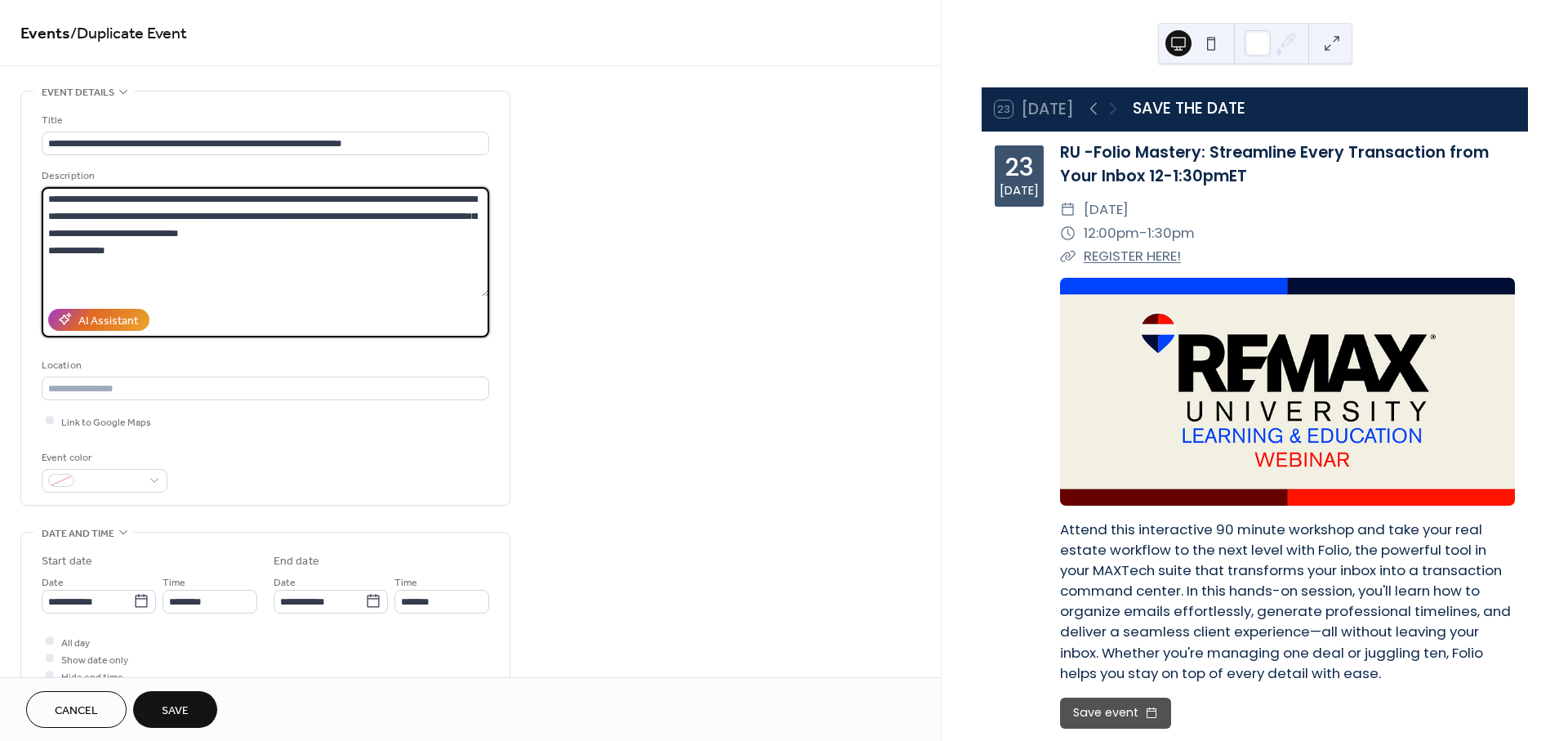 click on "**********" at bounding box center [265, 242] 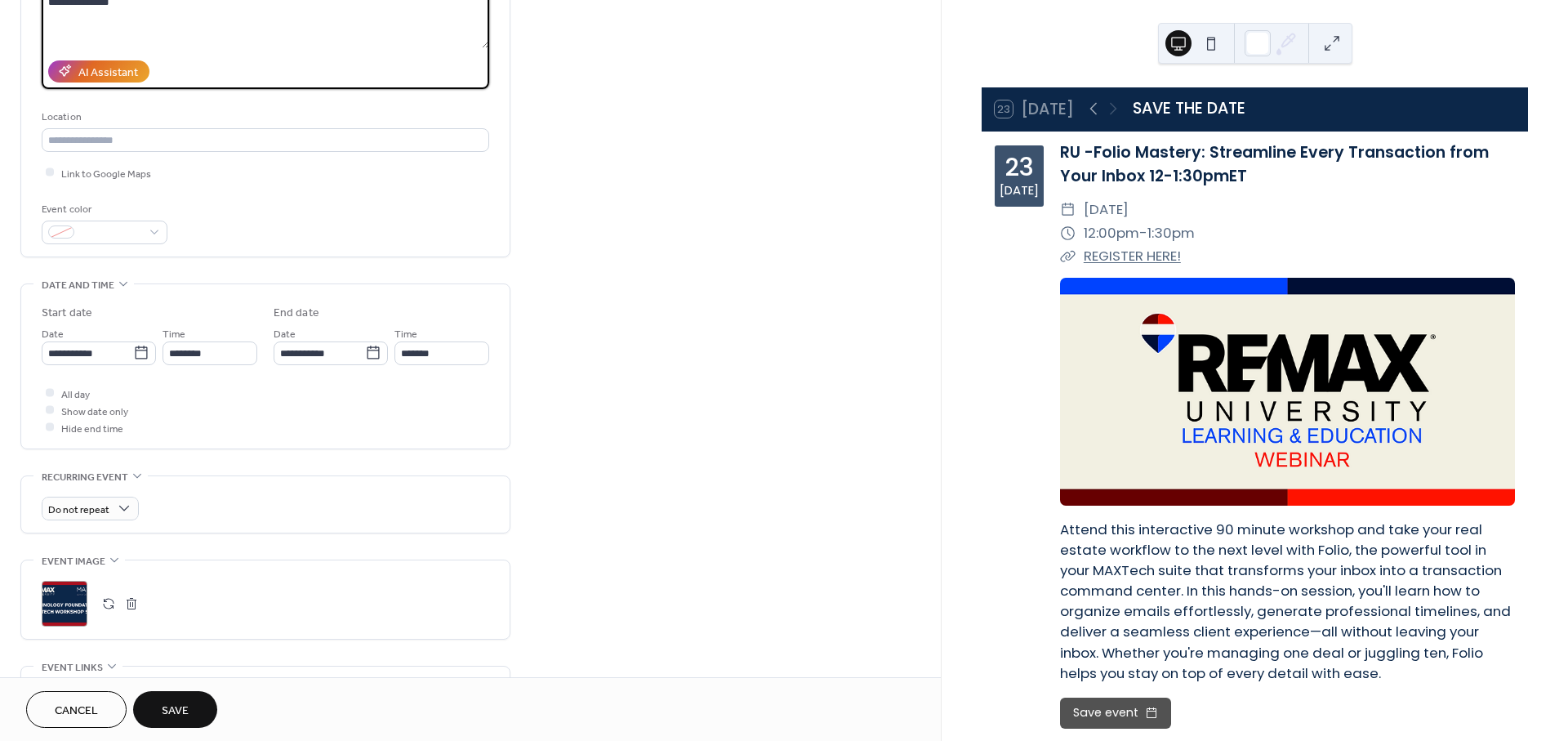 scroll, scrollTop: 453, scrollLeft: 0, axis: vertical 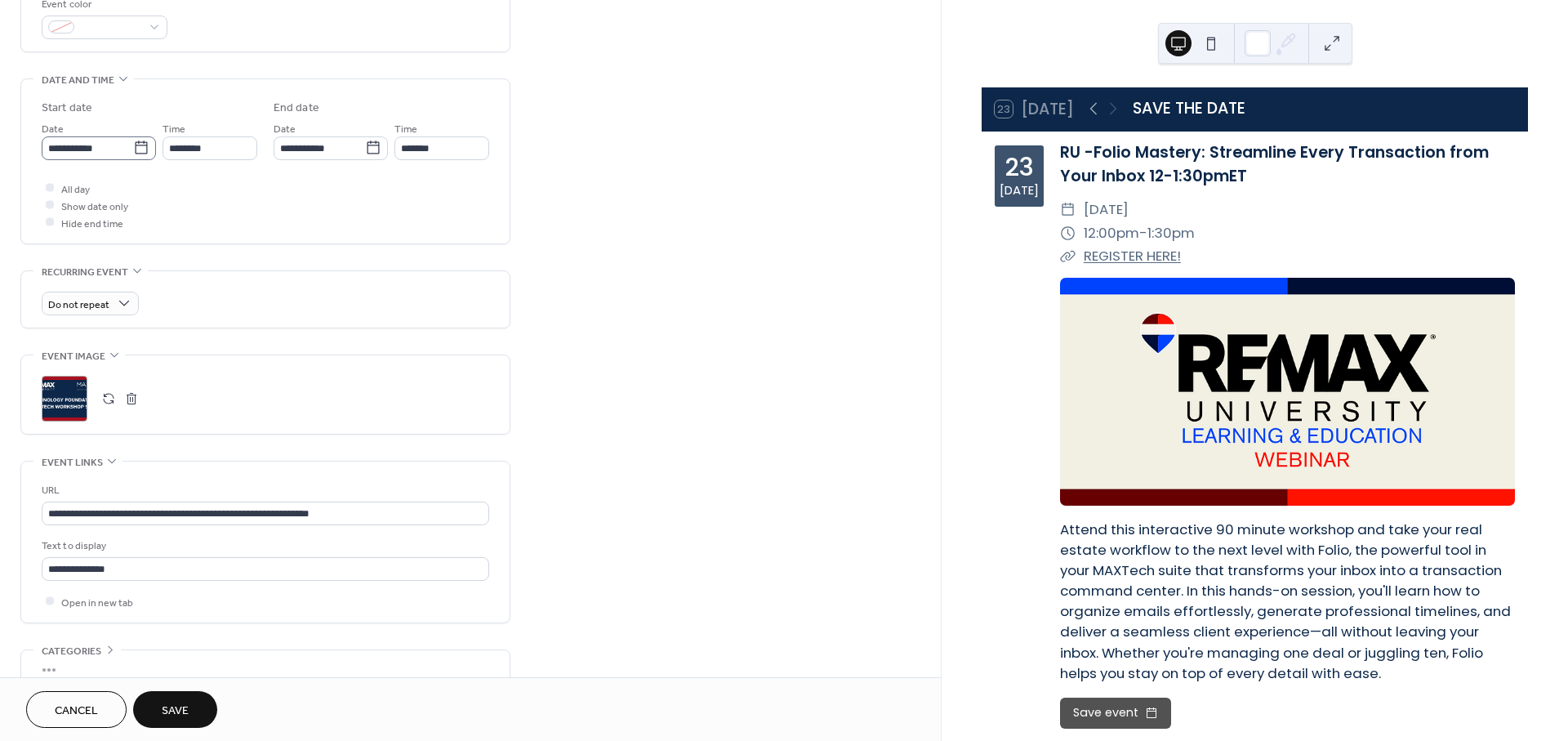 type on "**********" 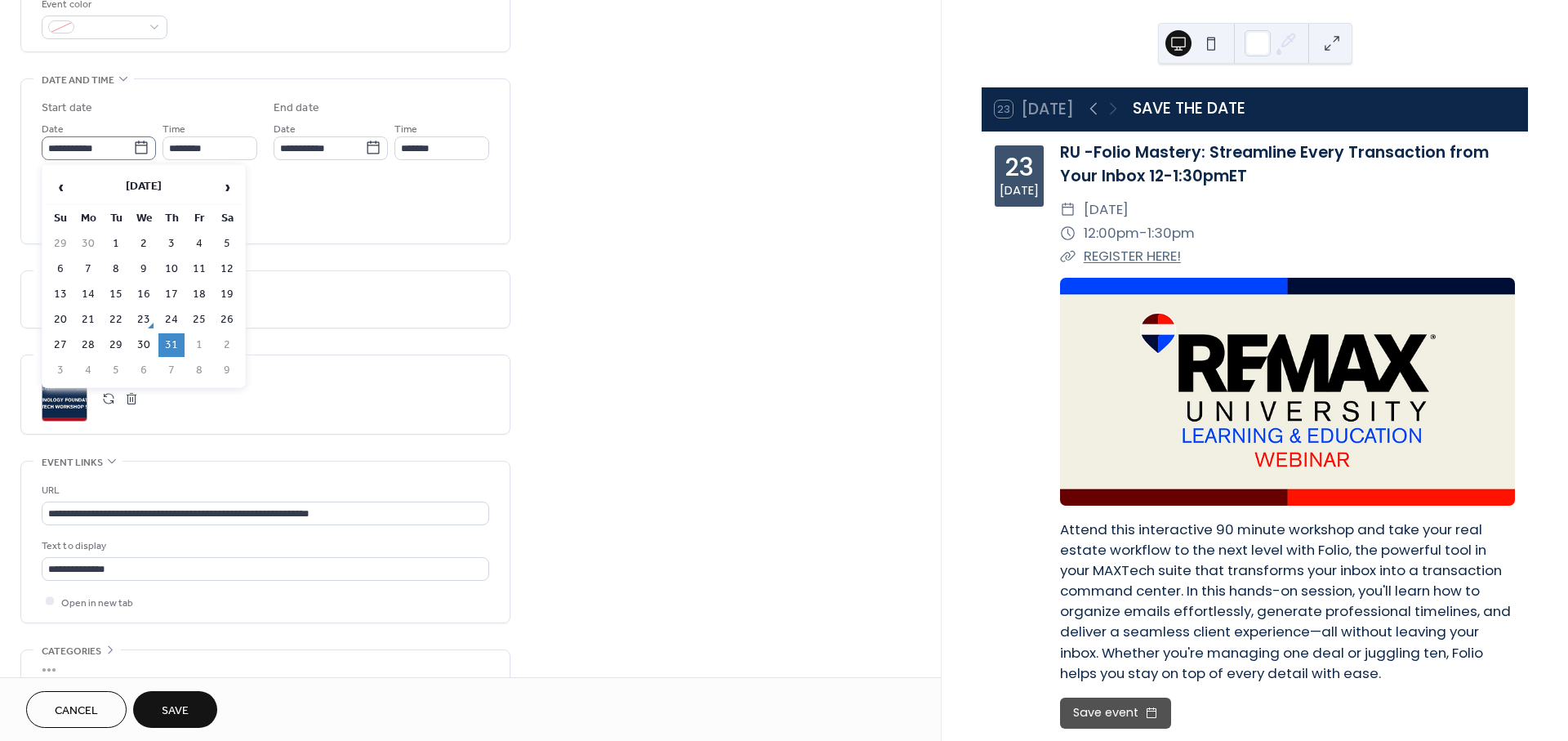 click 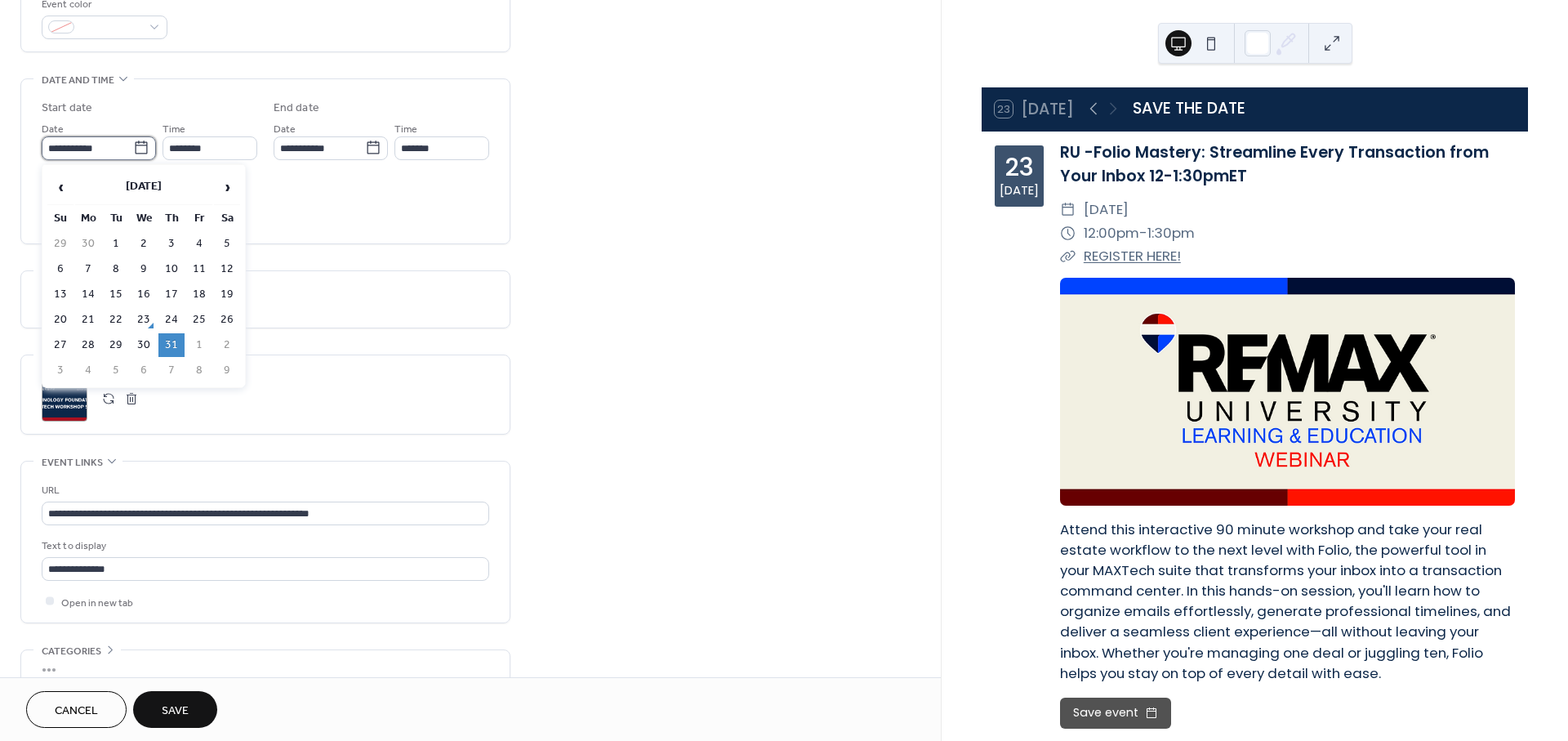click on "**********" at bounding box center [87, 148] 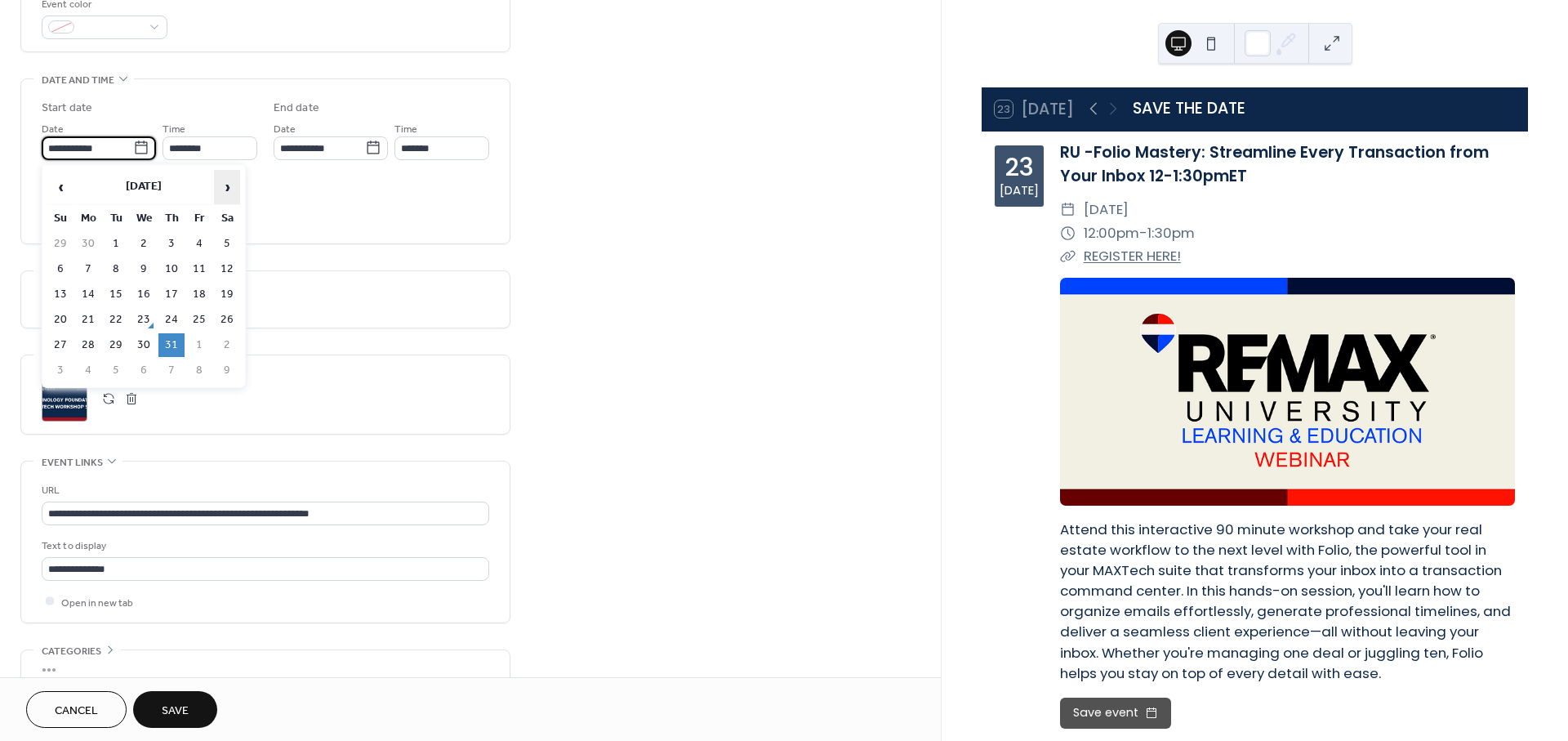 click on "›" at bounding box center (227, 187) 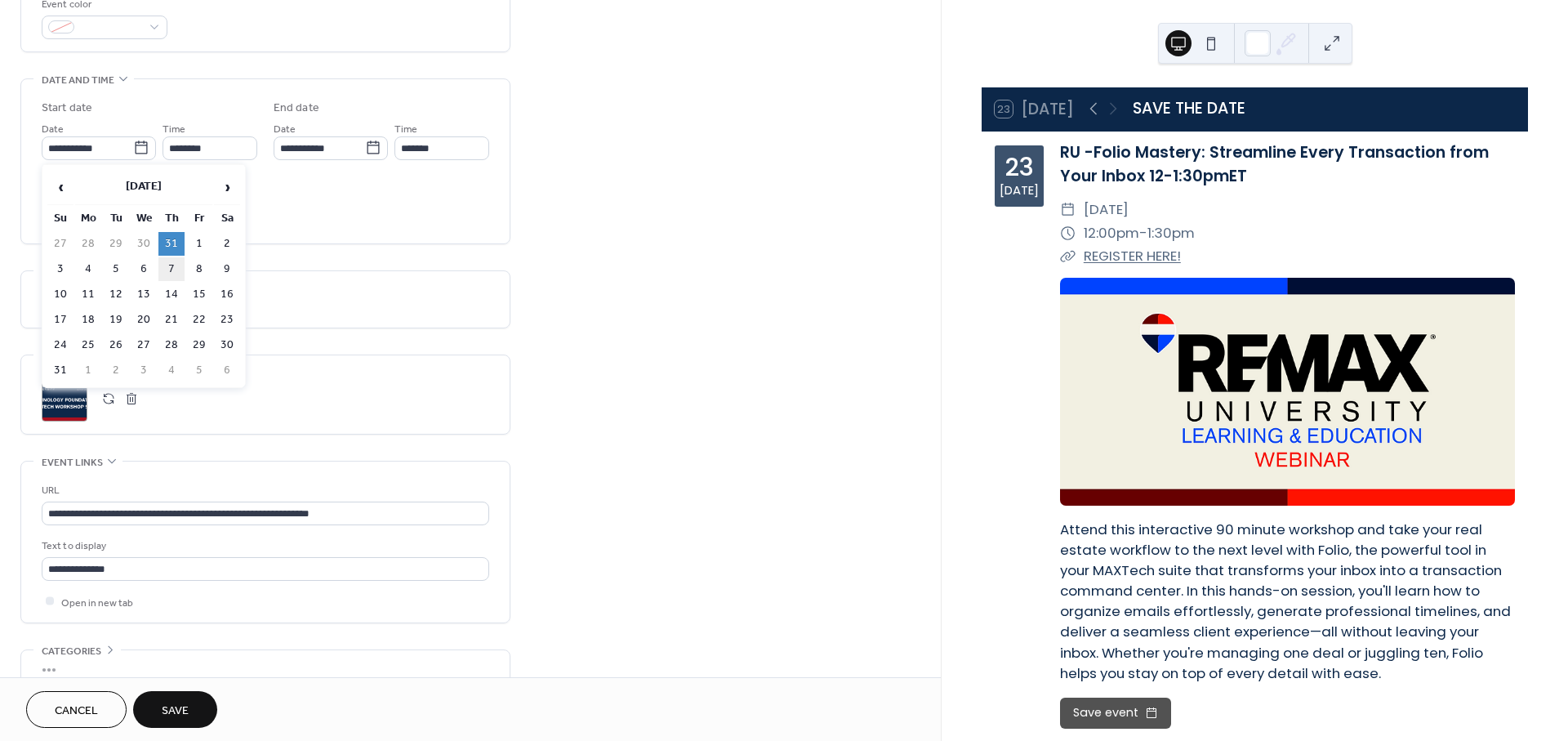click on "7" at bounding box center (172, 269) 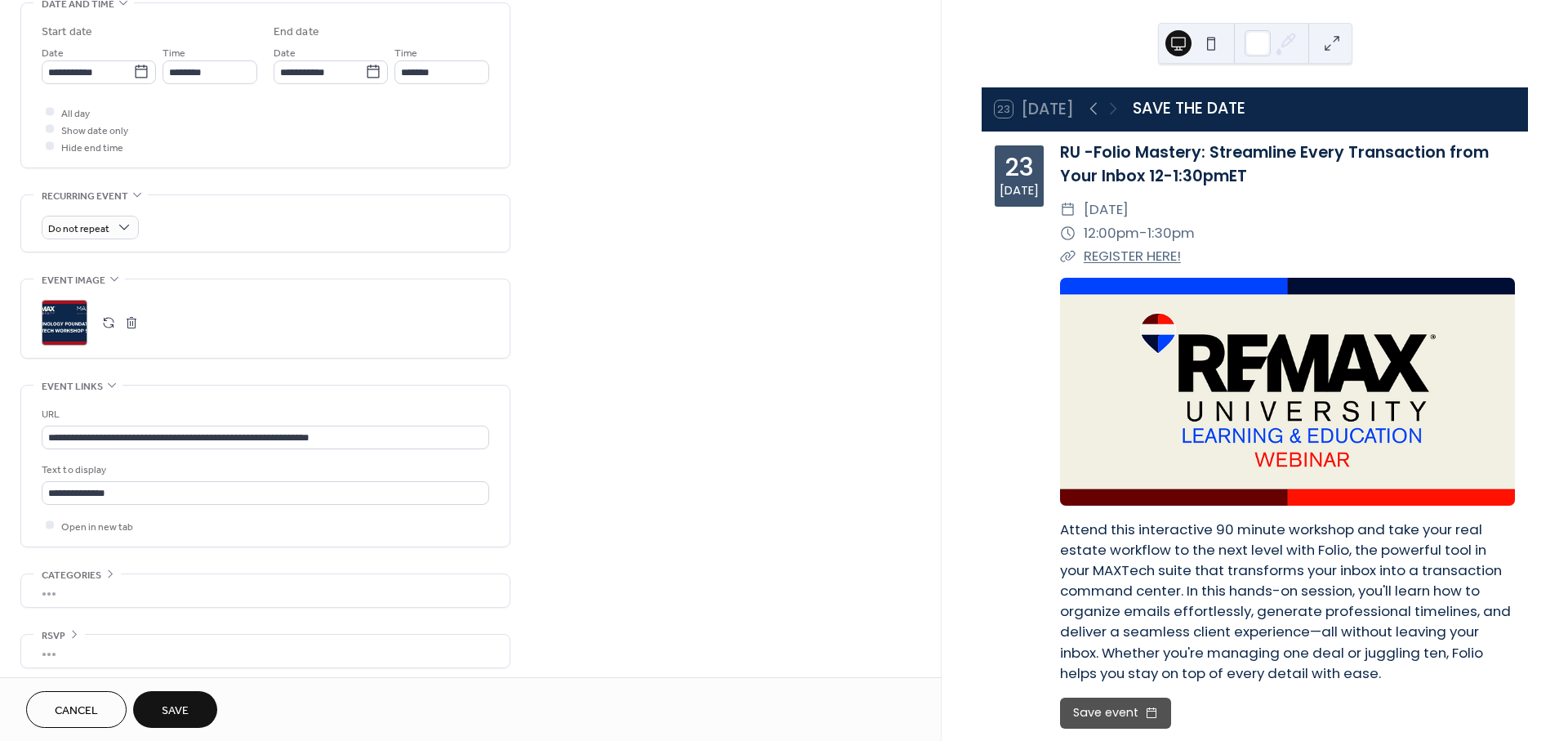 scroll, scrollTop: 541, scrollLeft: 0, axis: vertical 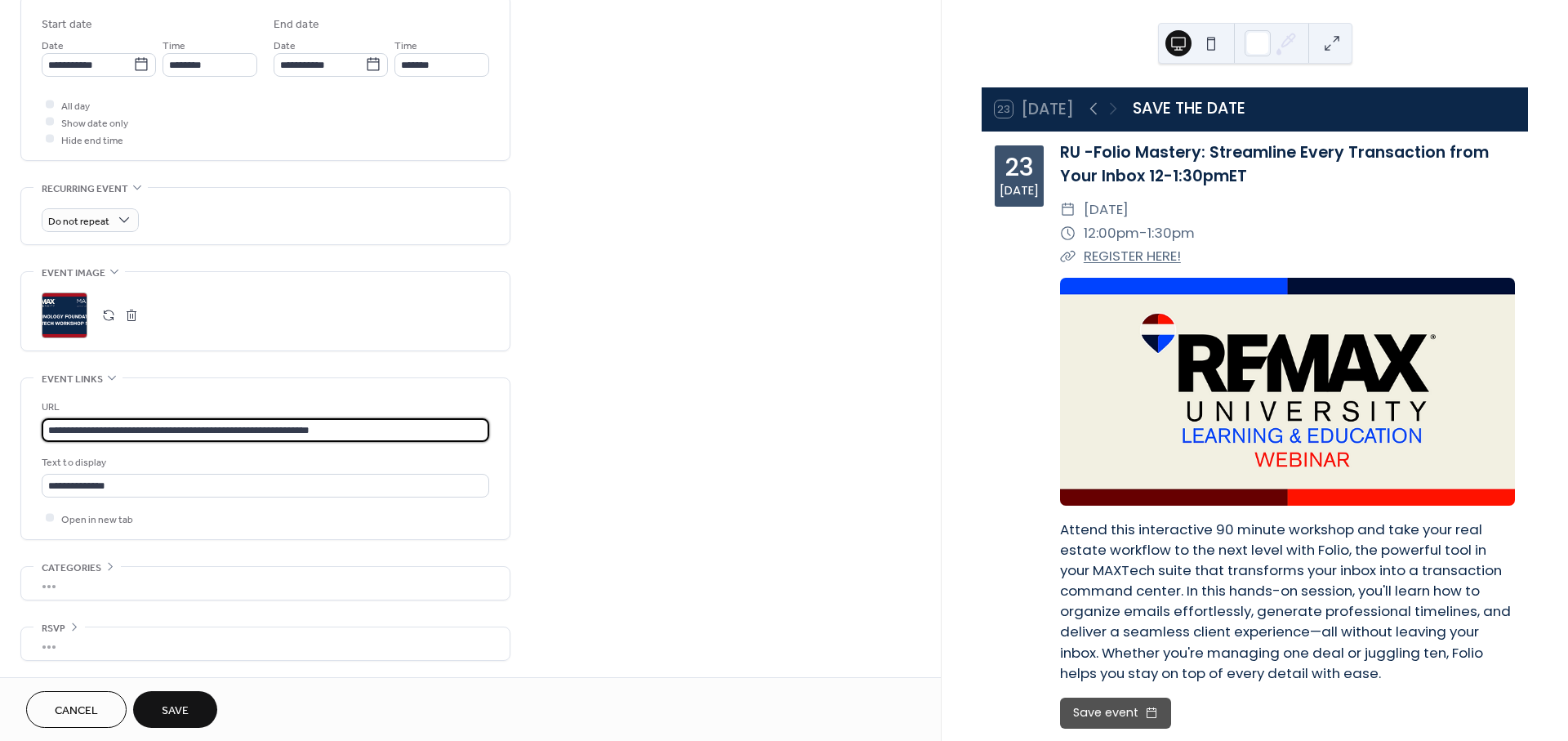 drag, startPoint x: 423, startPoint y: 423, endPoint x: -28, endPoint y: 422, distance: 451.0011 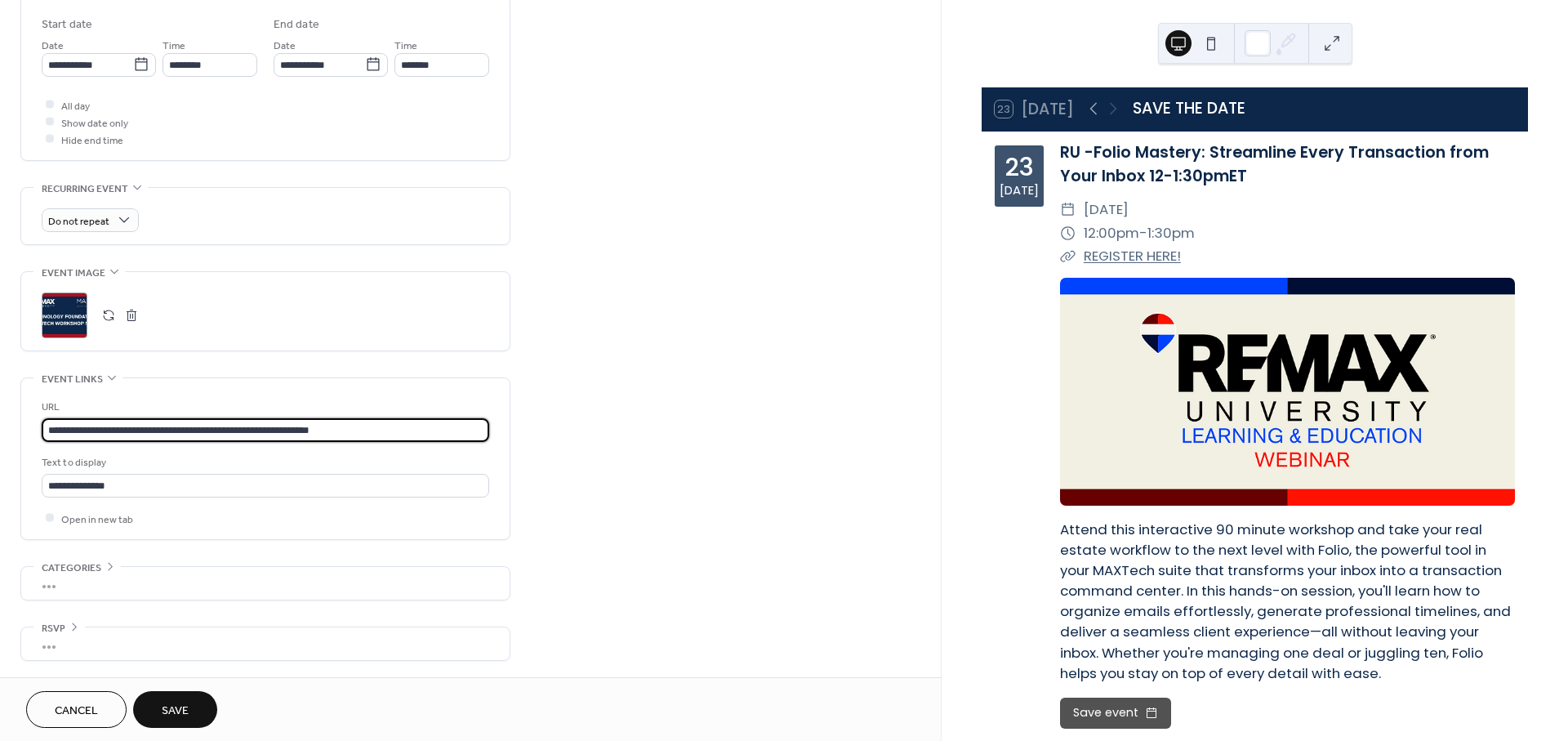 click on "**********" at bounding box center (784, 370) 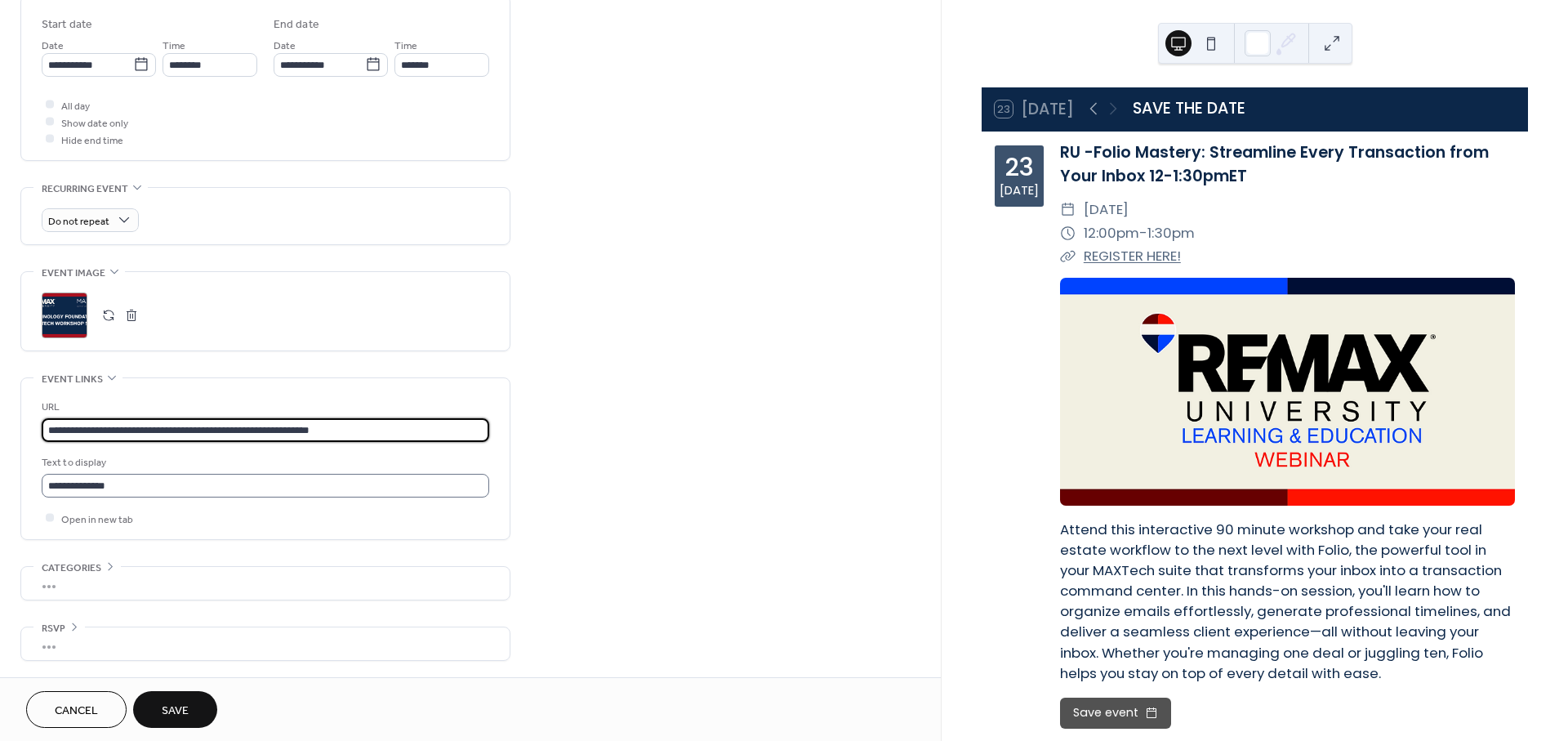 paste on "**********" 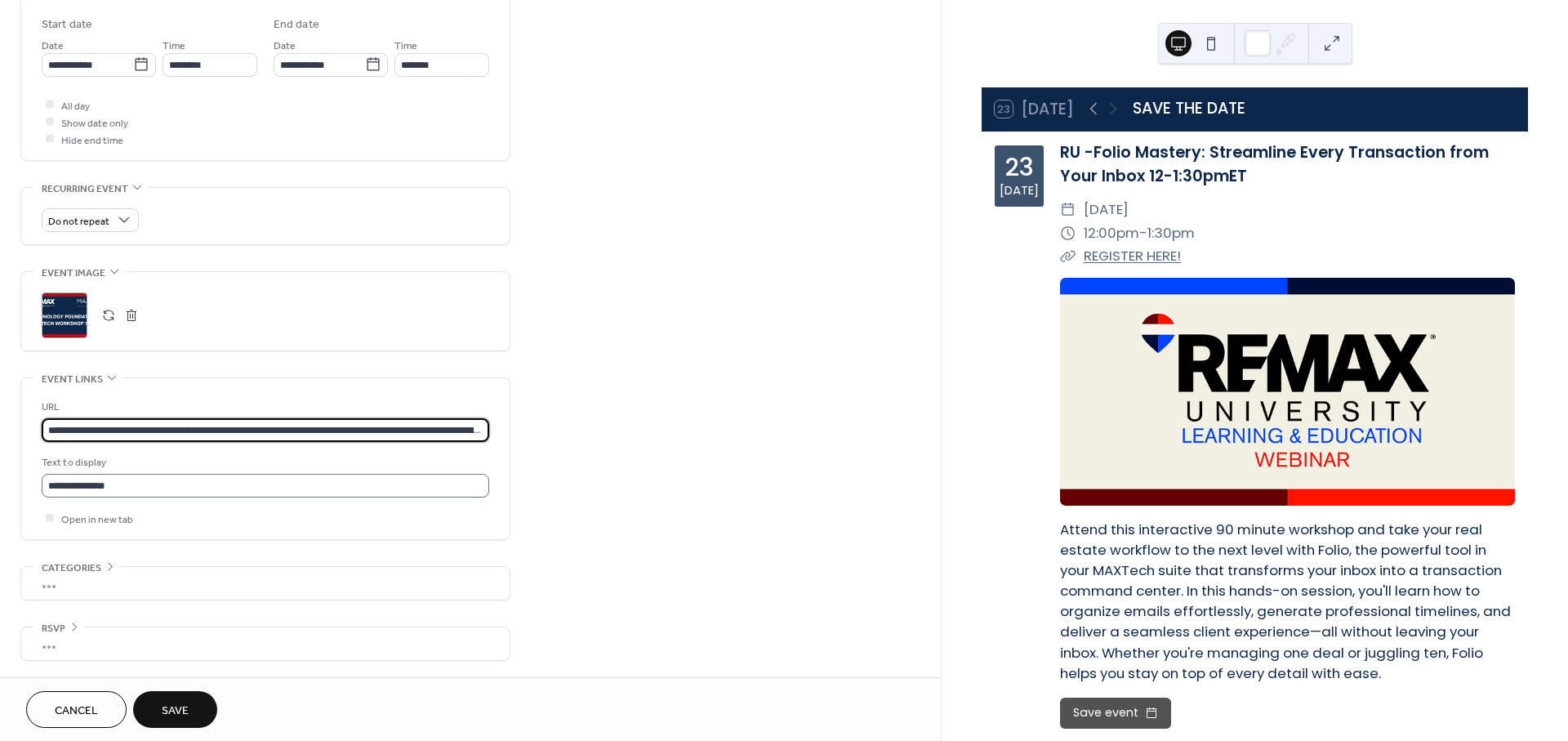 scroll, scrollTop: 0, scrollLeft: 132, axis: horizontal 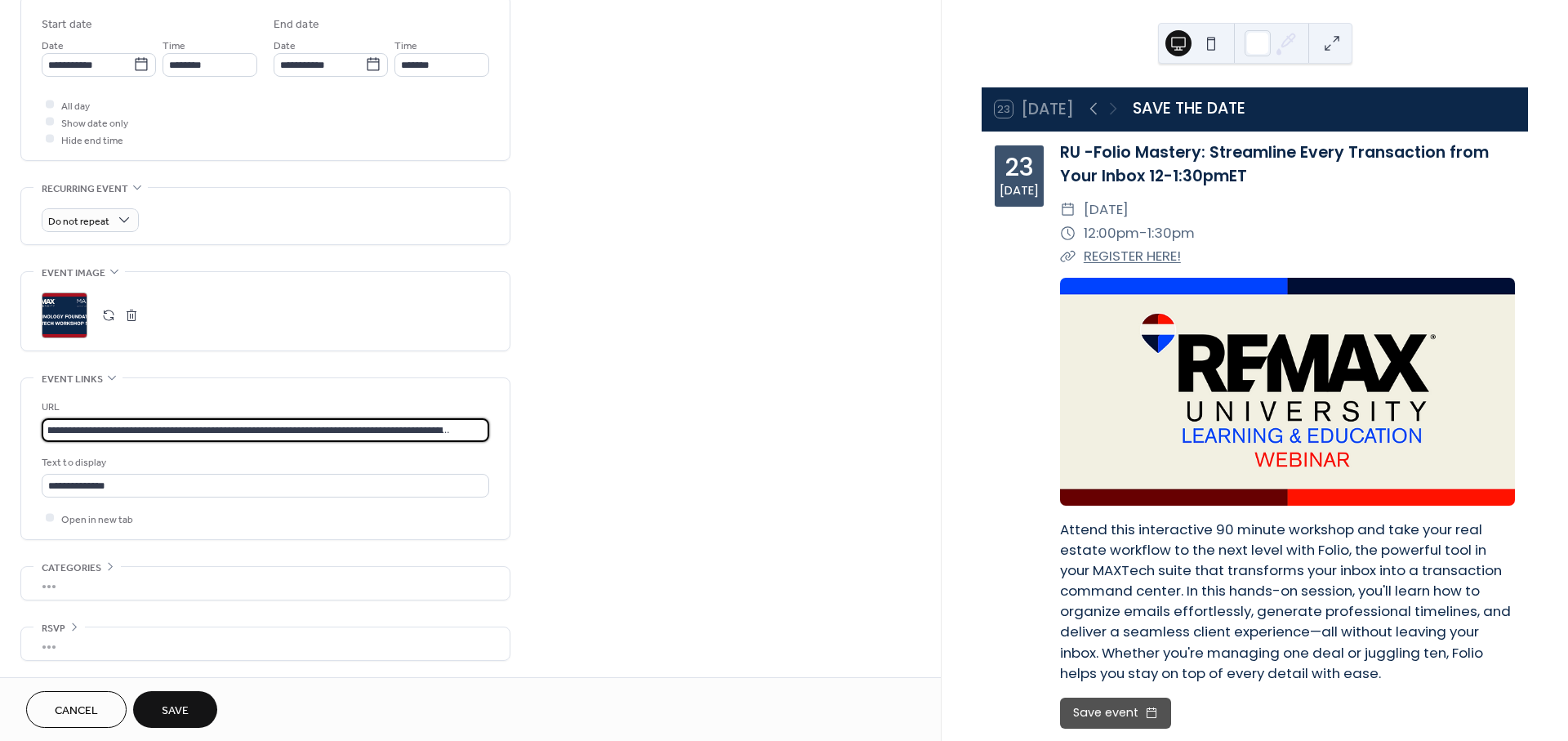 type on "**********" 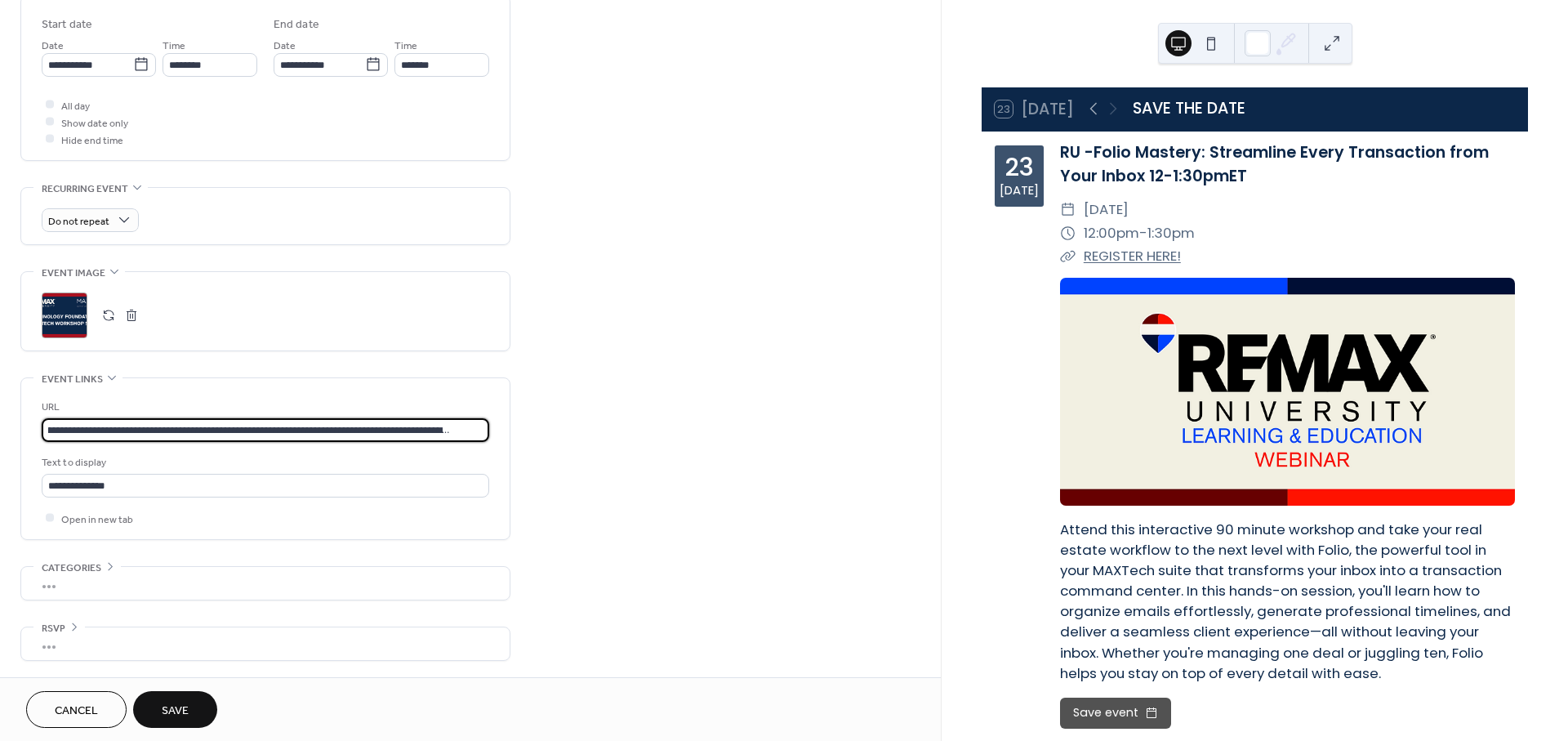 scroll, scrollTop: 0, scrollLeft: 0, axis: both 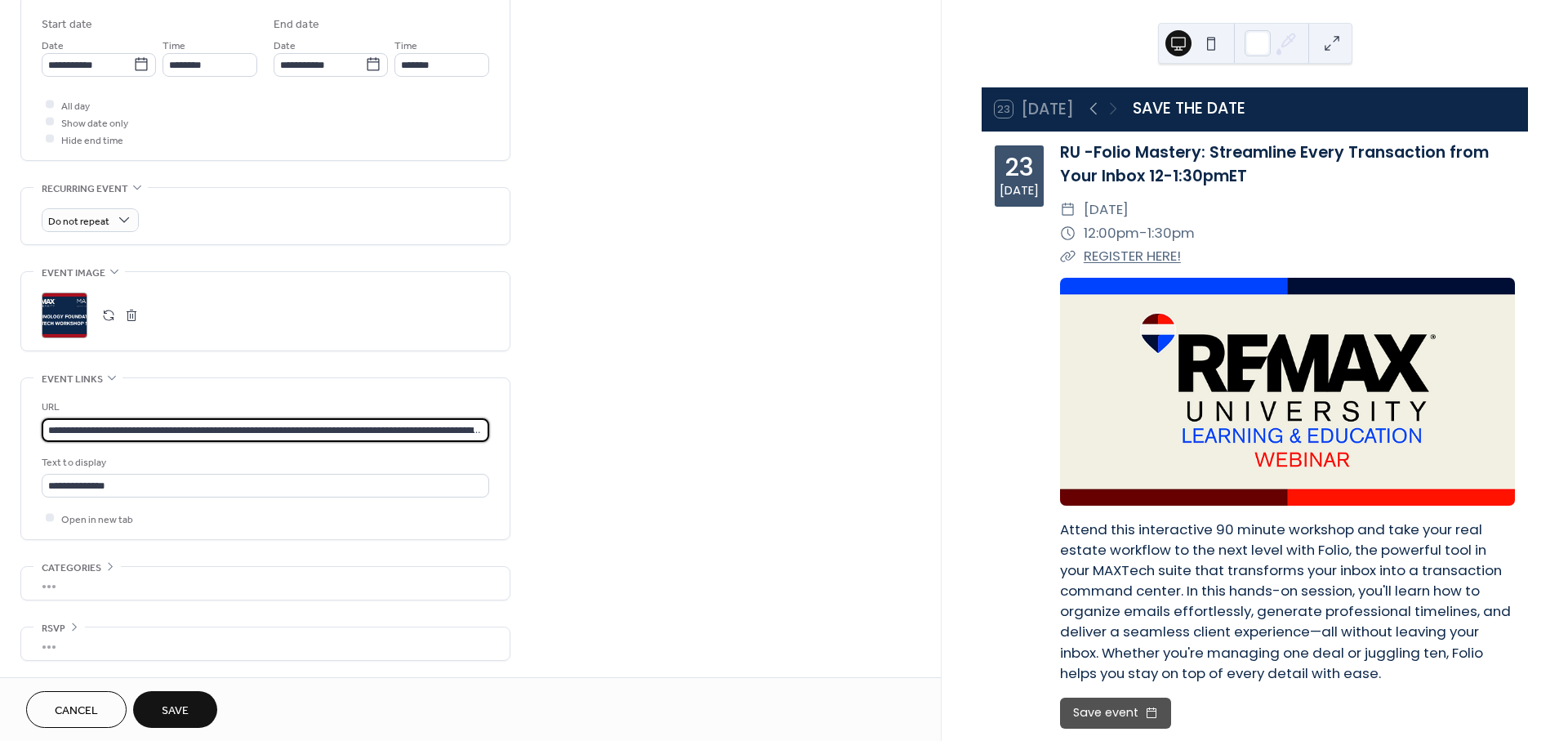 click on "Save" at bounding box center (175, 711) 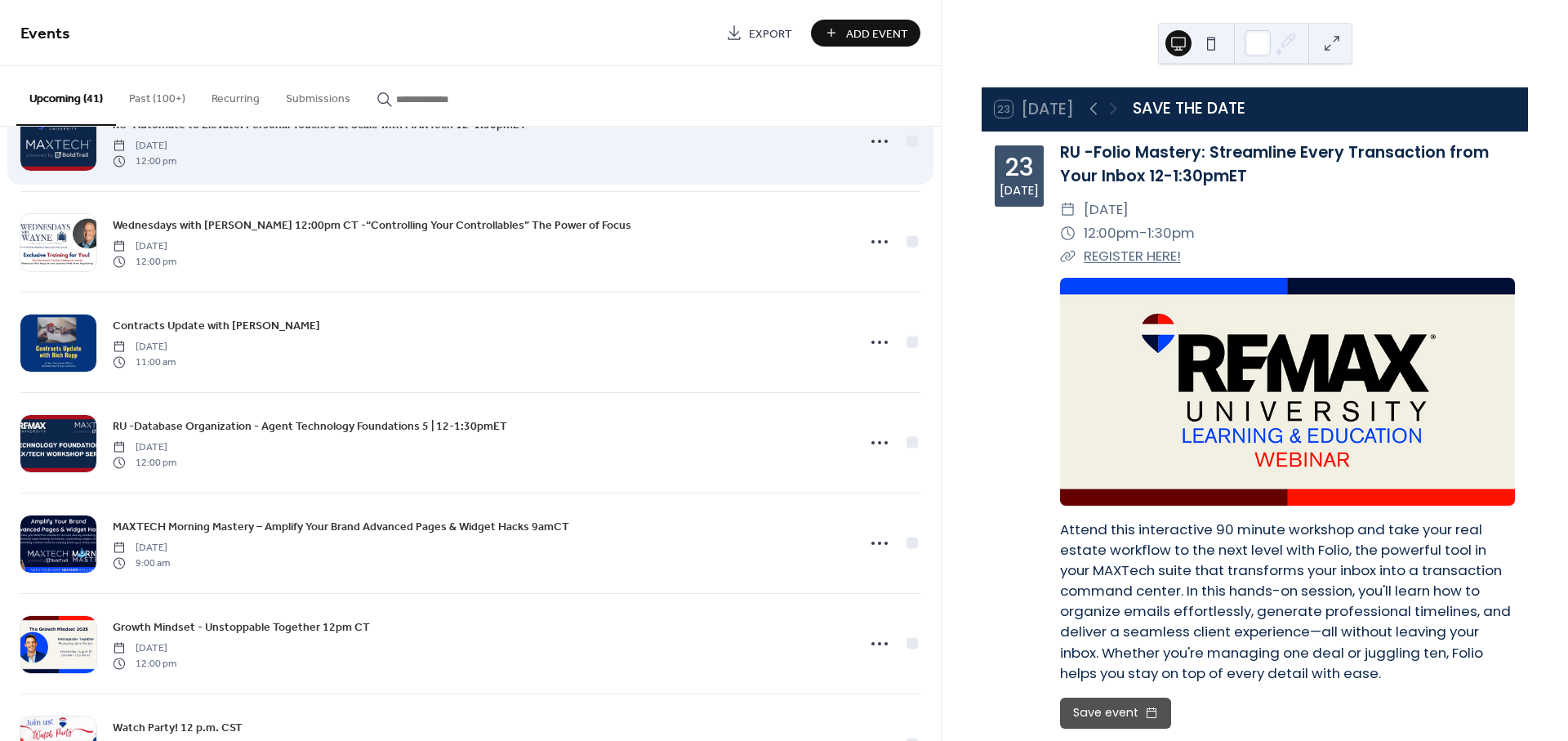 scroll, scrollTop: 998, scrollLeft: 0, axis: vertical 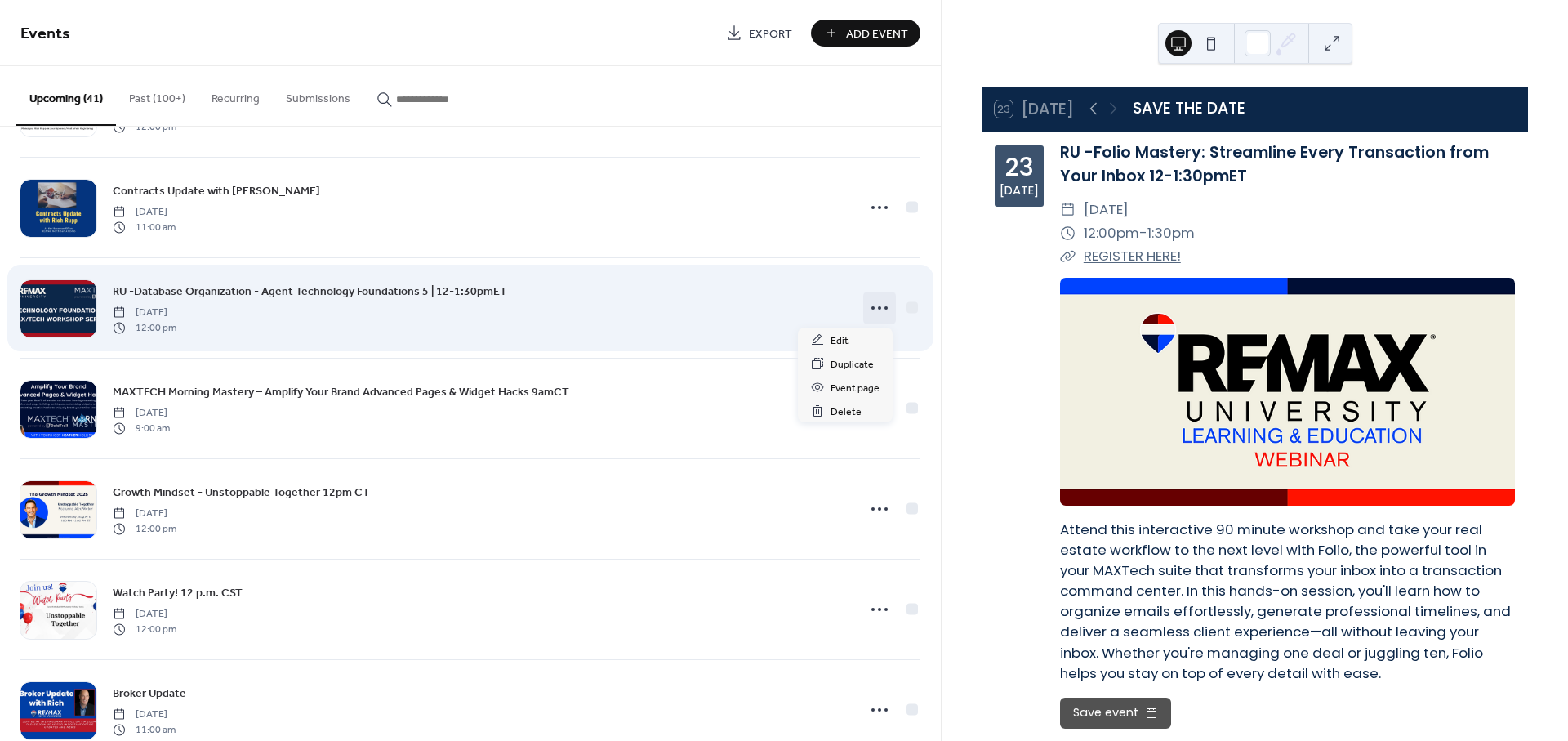 click 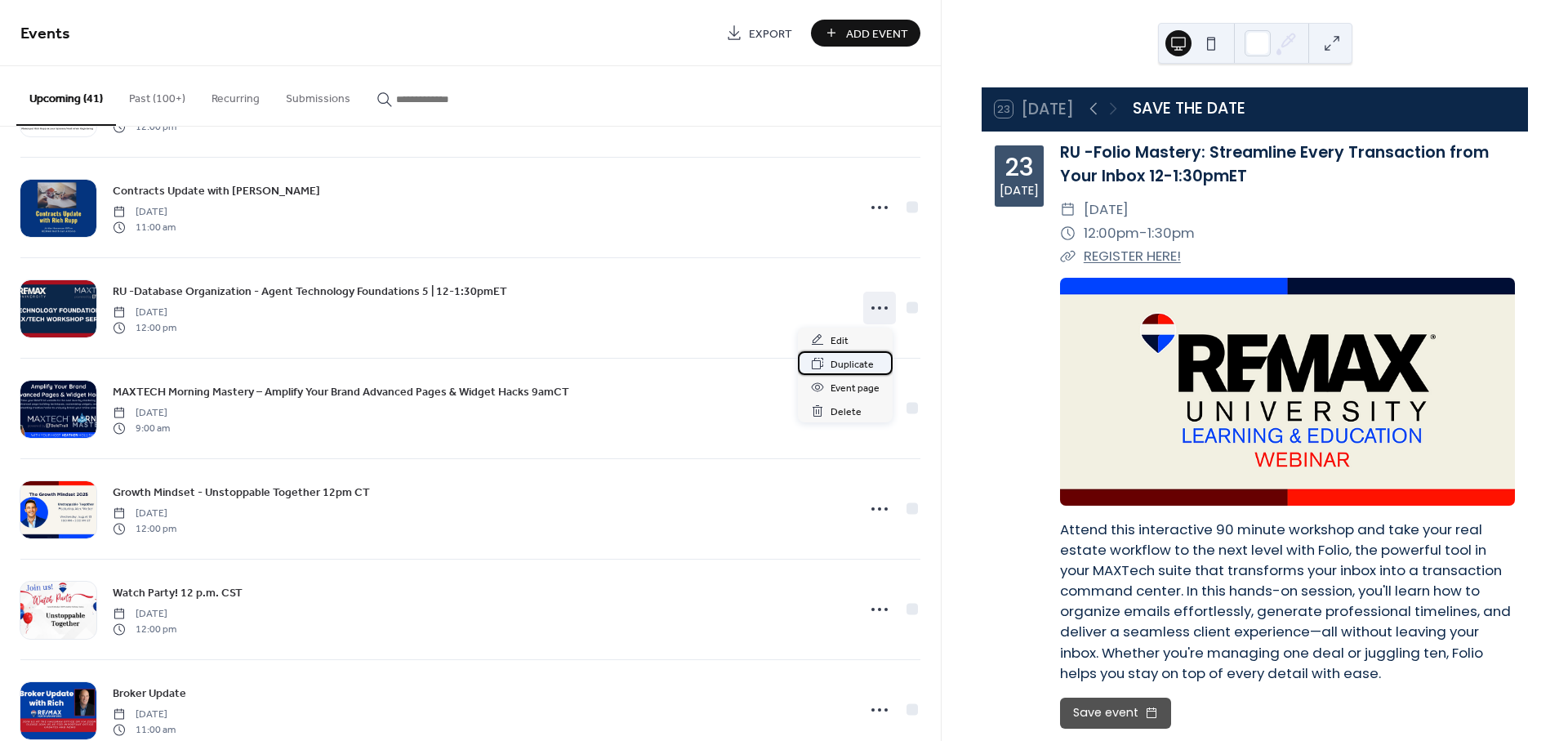 click on "Duplicate" at bounding box center [852, 364] 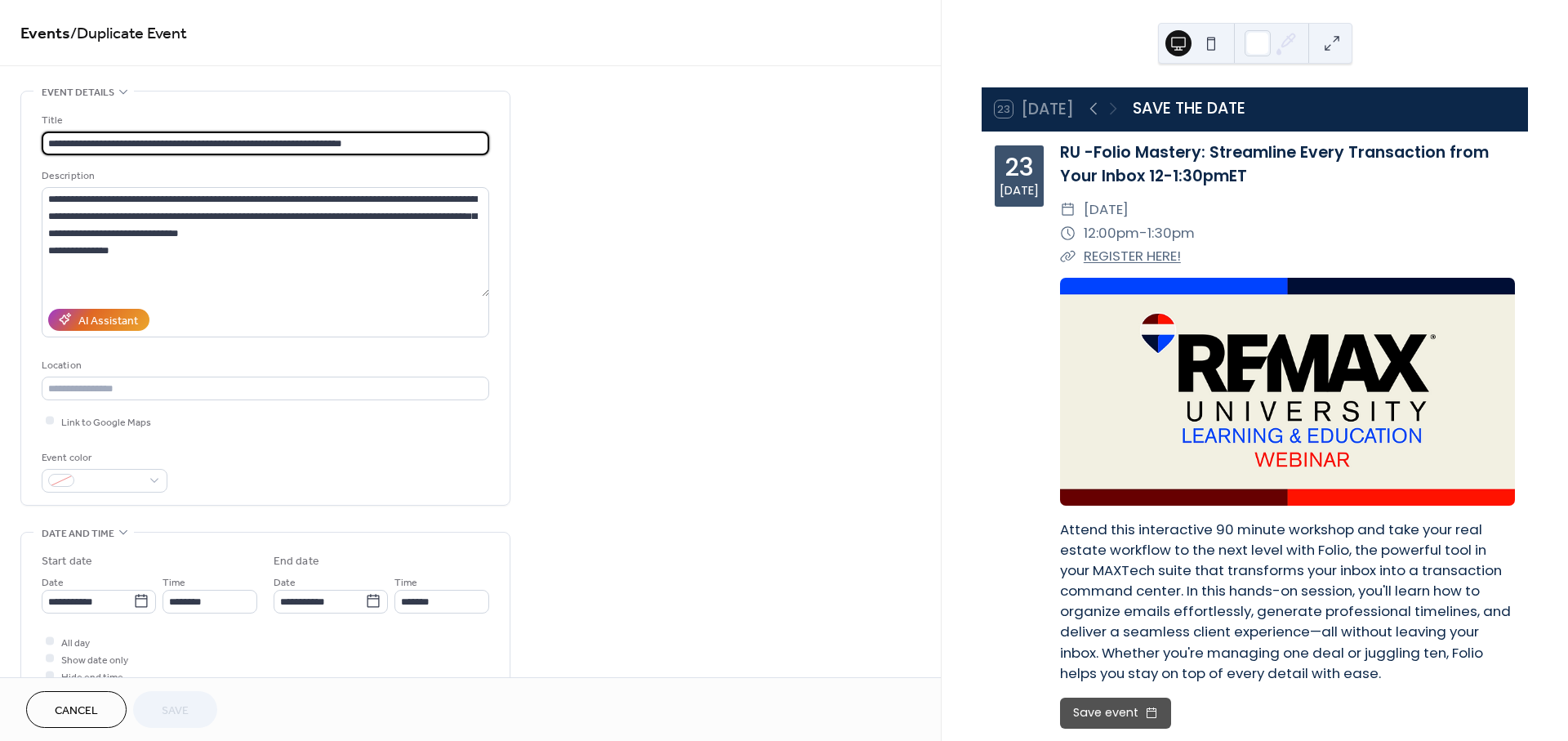 drag, startPoint x: 68, startPoint y: 148, endPoint x: 315, endPoint y: 147, distance: 247.00202 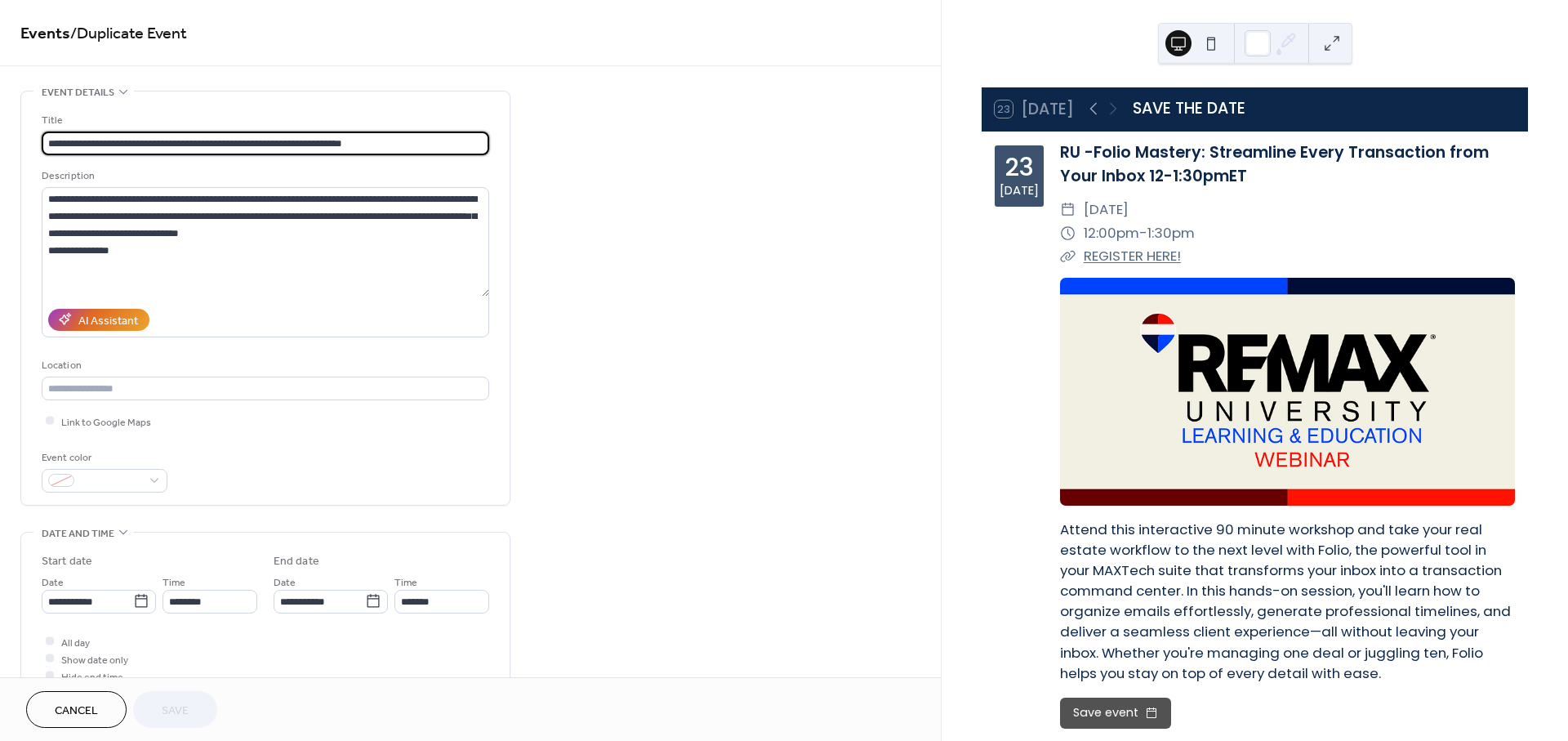 click on "**********" at bounding box center (265, 143) 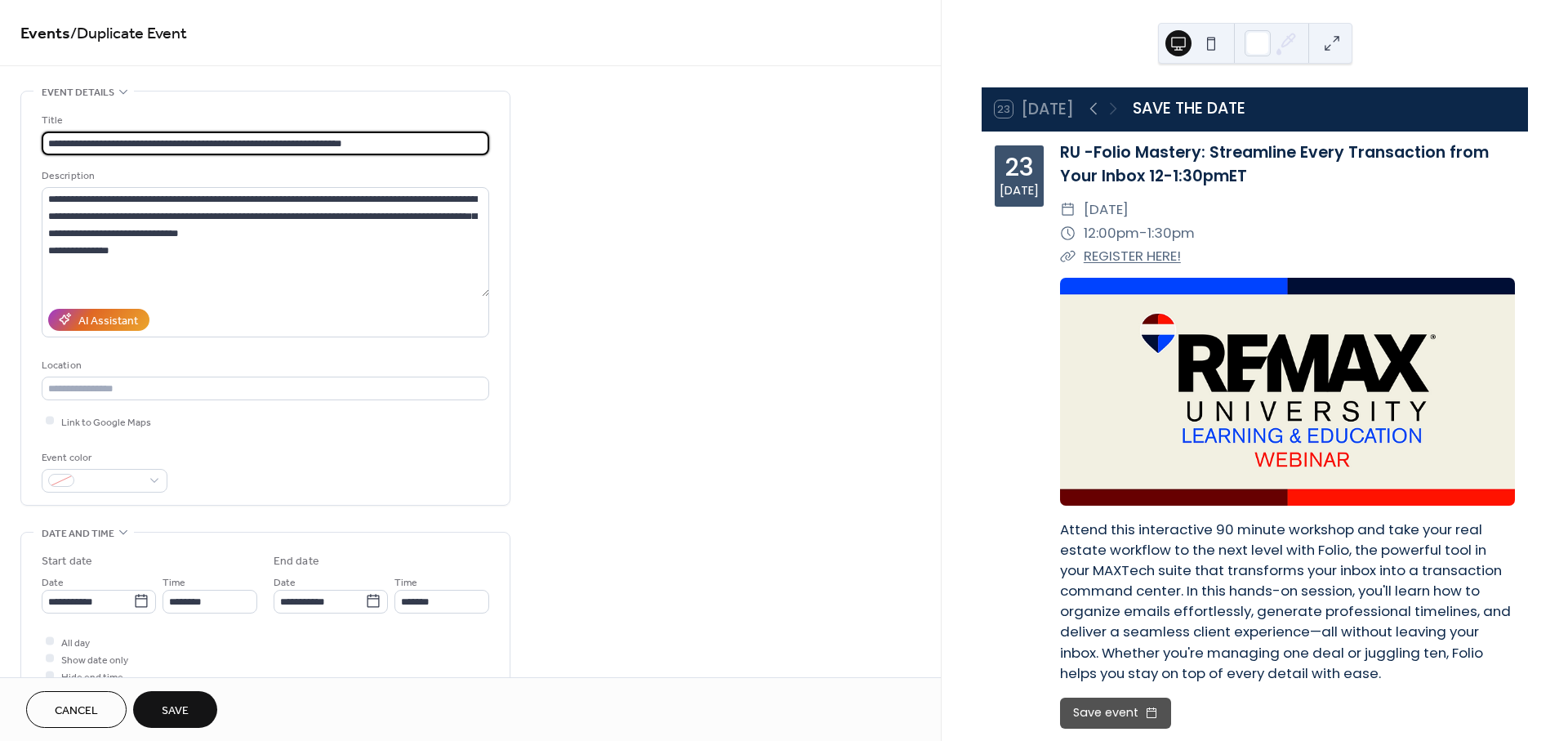 type on "**********" 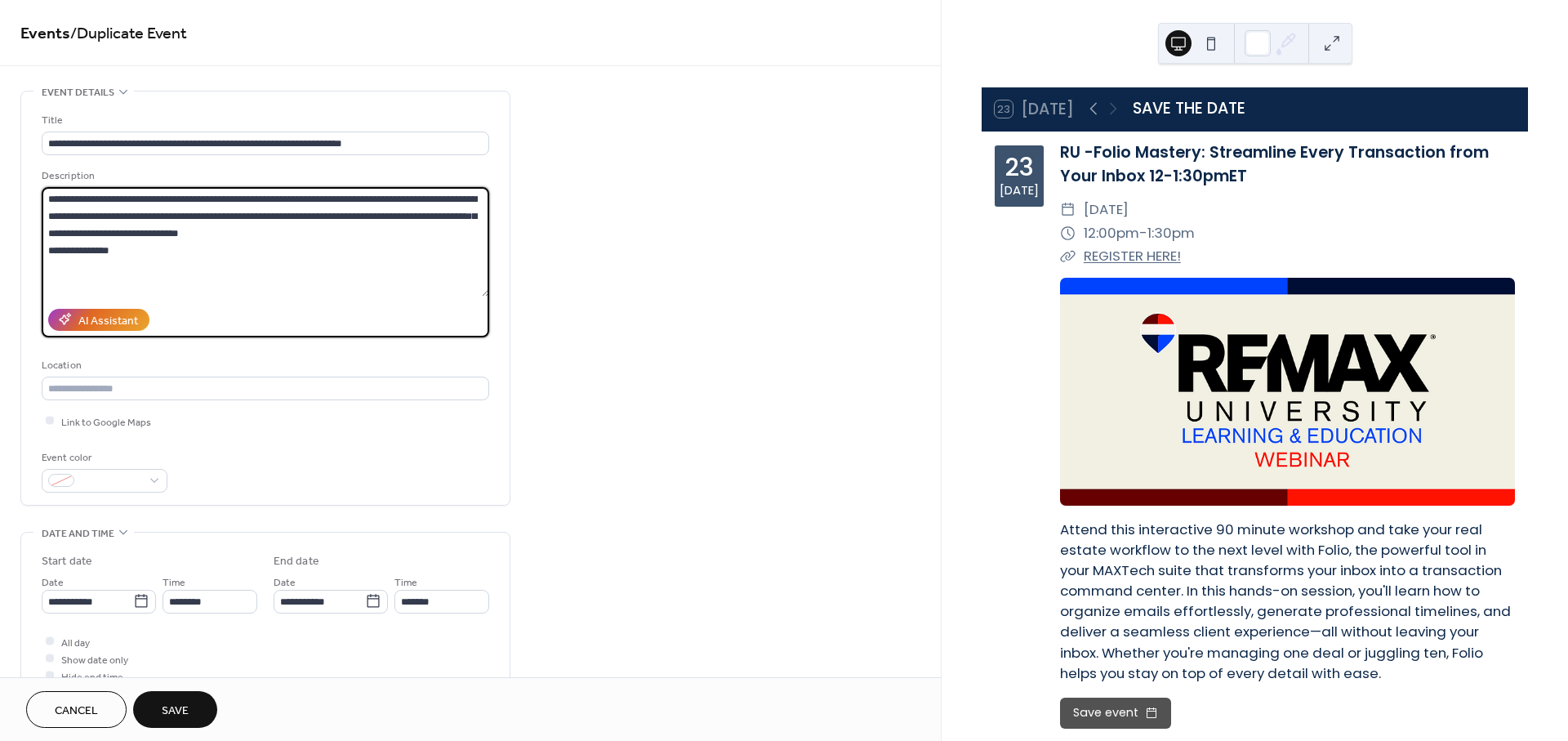 drag, startPoint x: 318, startPoint y: 230, endPoint x: -56, endPoint y: 197, distance: 375.45306 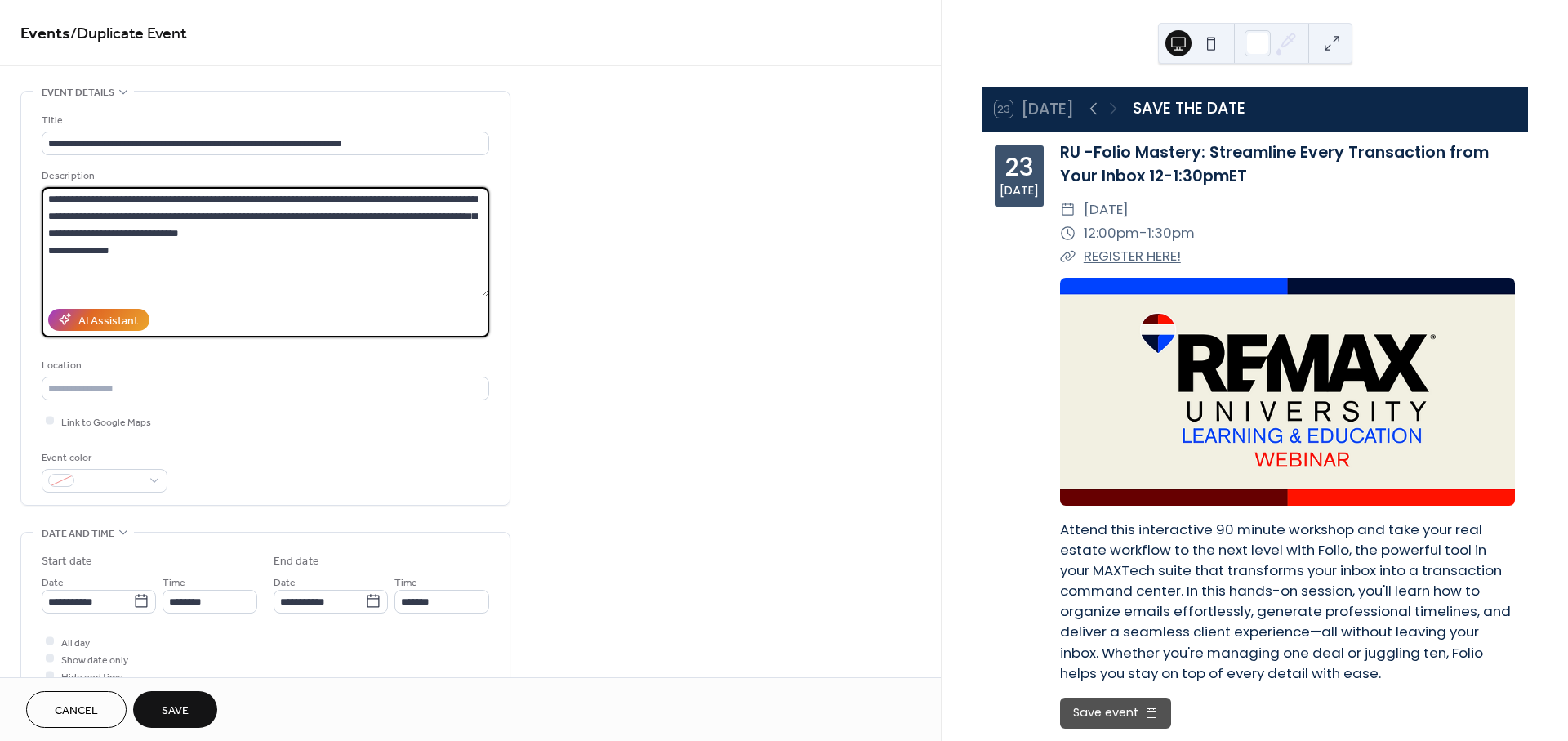 click on "**********" at bounding box center [784, 370] 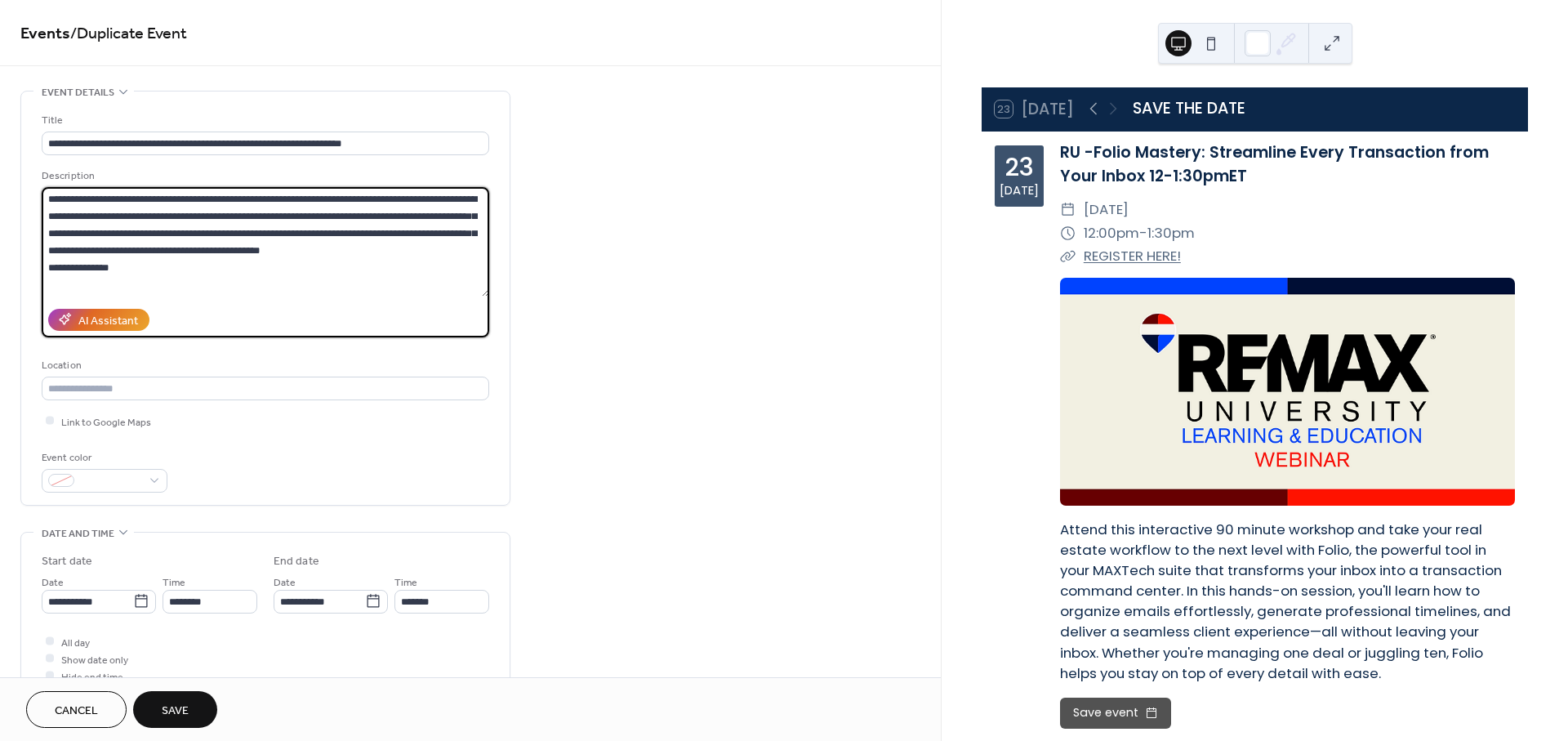 click on "**********" at bounding box center (265, 242) 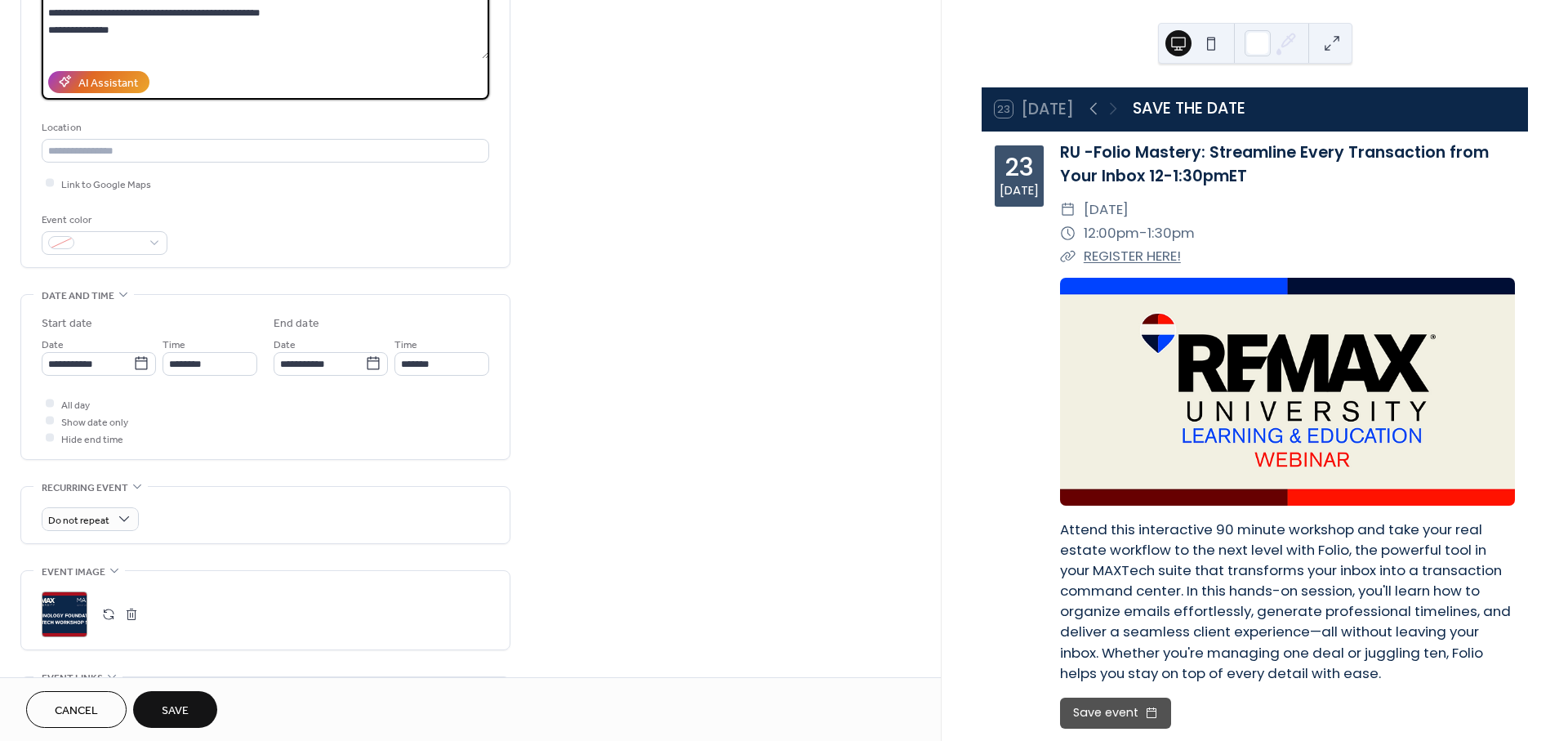 scroll, scrollTop: 363, scrollLeft: 0, axis: vertical 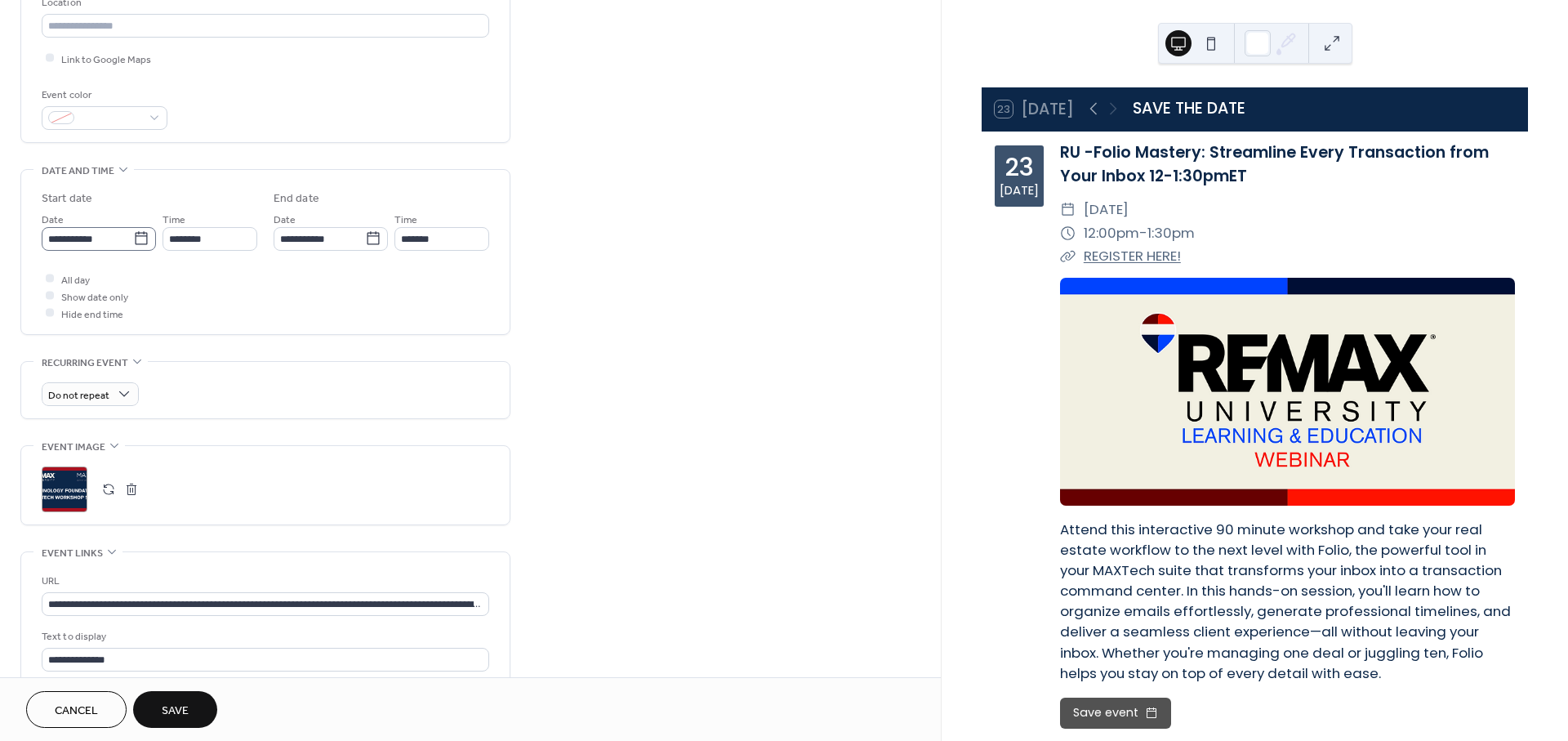 type on "**********" 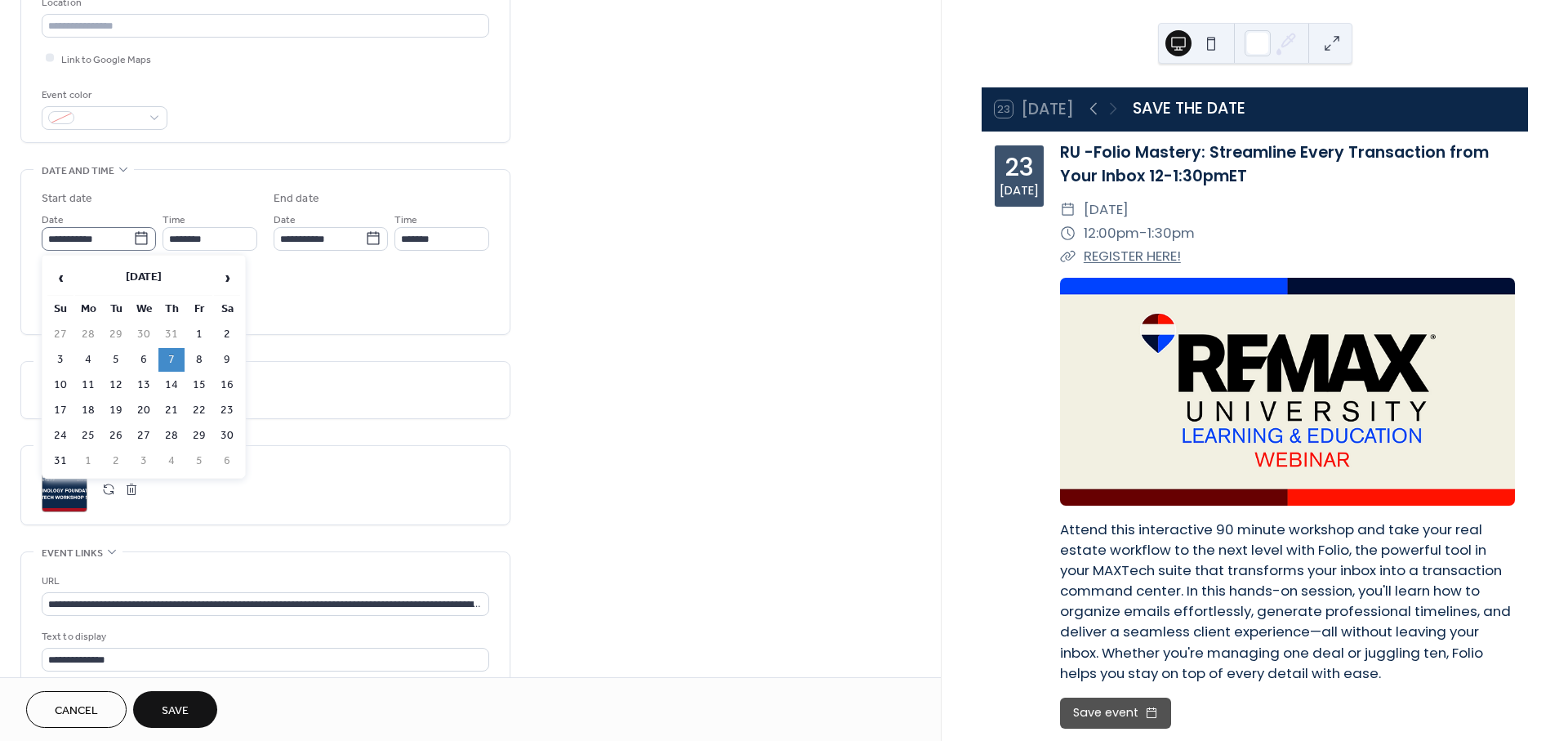 click 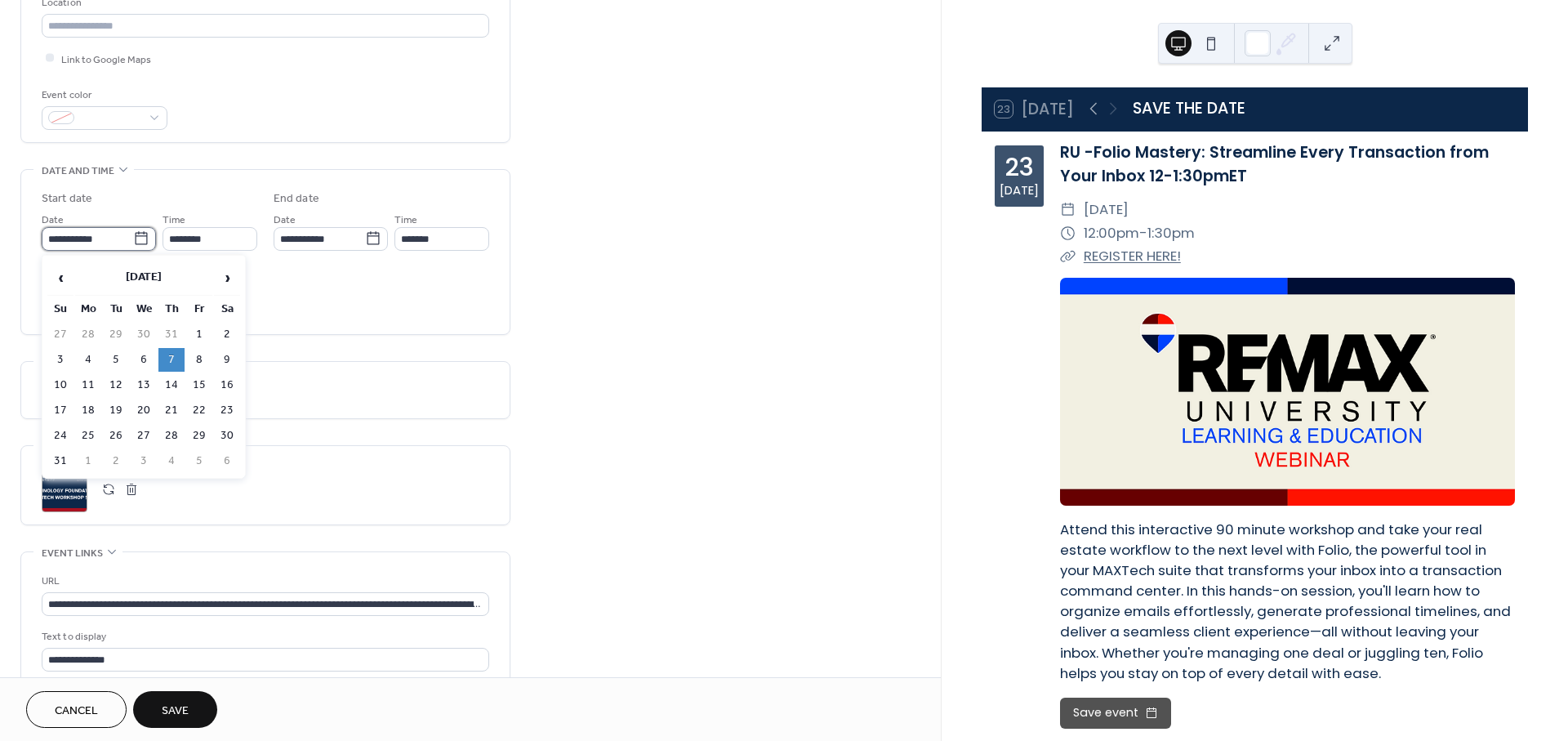 click on "**********" at bounding box center [87, 239] 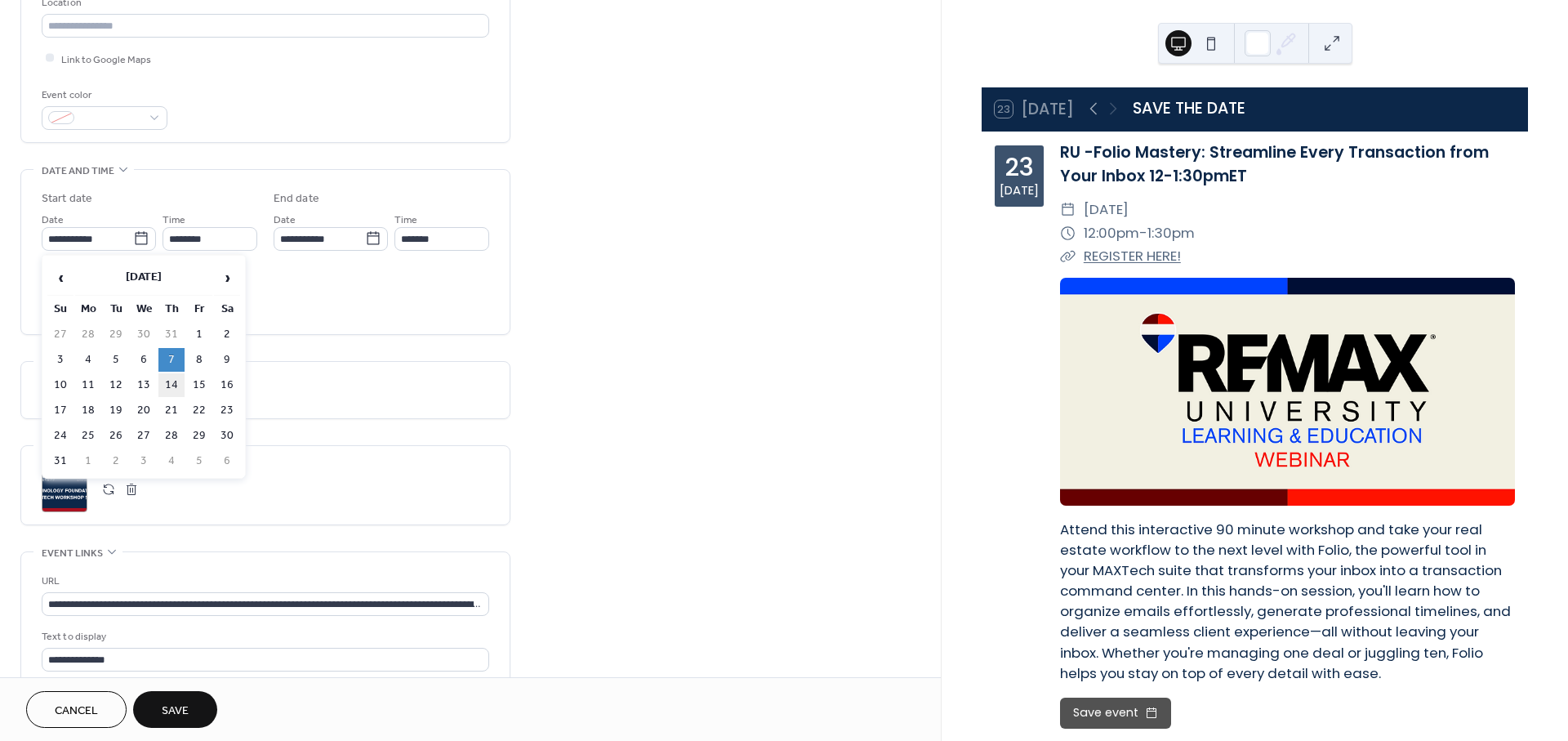 click on "14" at bounding box center [172, 385] 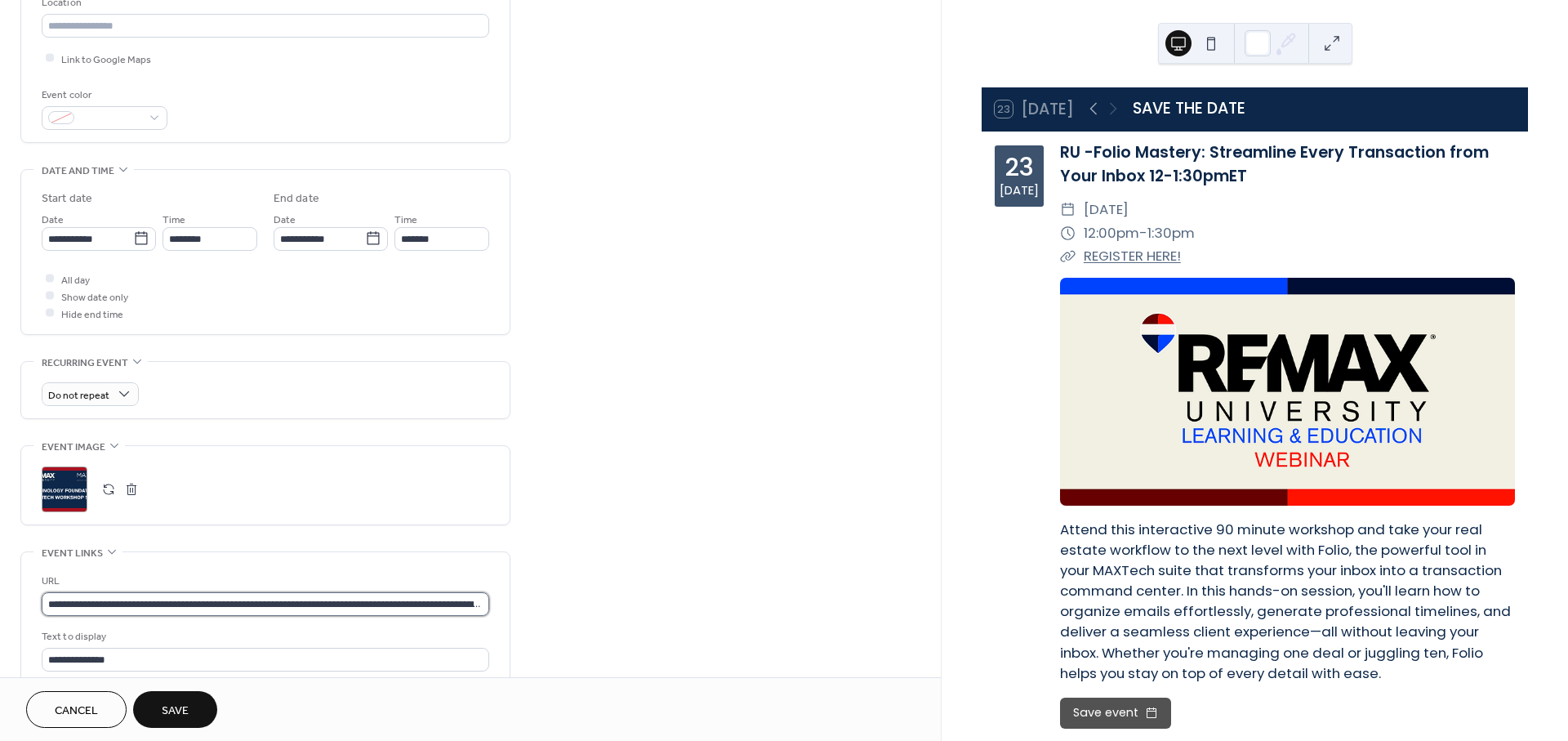 click on "**********" at bounding box center (265, 604) 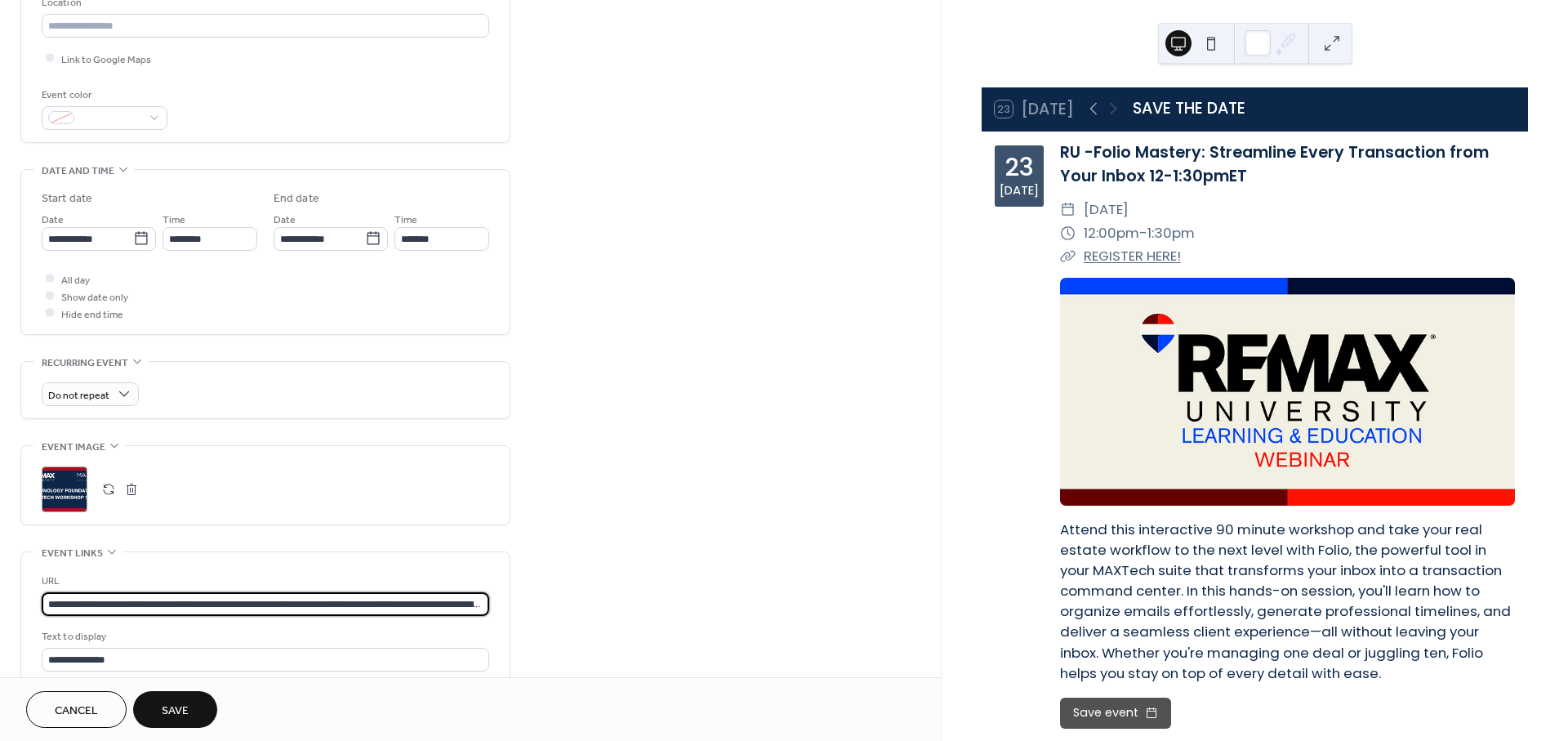 click on "**********" at bounding box center (265, 604) 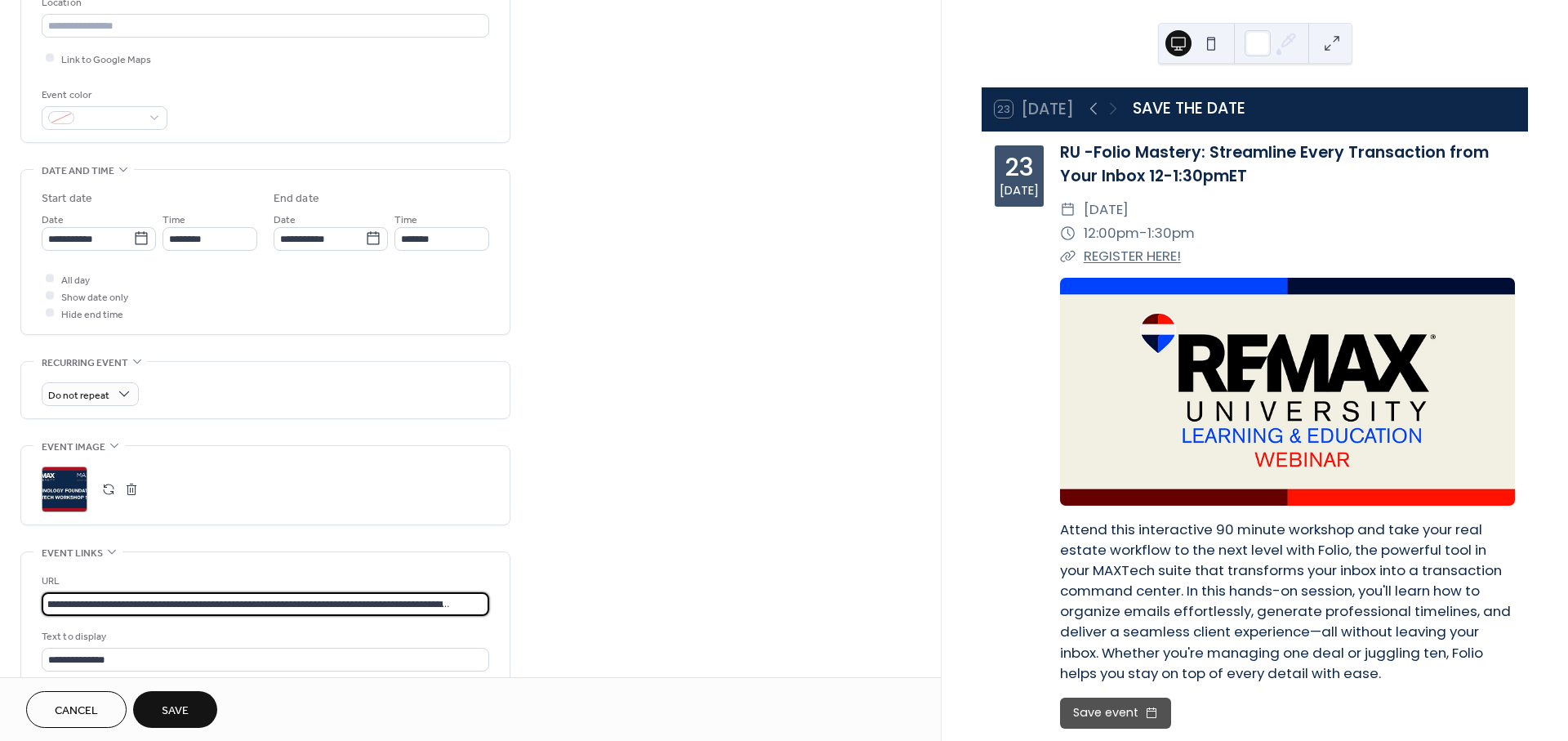 type on "**********" 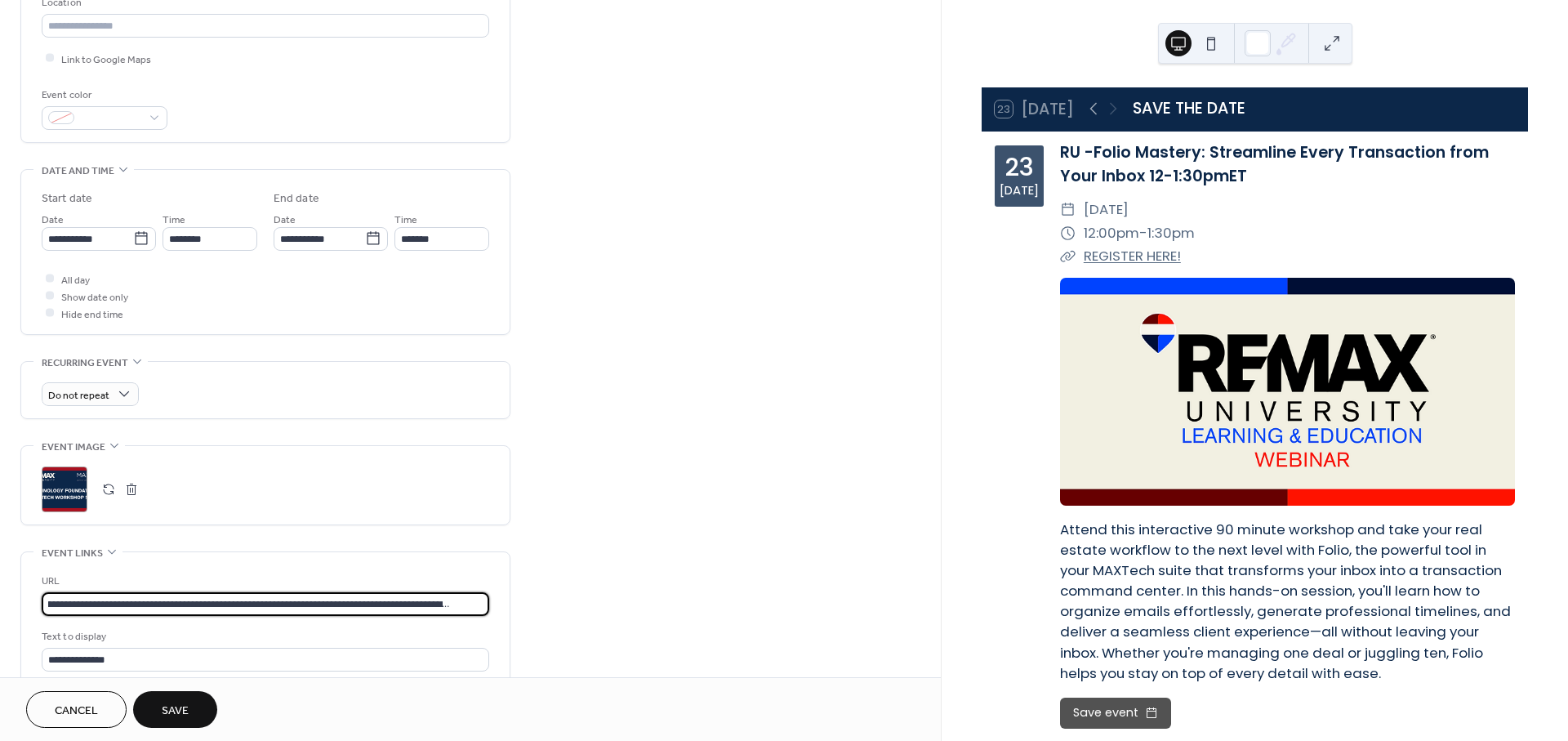 scroll, scrollTop: 0, scrollLeft: 0, axis: both 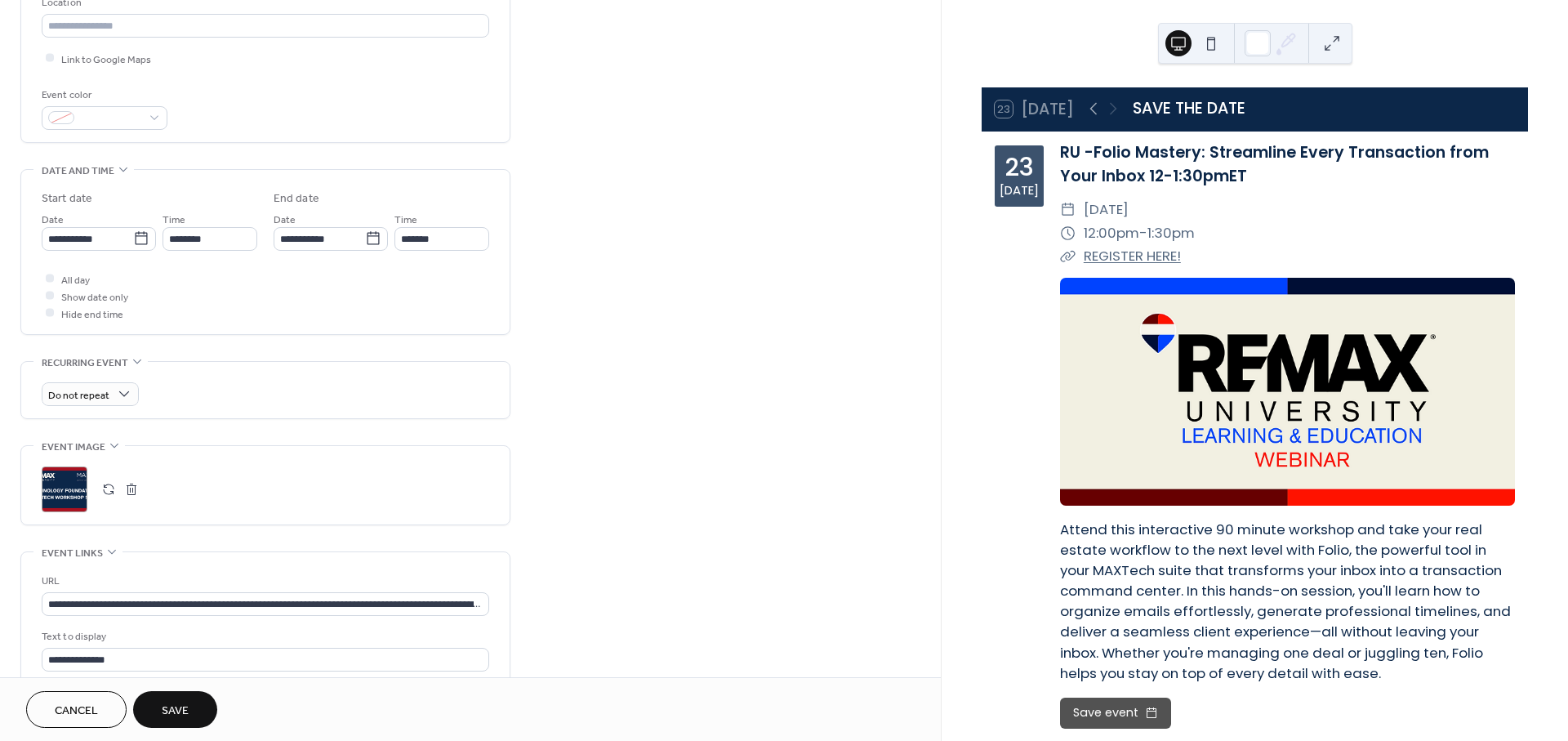 click on "Save" at bounding box center [175, 711] 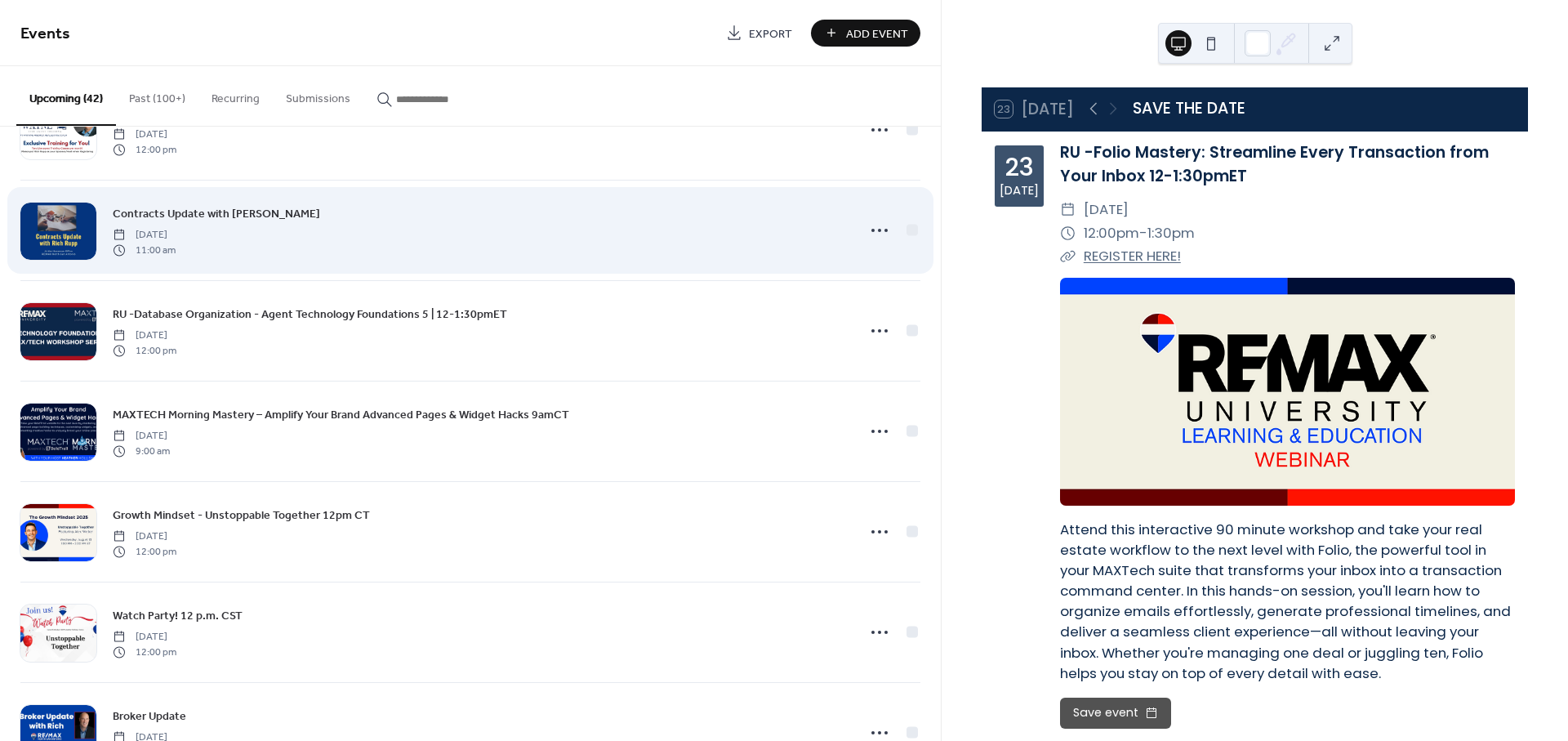 scroll, scrollTop: 1180, scrollLeft: 0, axis: vertical 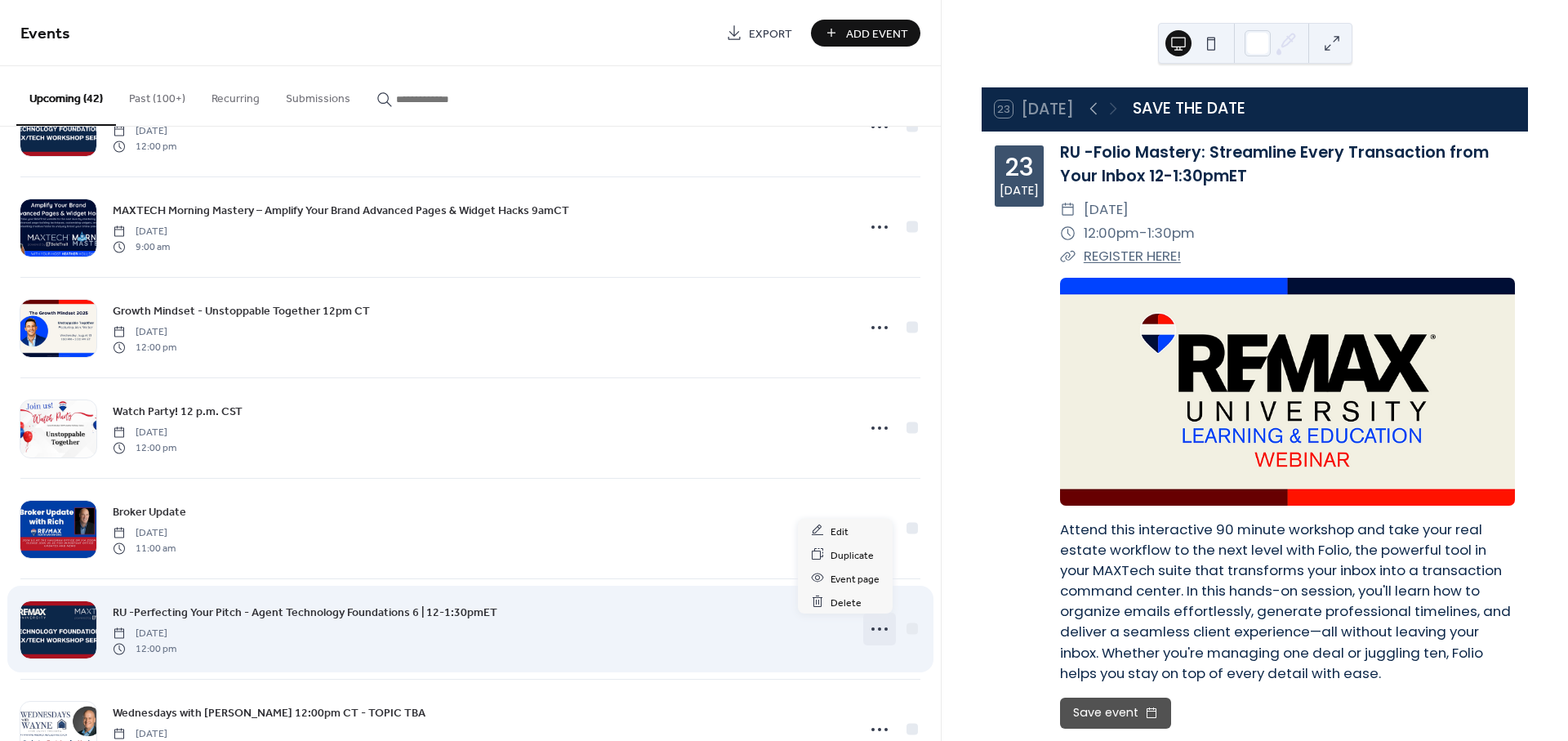 click 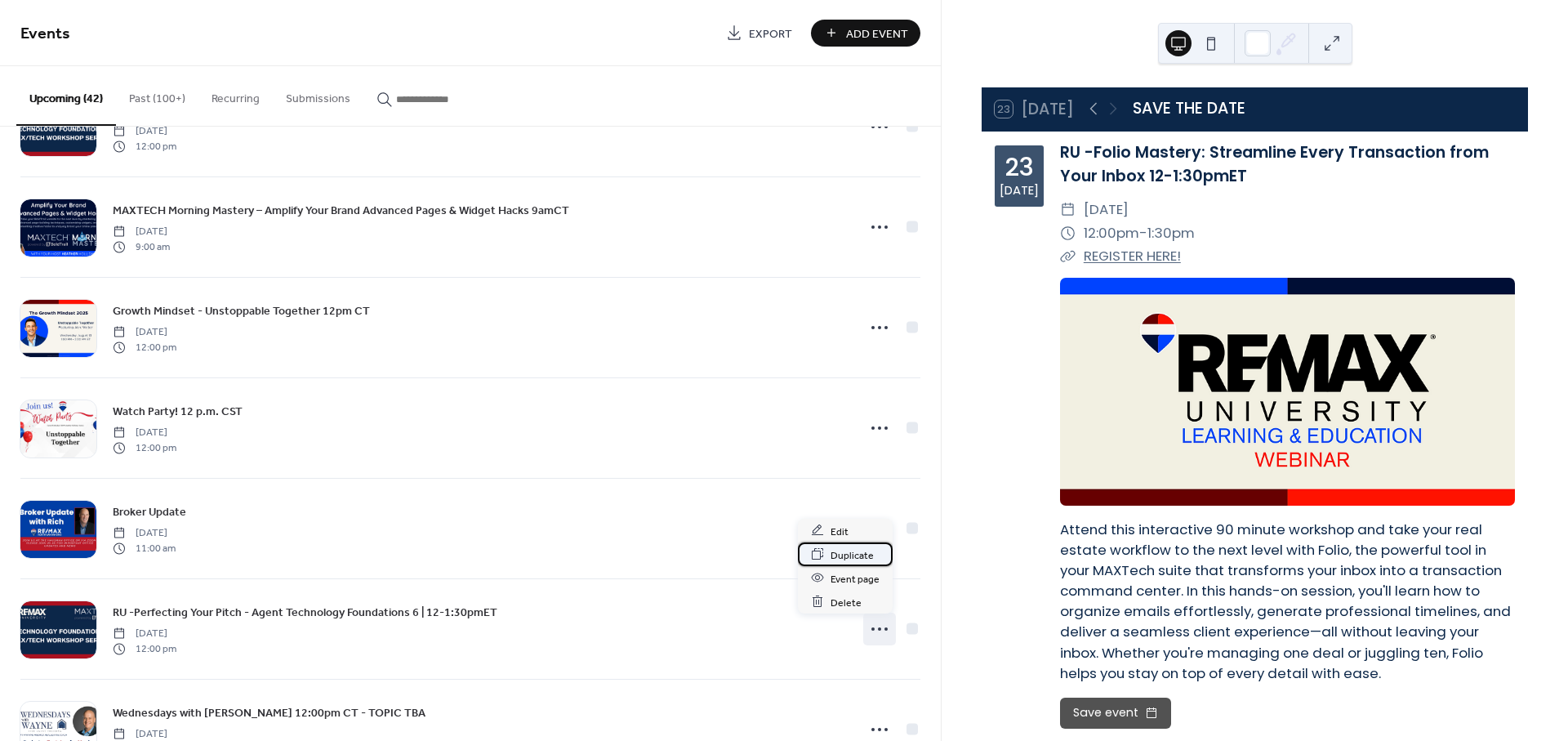 click on "Duplicate" at bounding box center (852, 555) 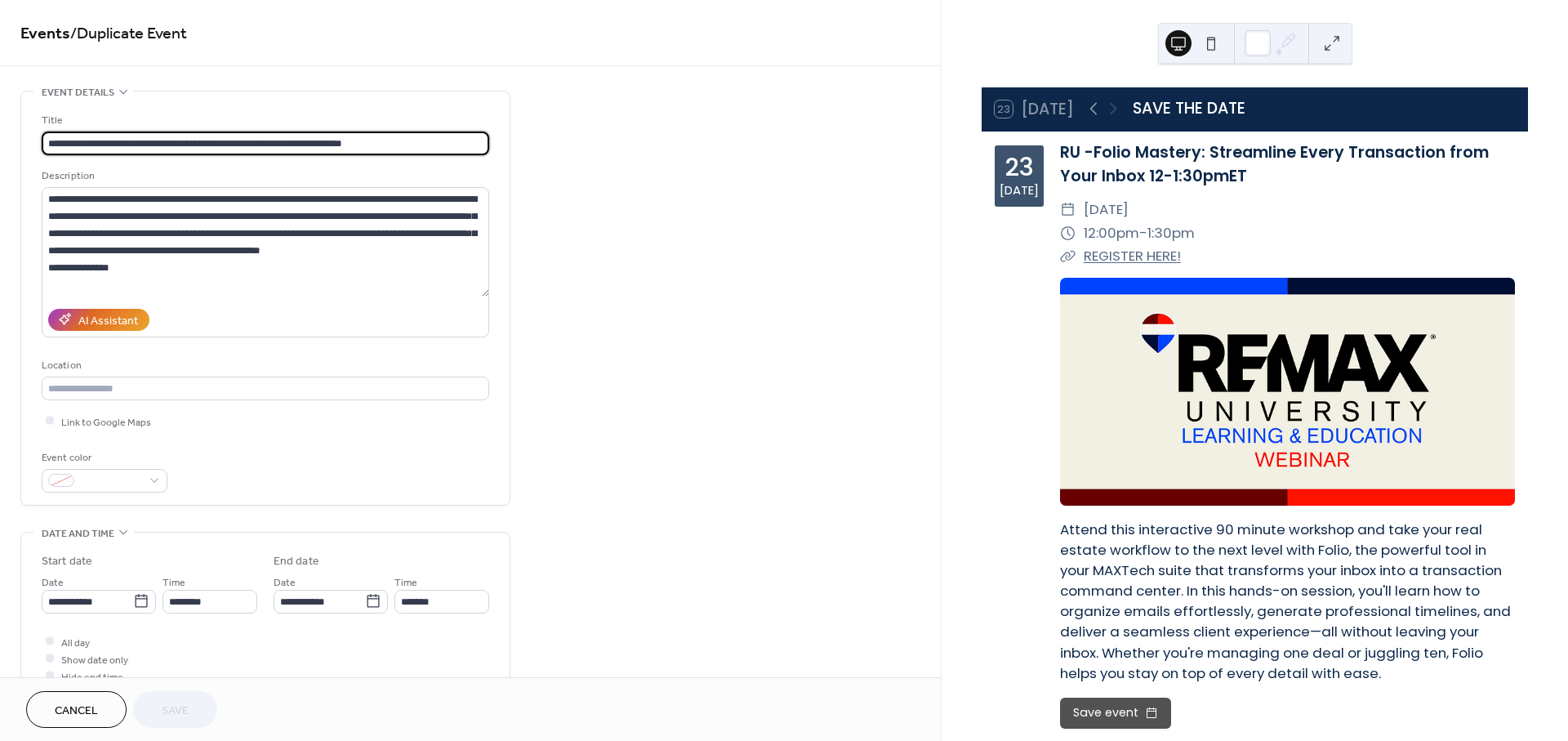 drag, startPoint x: 65, startPoint y: 141, endPoint x: 304, endPoint y: 142, distance: 239.00209 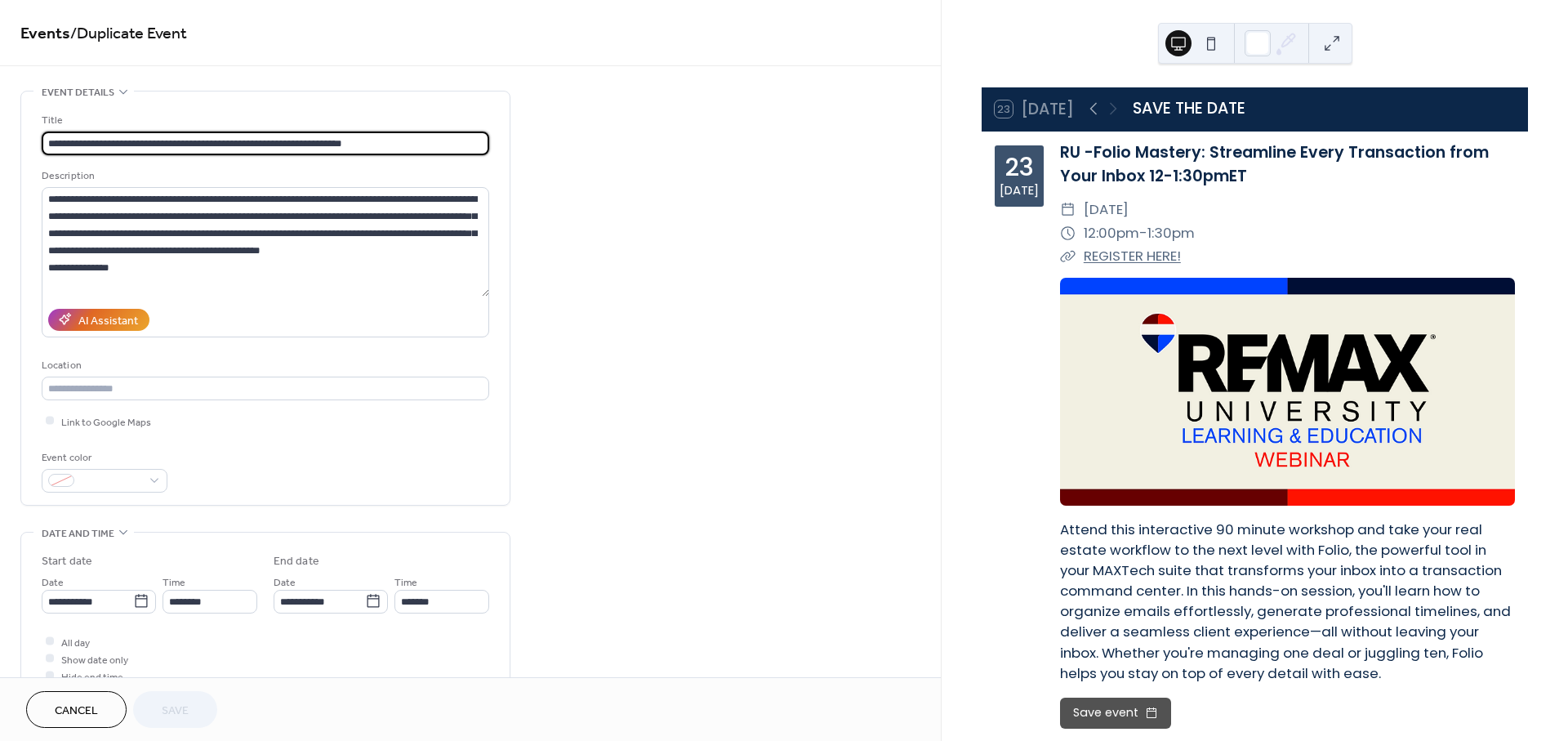 click on "**********" at bounding box center (265, 143) 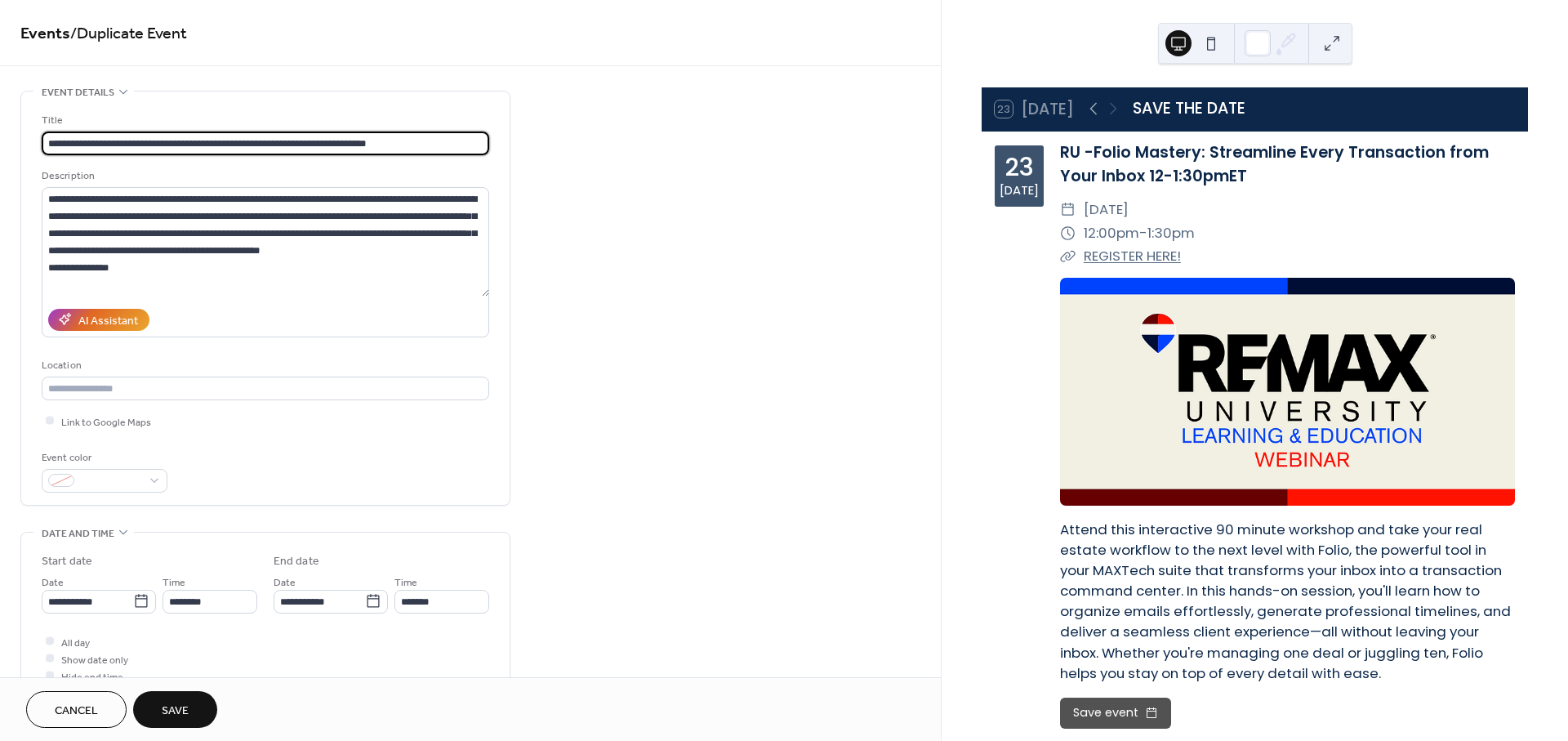 type on "**********" 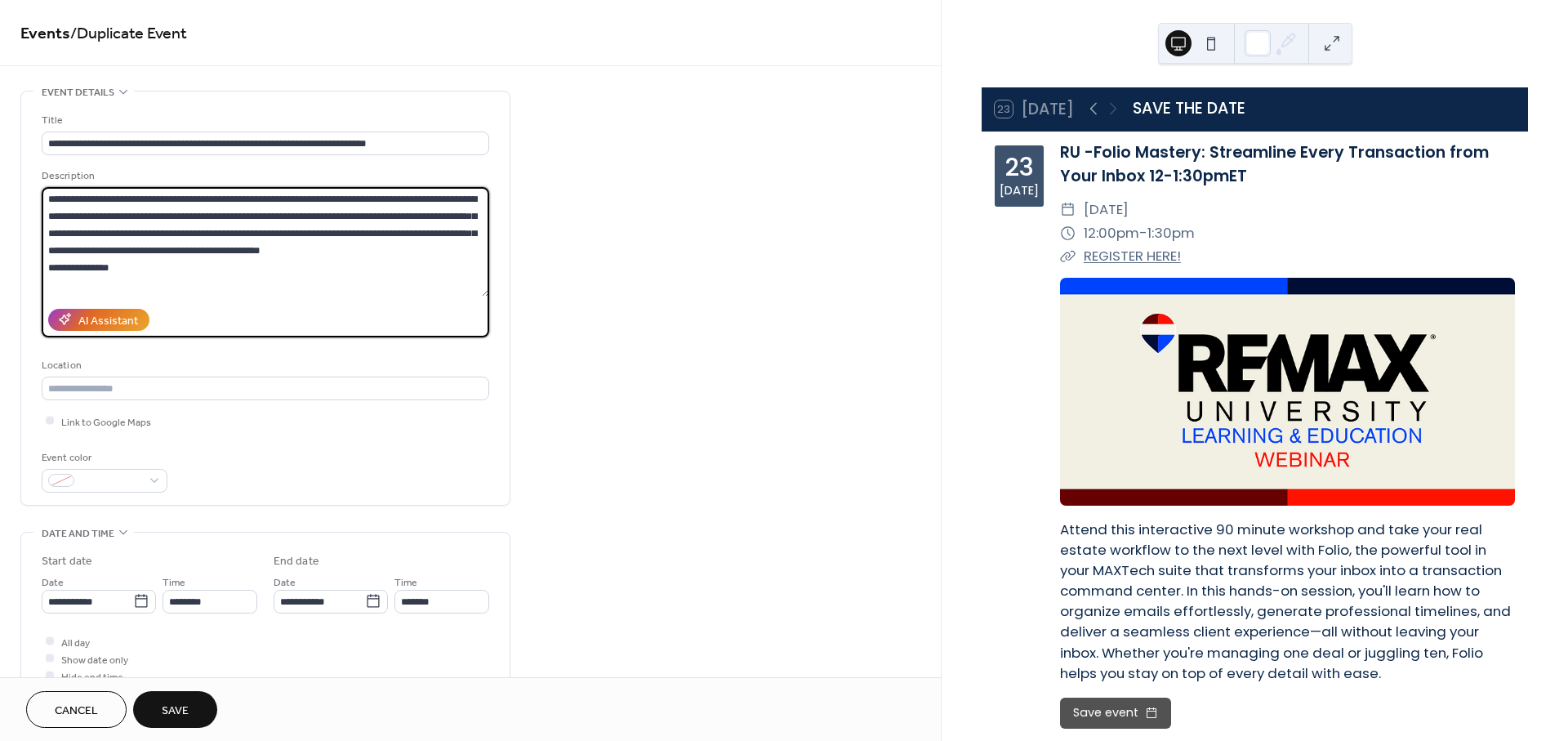 drag, startPoint x: 341, startPoint y: 243, endPoint x: 26, endPoint y: 189, distance: 319.5951 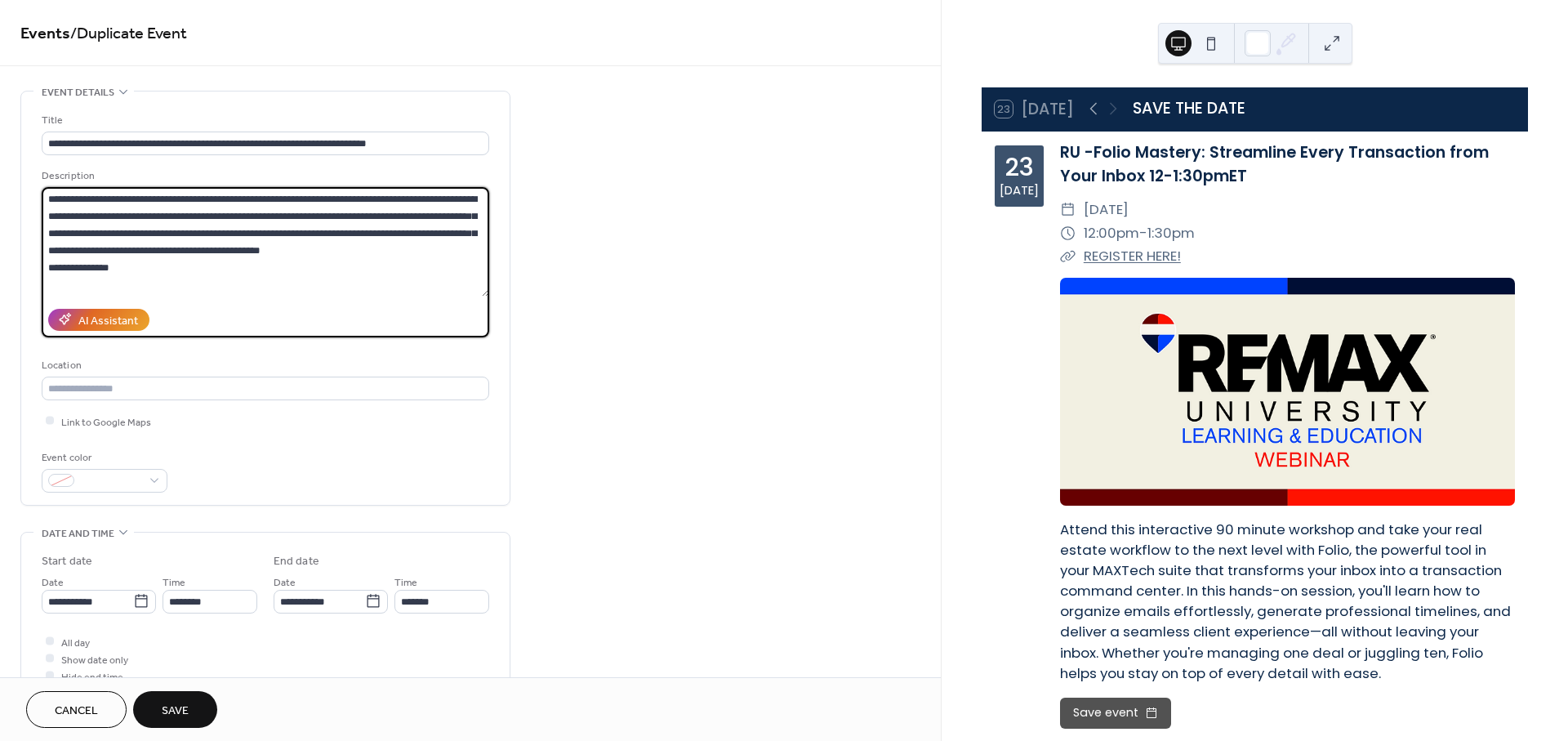 click on "**********" at bounding box center (265, 298) 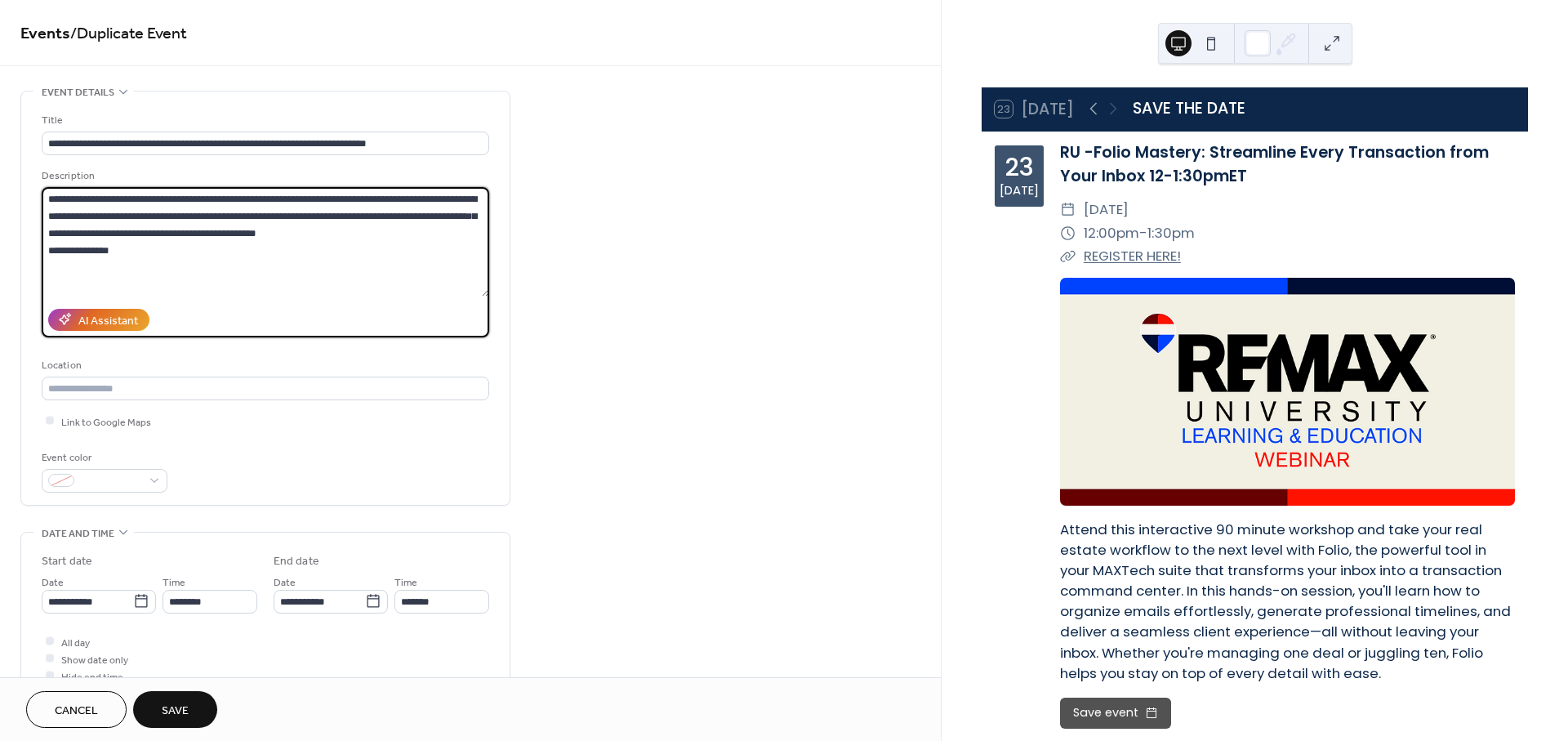 click on "**********" at bounding box center (265, 242) 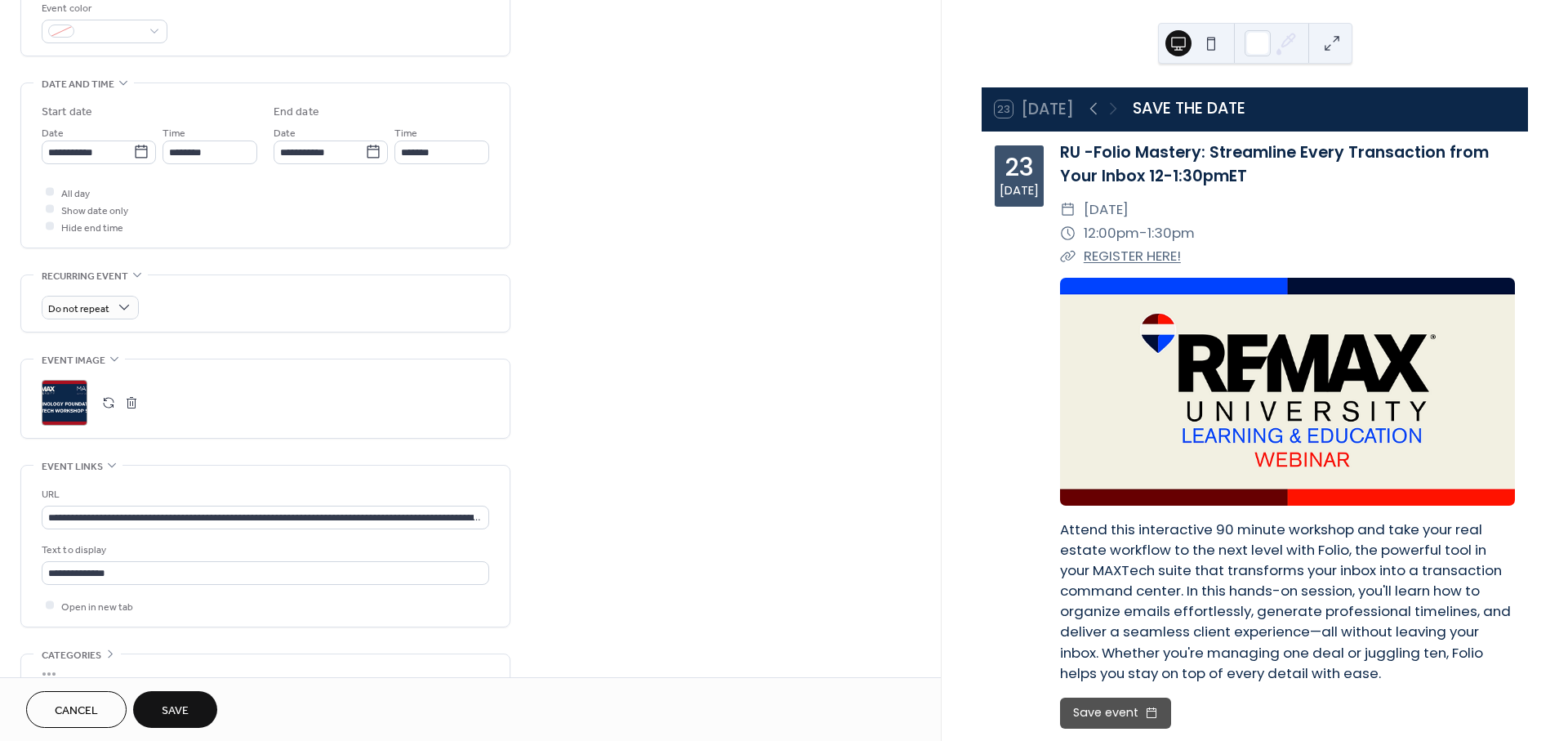 scroll, scrollTop: 453, scrollLeft: 0, axis: vertical 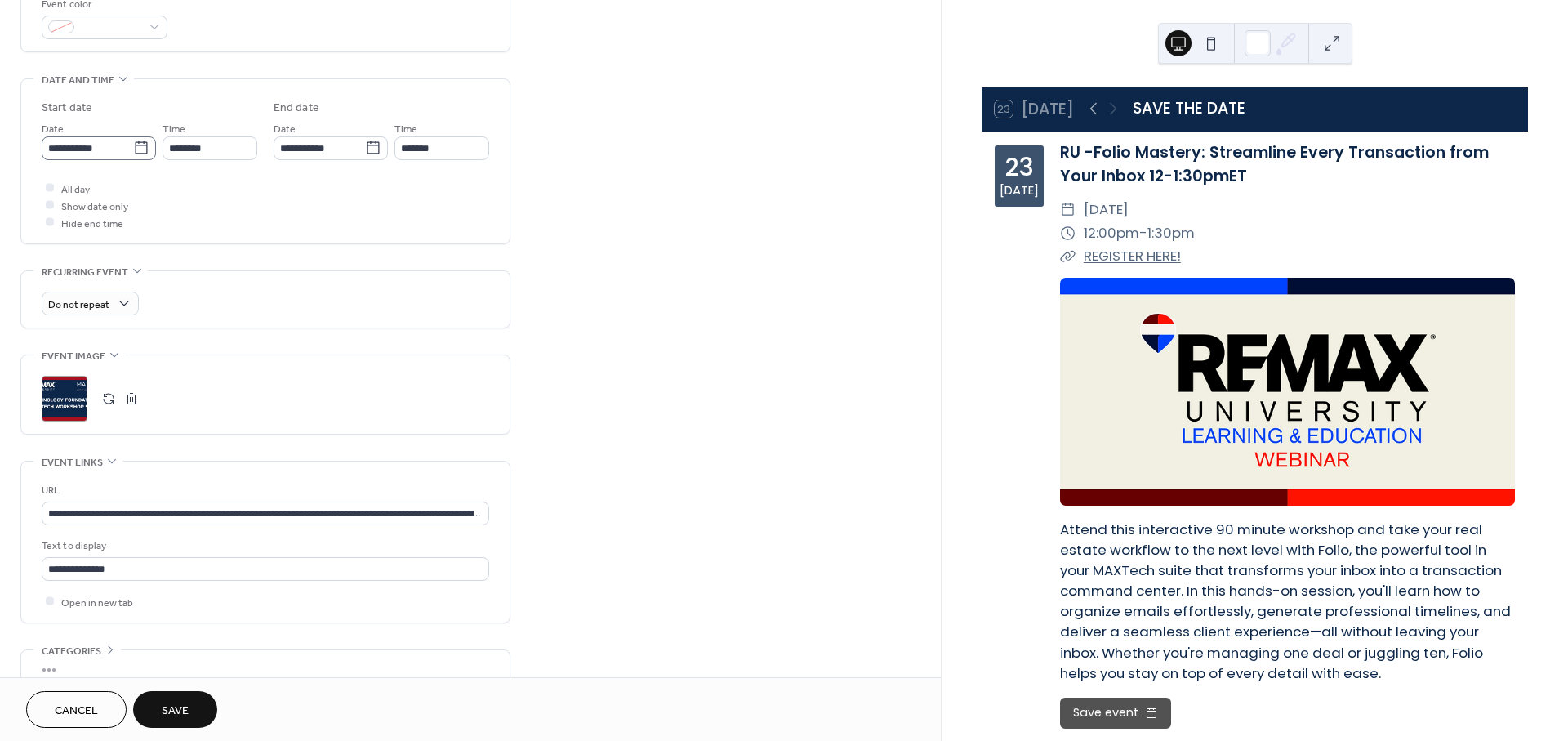 type on "**********" 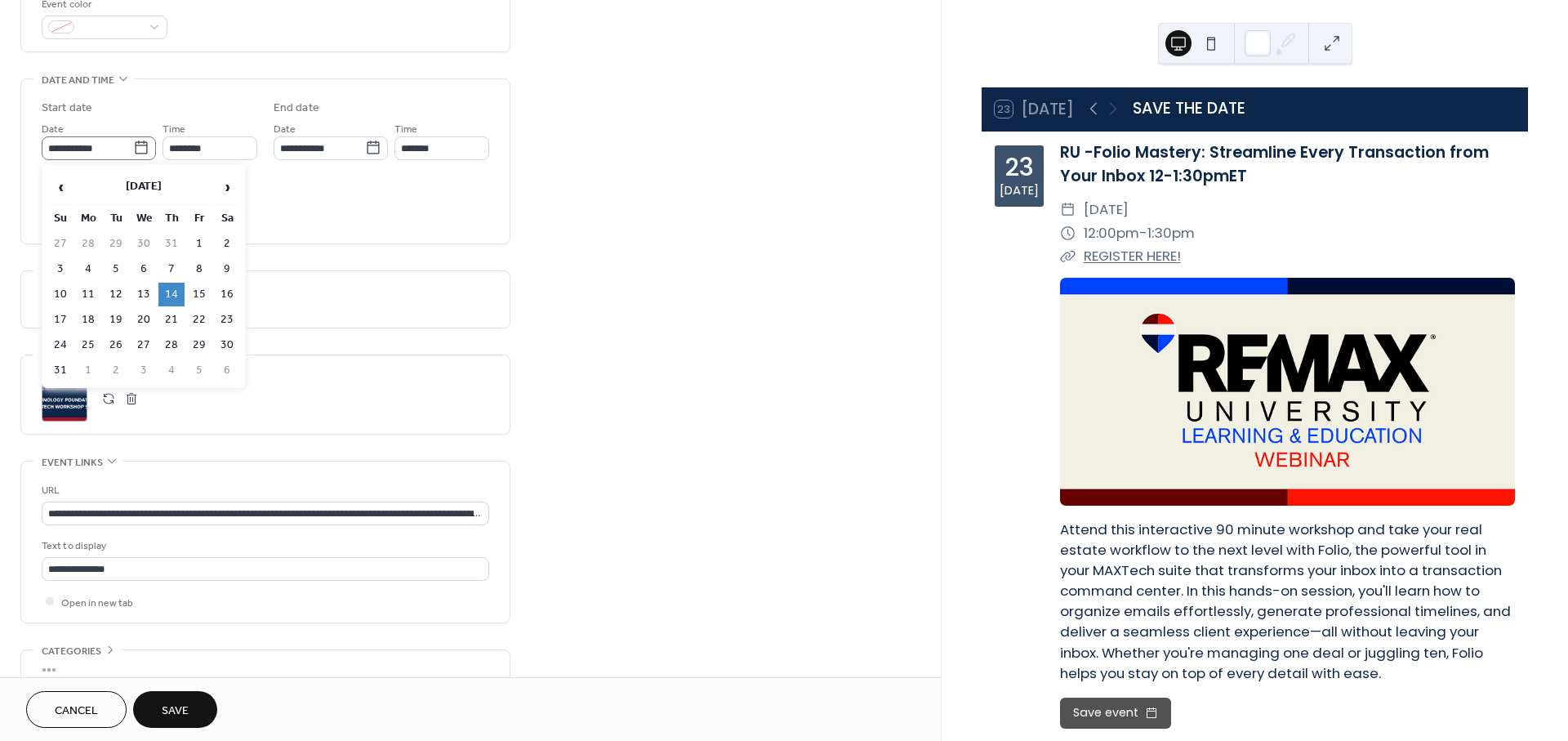 click 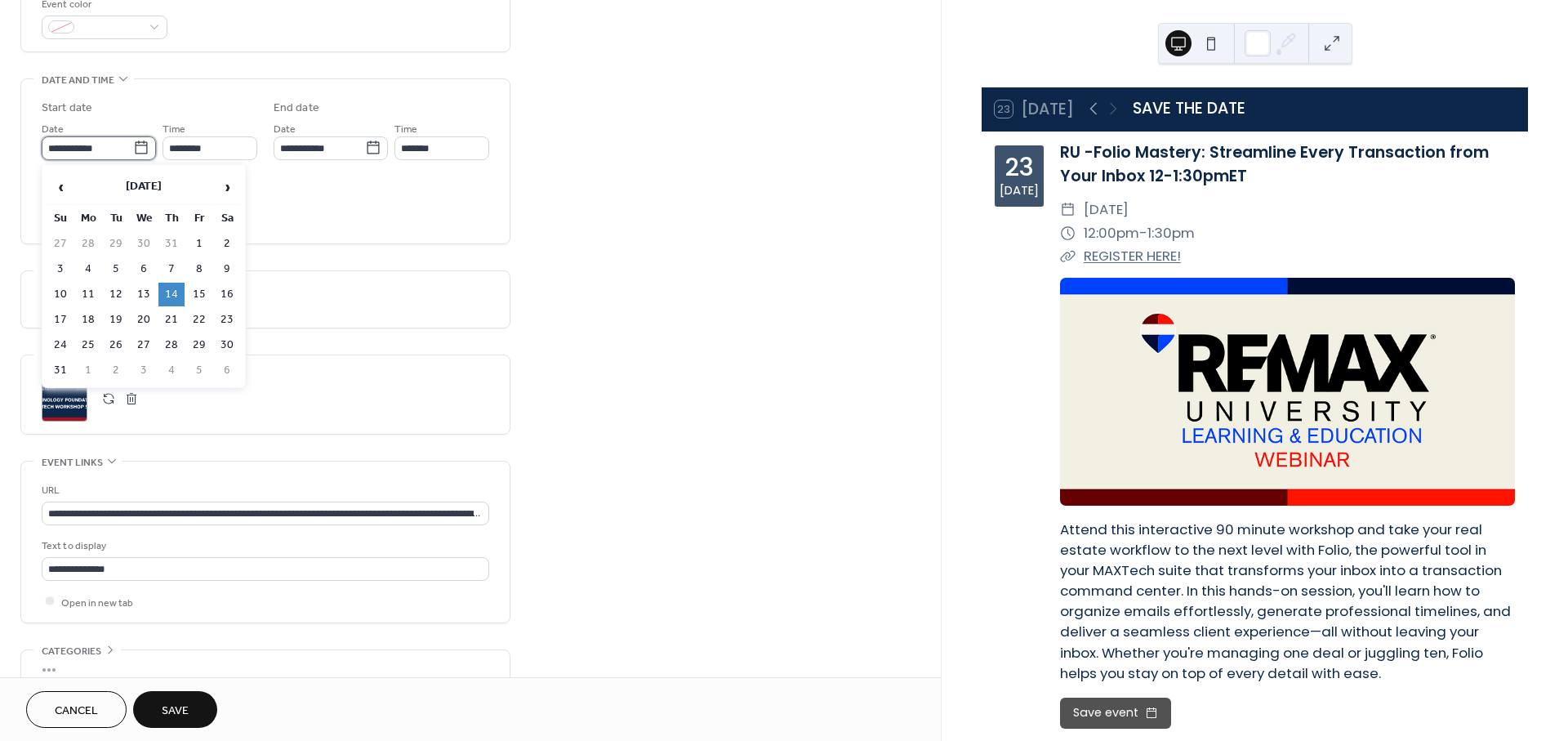 click on "**********" at bounding box center [87, 148] 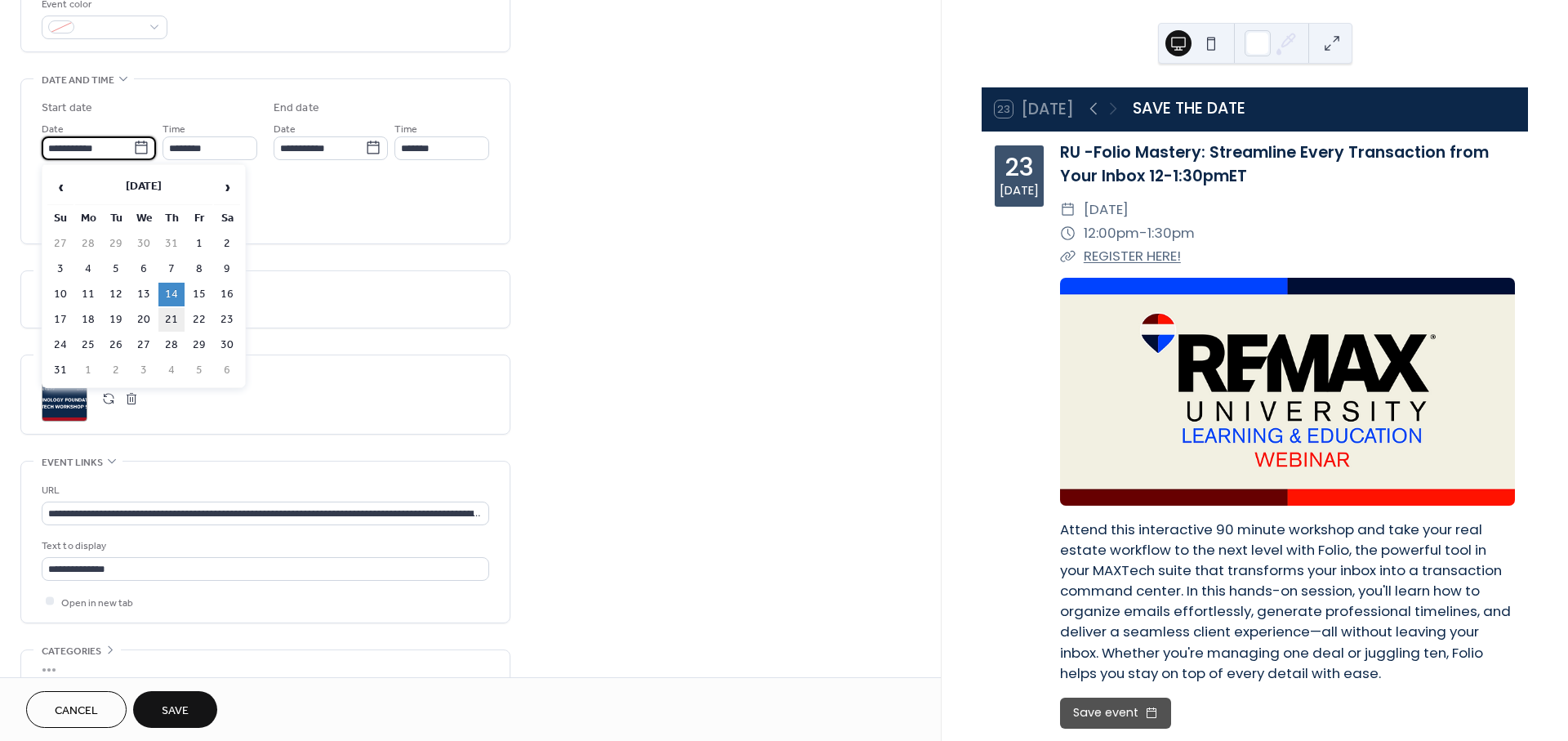 click on "21" at bounding box center [172, 319] 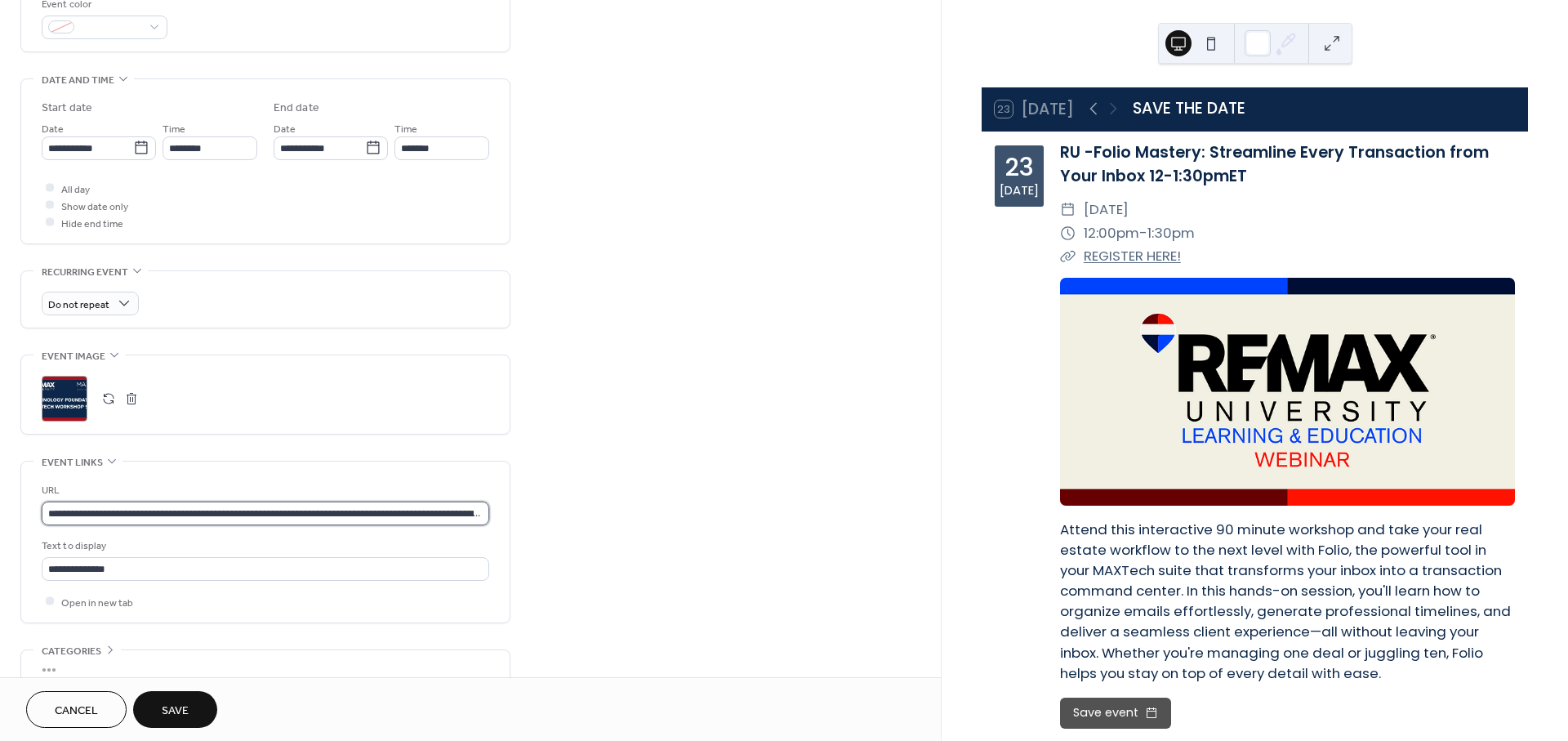 click on "**********" at bounding box center (265, 513) 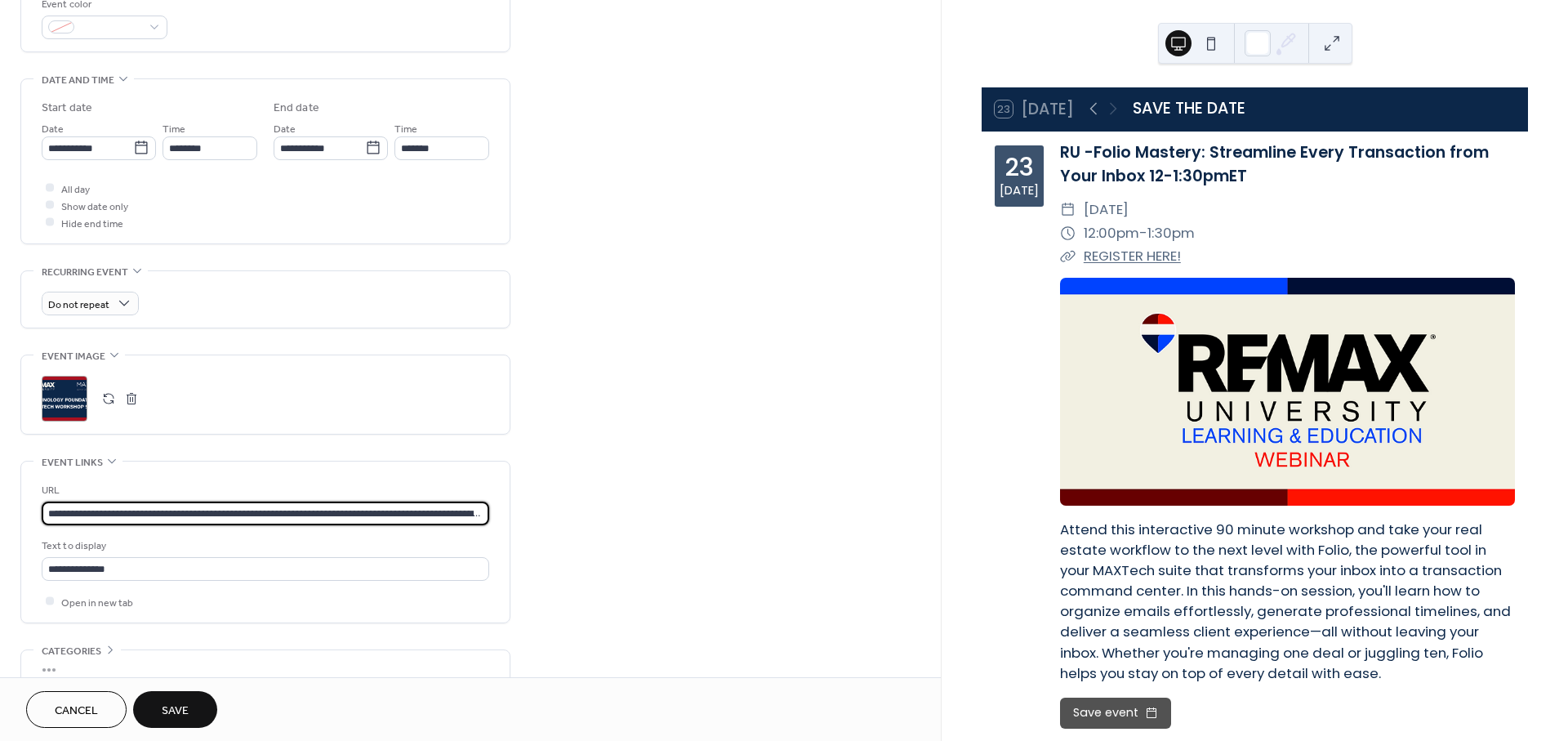 click on "**********" at bounding box center [265, 513] 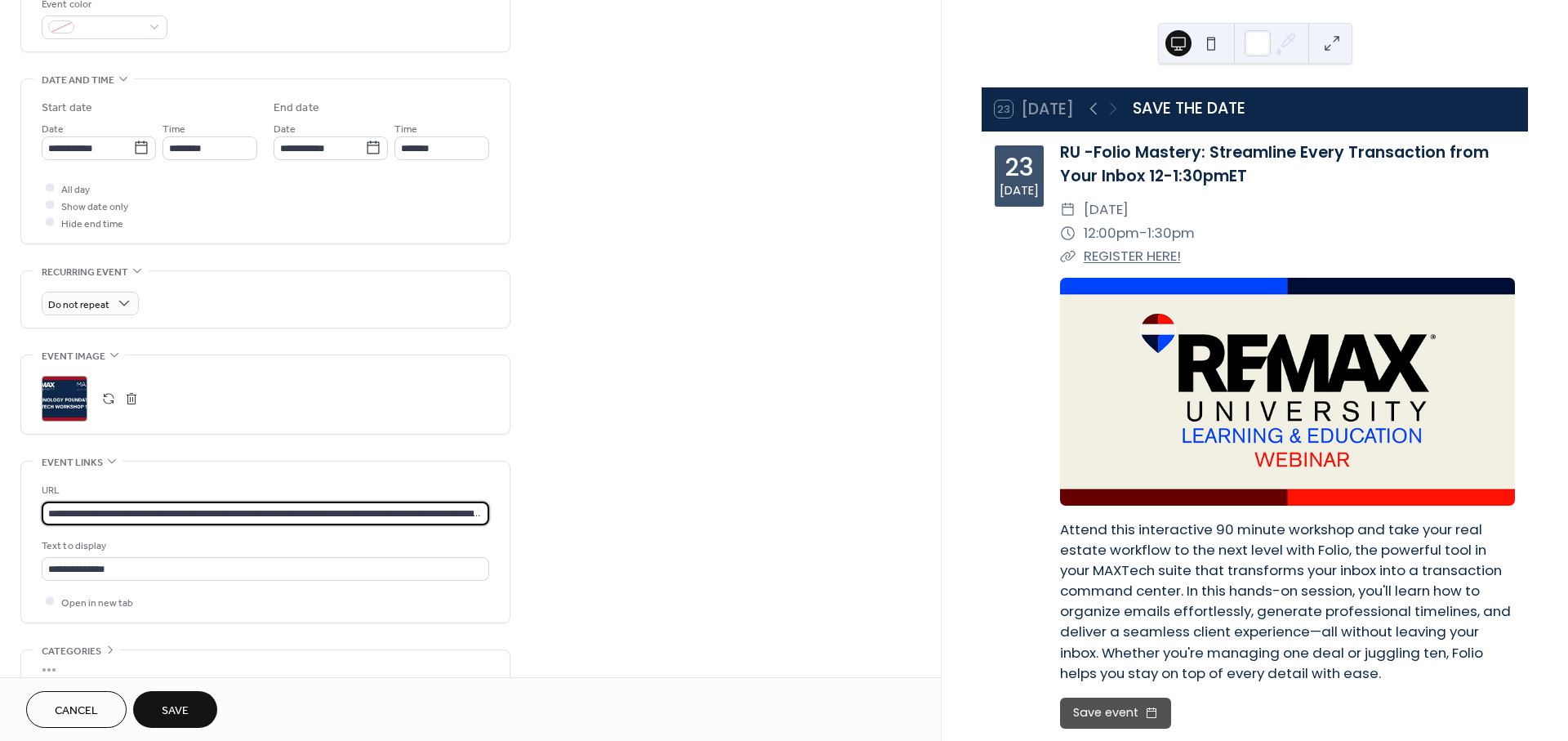 click on "**********" at bounding box center [265, 513] 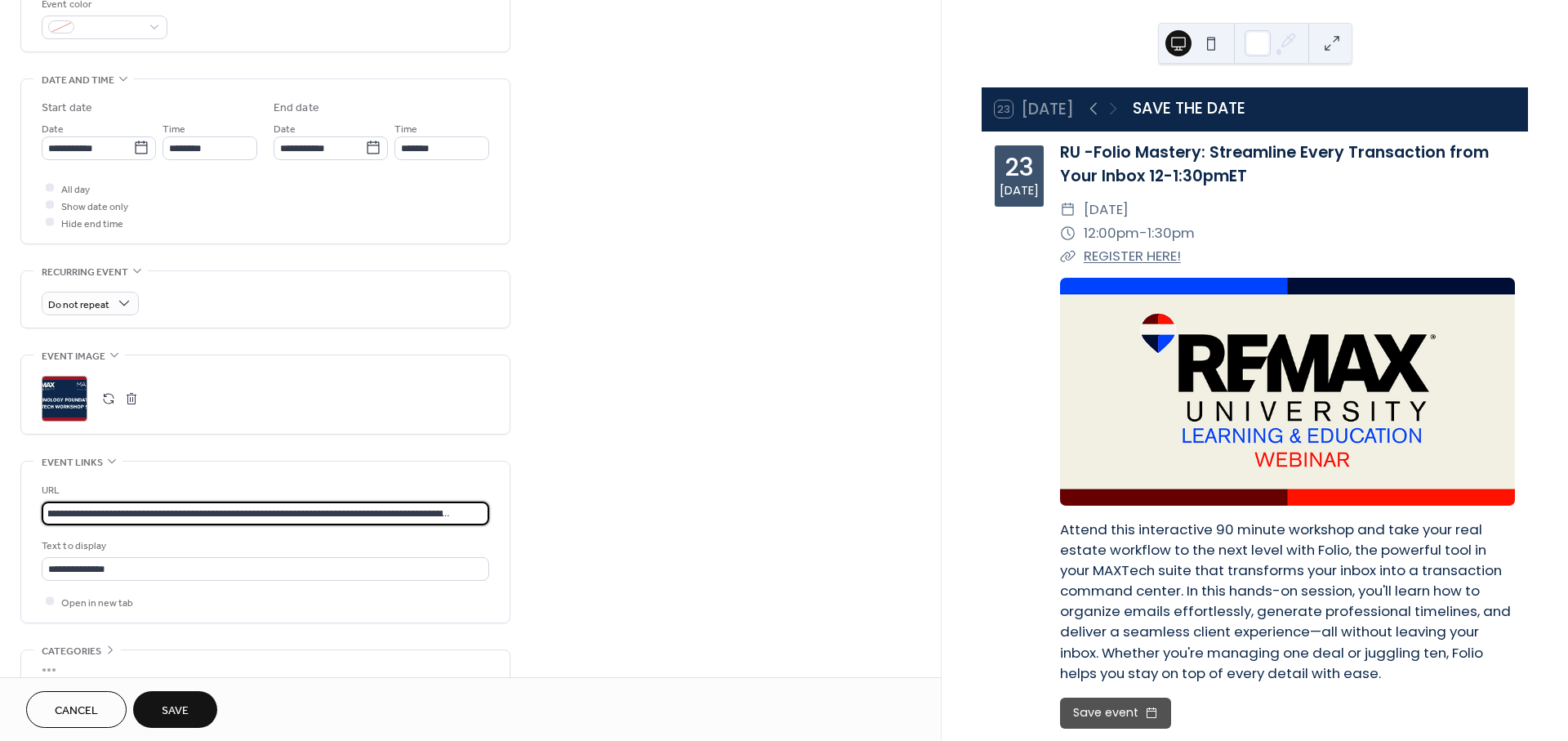 type on "**********" 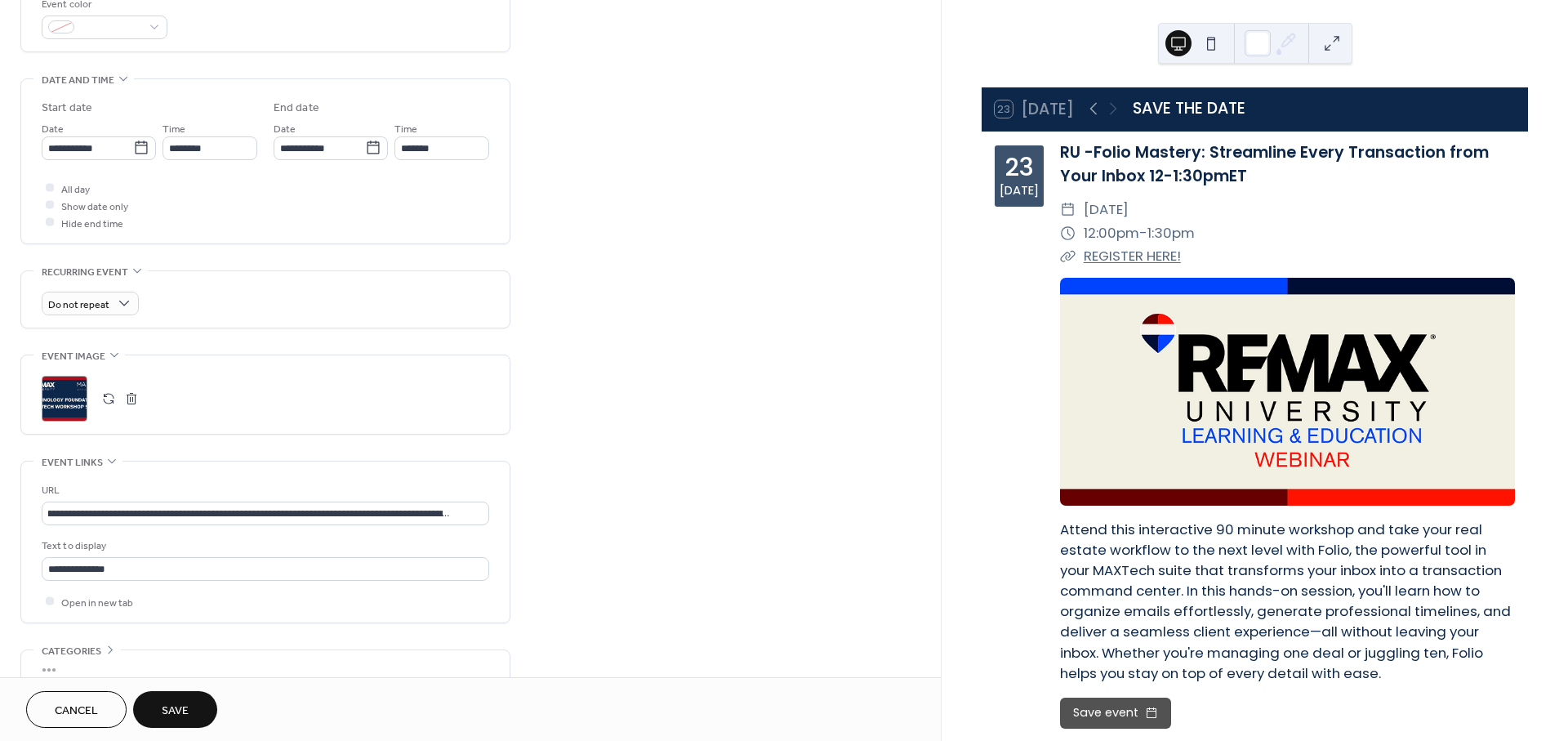 scroll, scrollTop: 0, scrollLeft: 0, axis: both 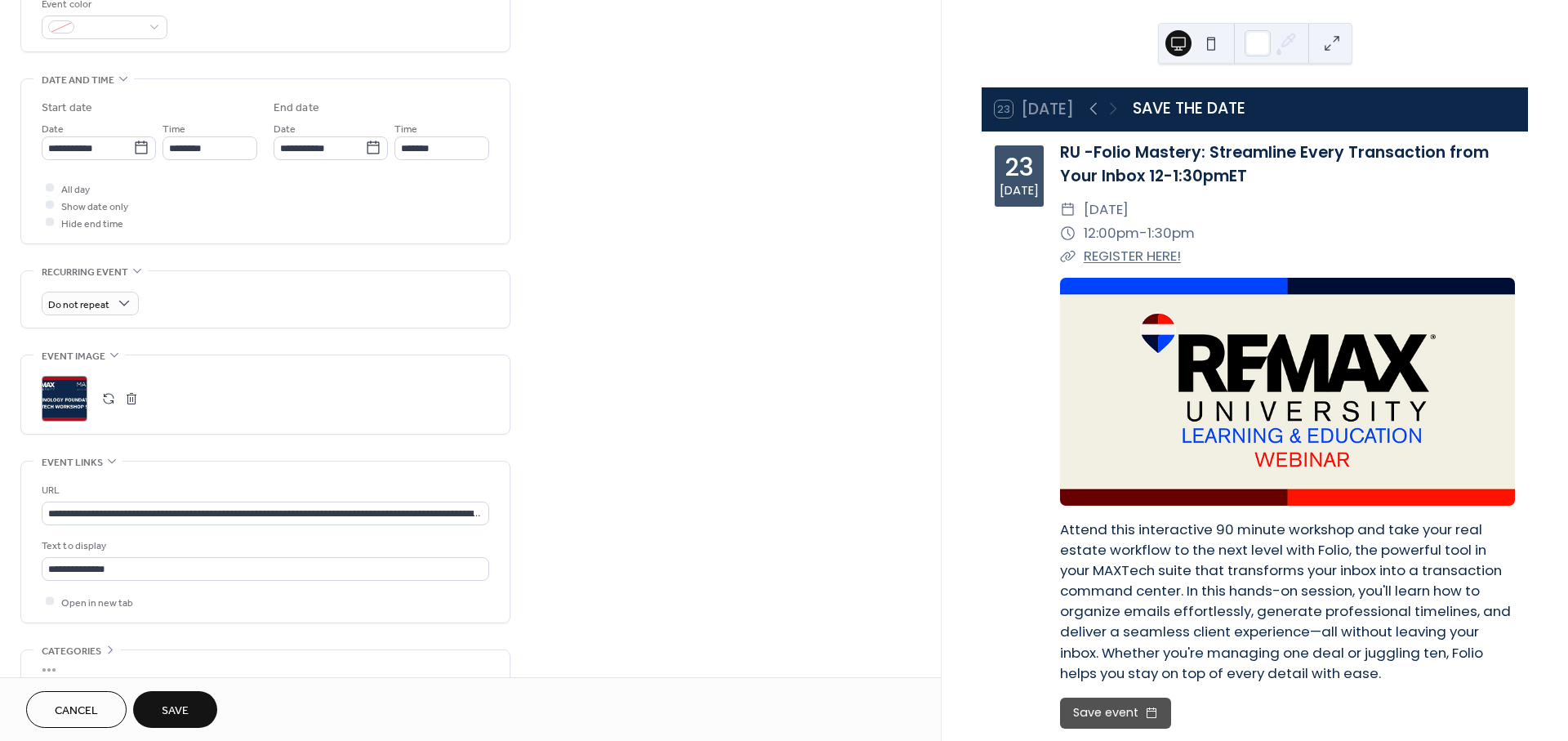 click on "Save" at bounding box center (175, 711) 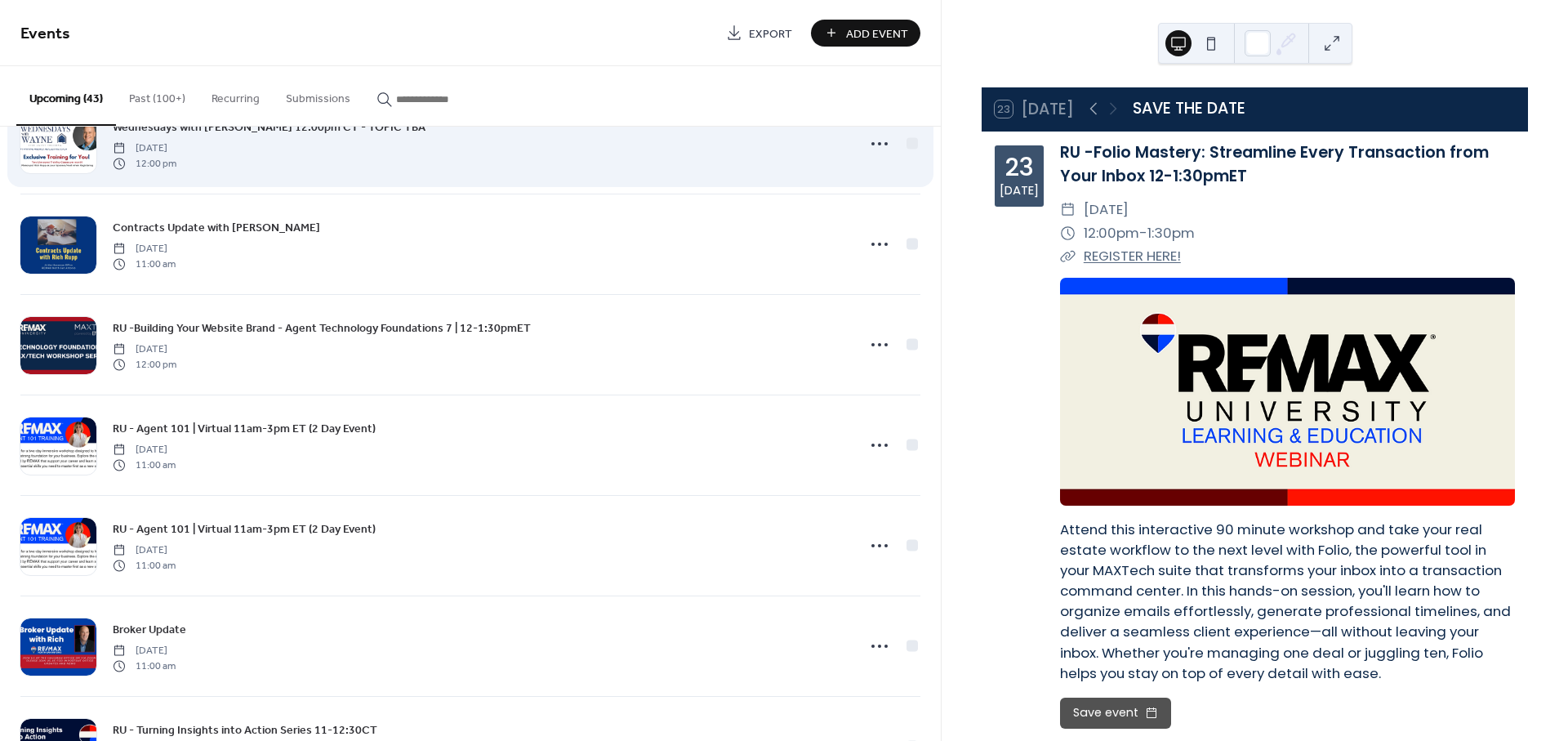 scroll, scrollTop: 1815, scrollLeft: 0, axis: vertical 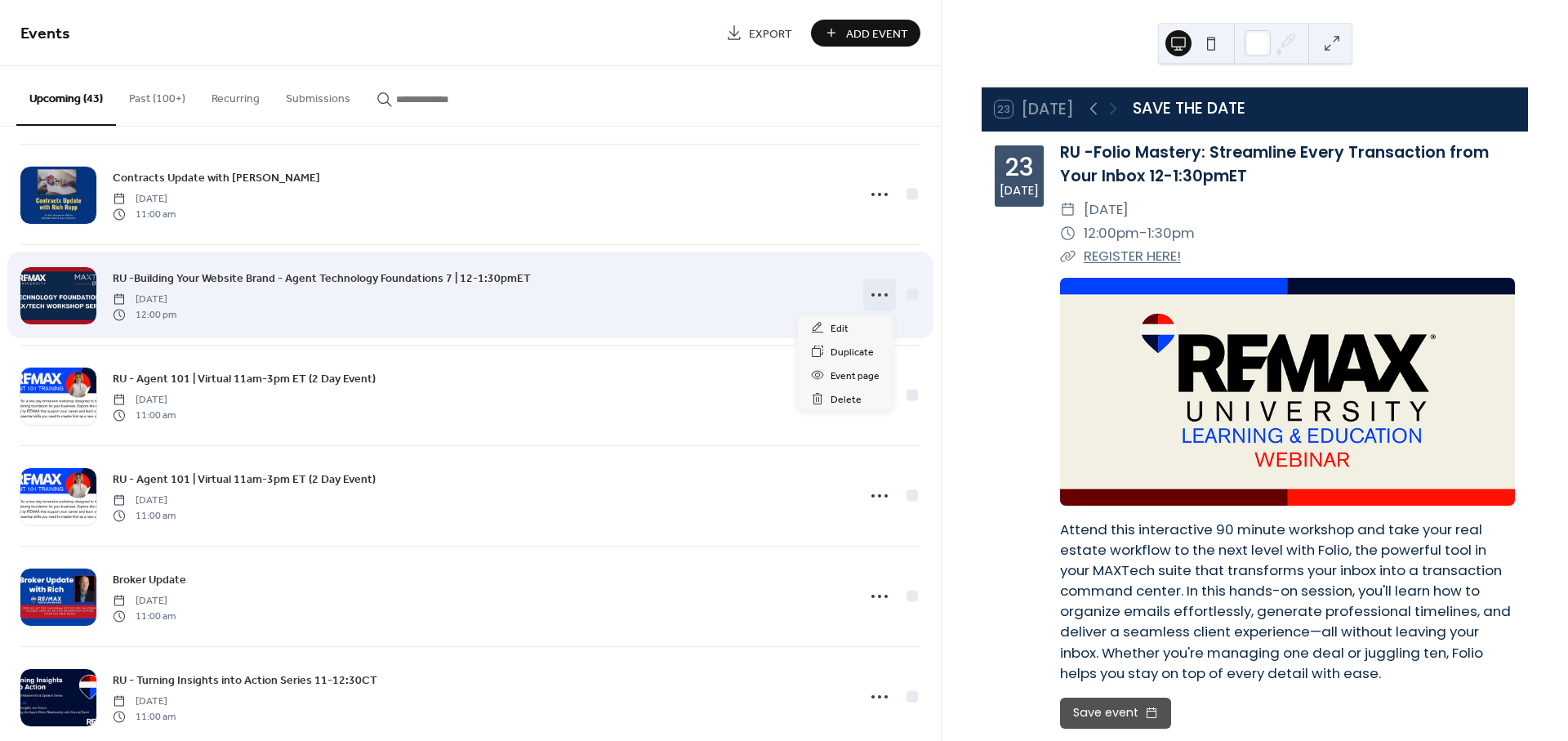 click 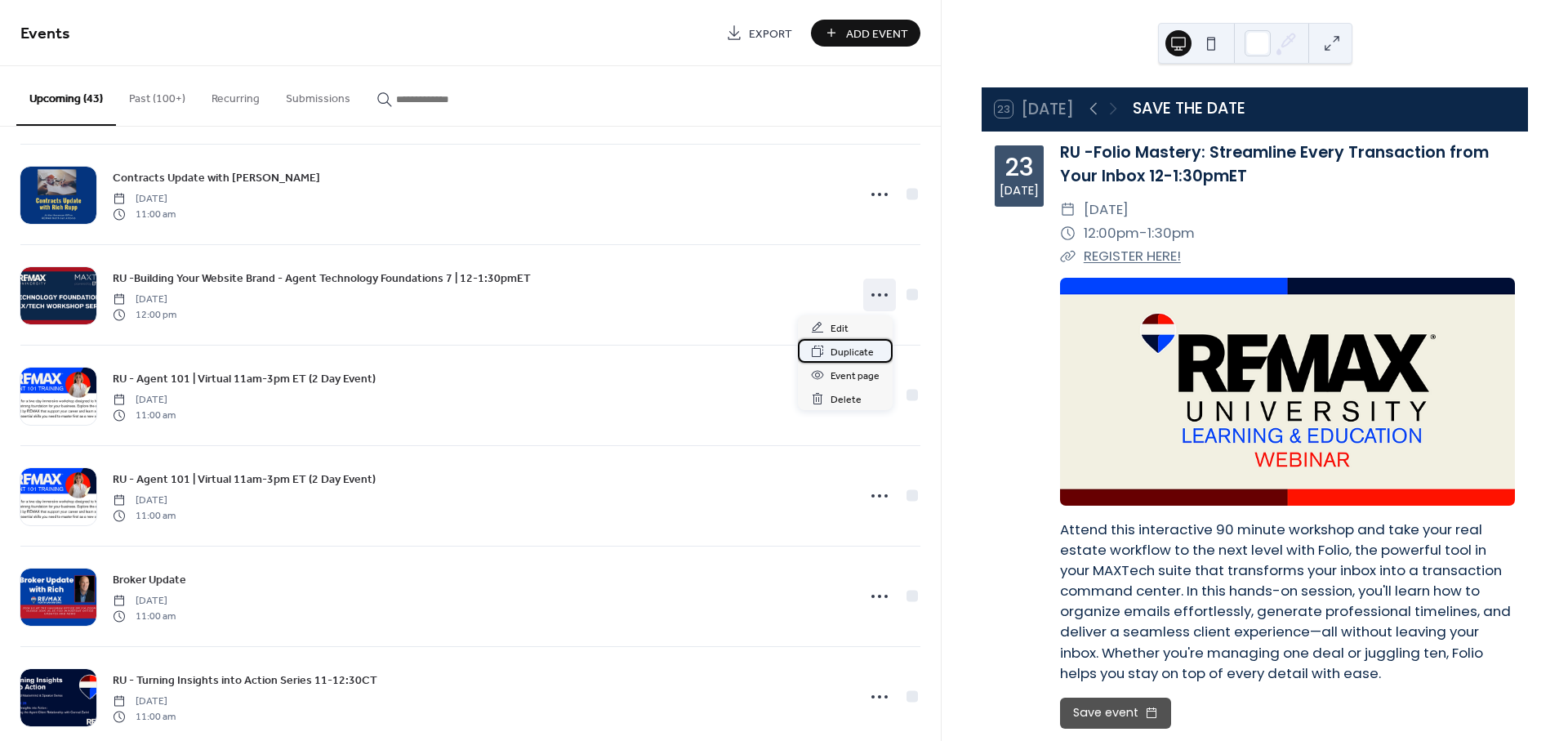 click on "Duplicate" at bounding box center [852, 352] 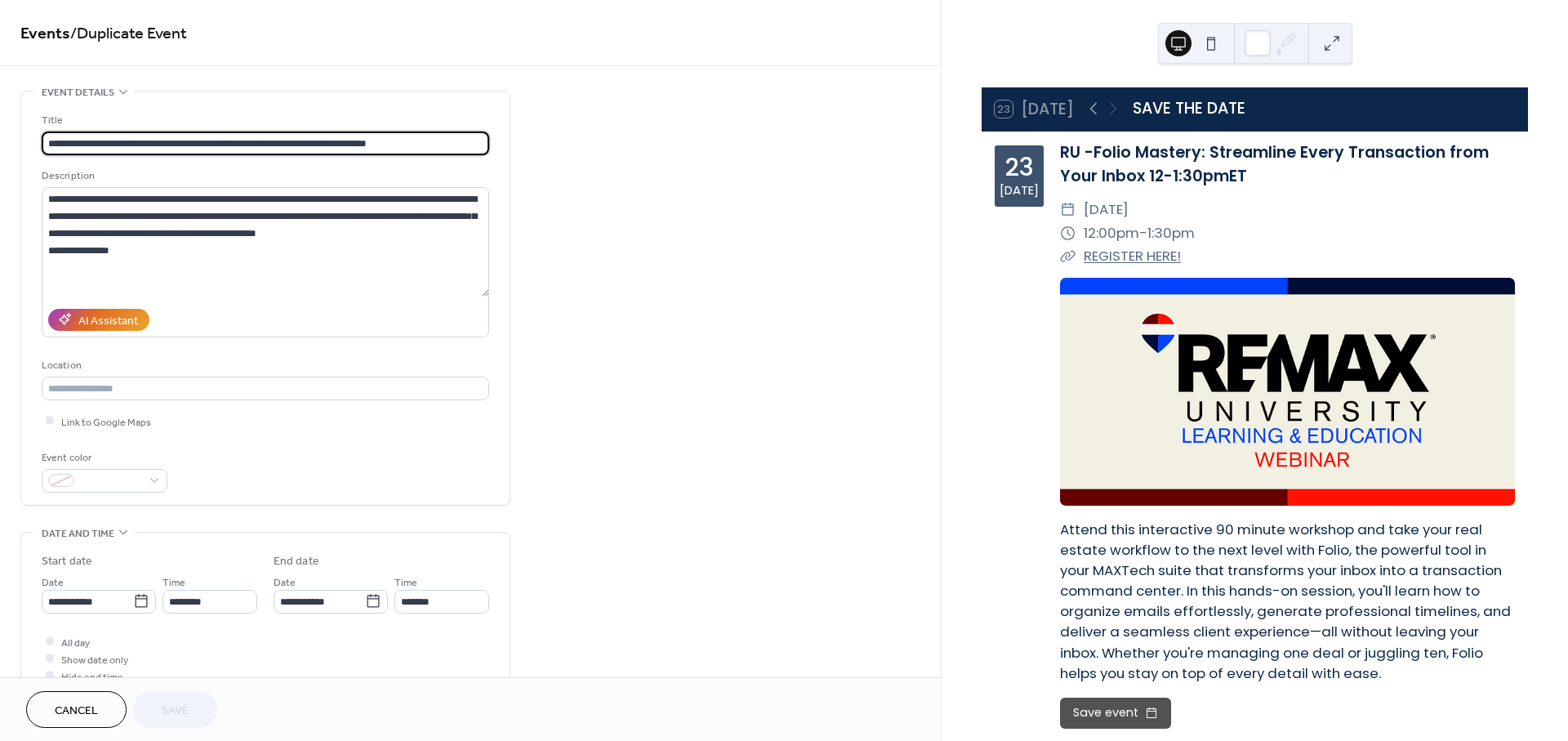 drag, startPoint x: 69, startPoint y: 145, endPoint x: 333, endPoint y: 149, distance: 264.0303 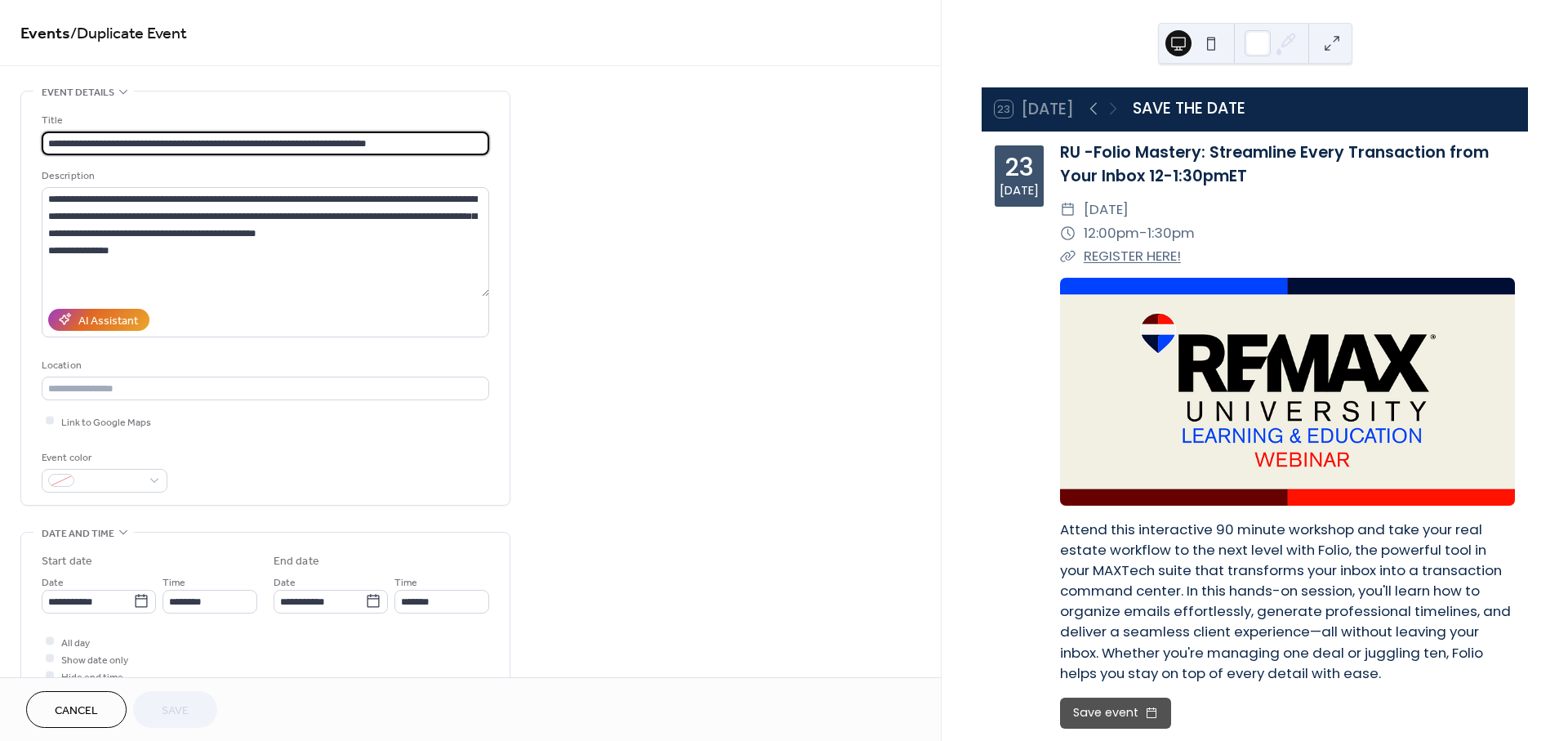click on "**********" at bounding box center [265, 143] 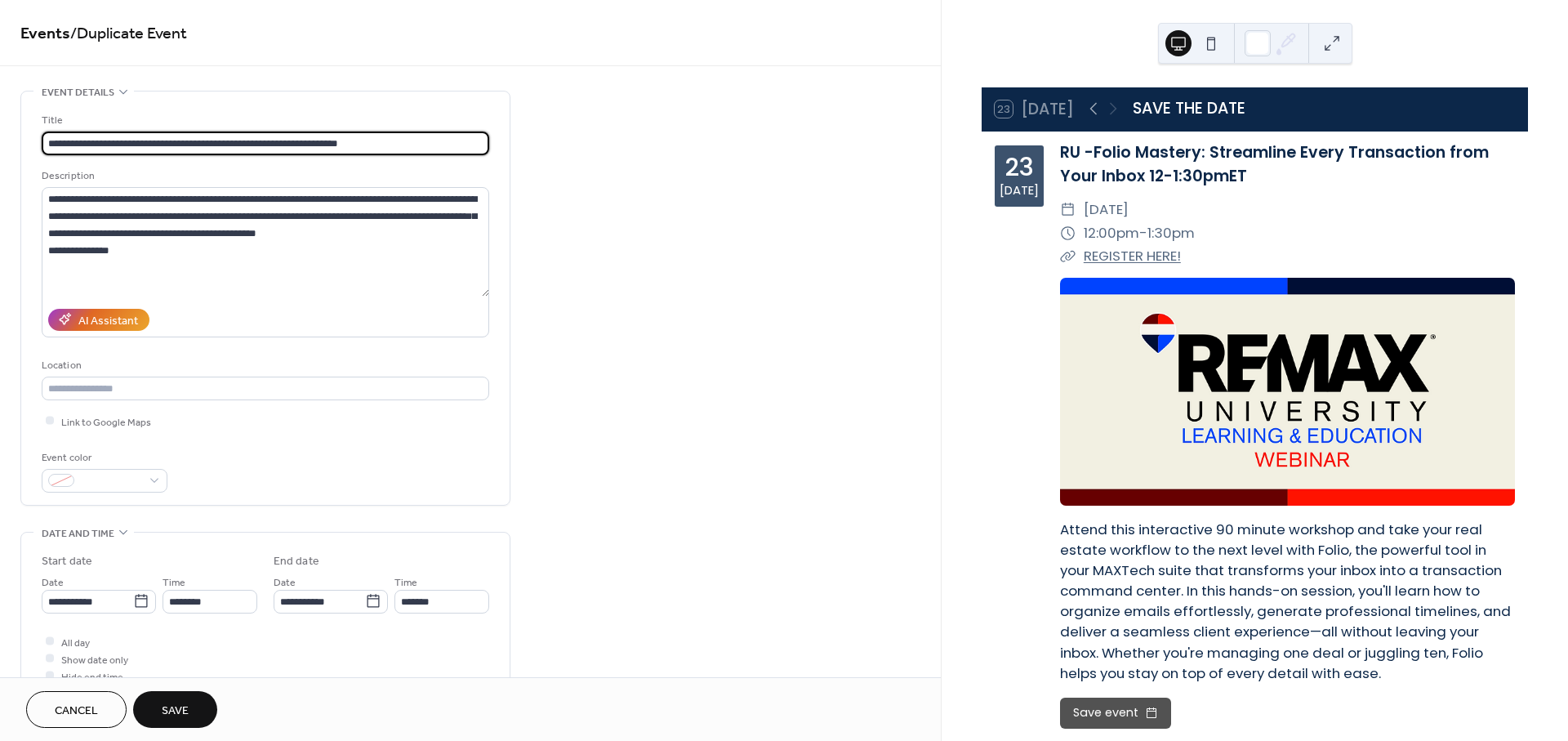 type on "**********" 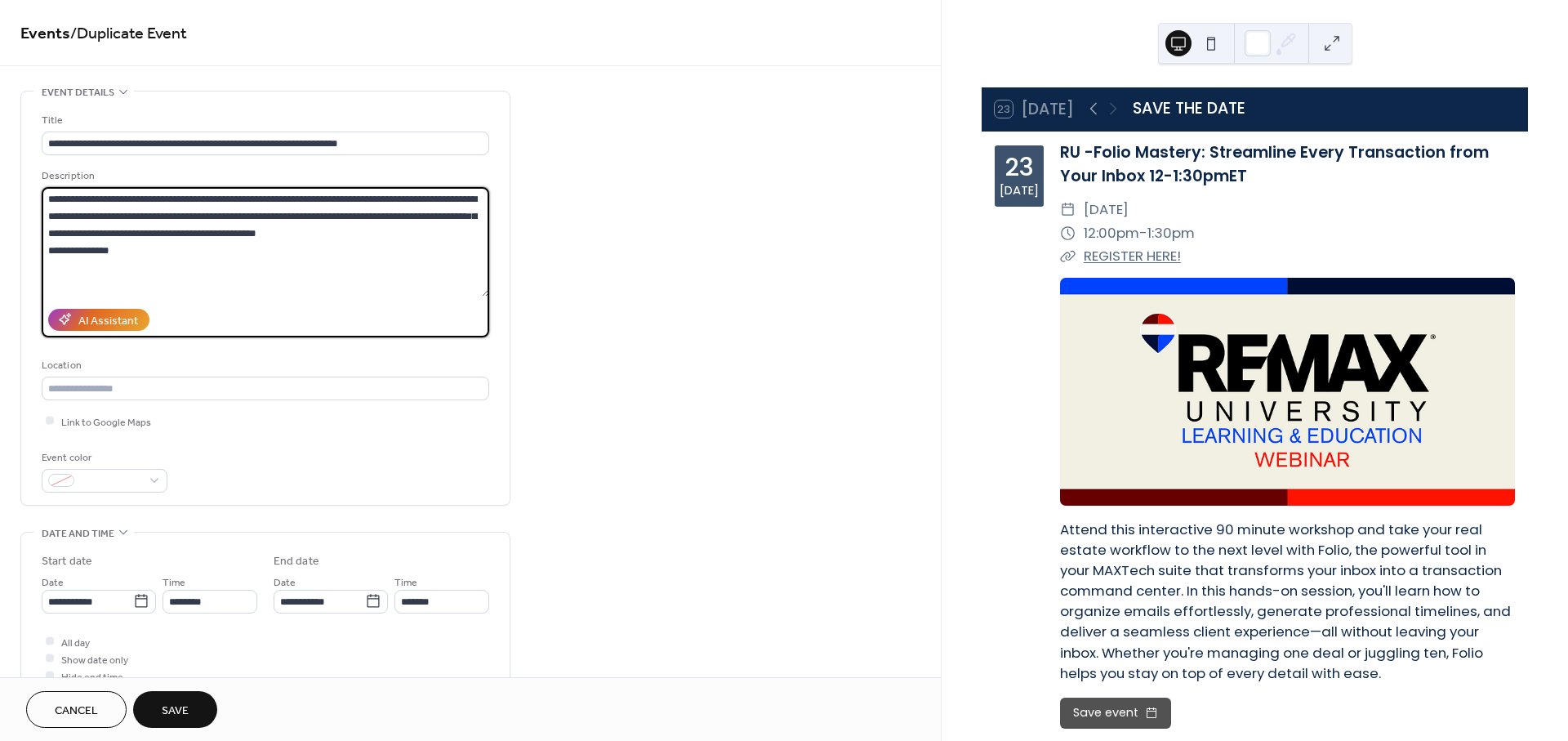 drag, startPoint x: 399, startPoint y: 234, endPoint x: 2, endPoint y: 184, distance: 400.13623 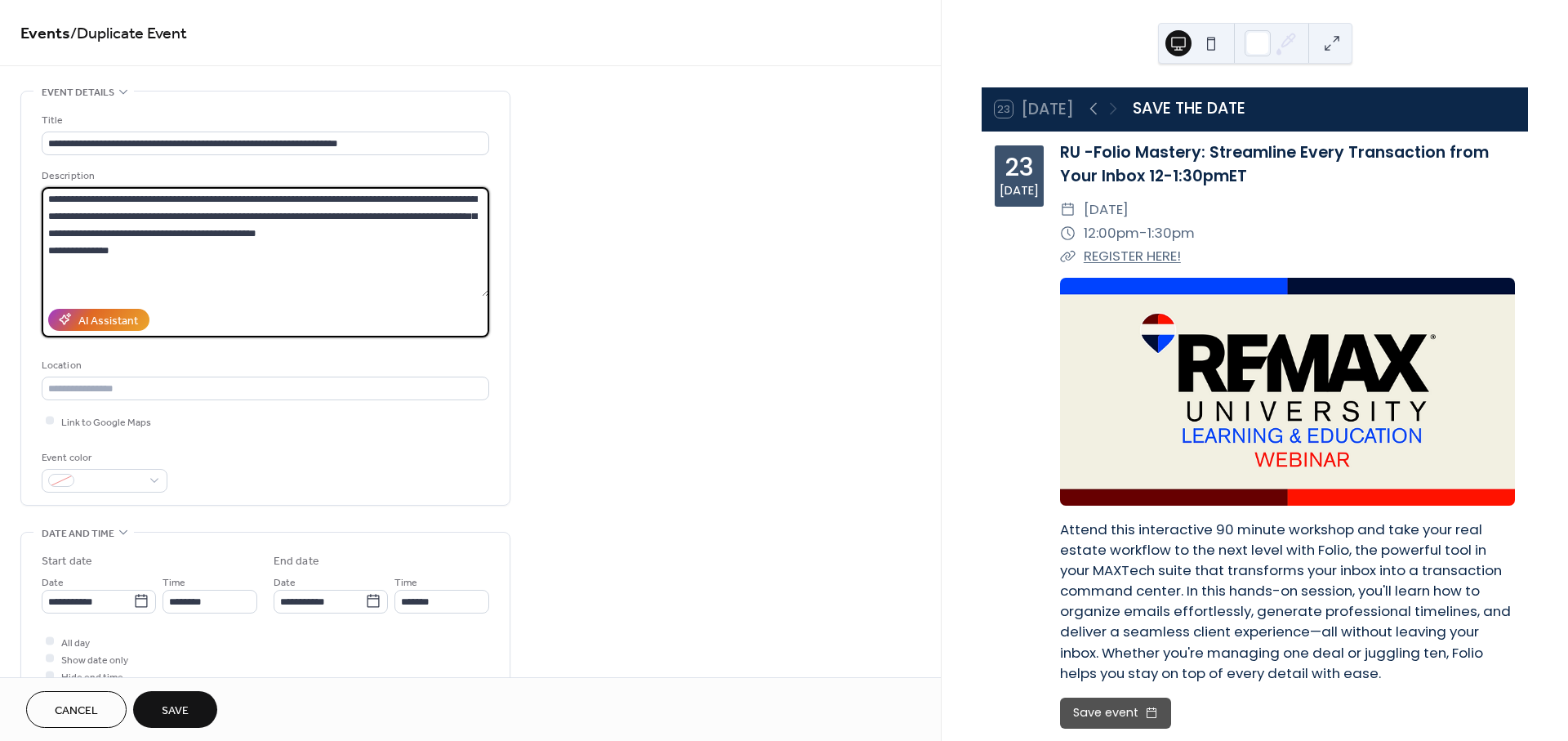 click on "**********" at bounding box center [470, 652] 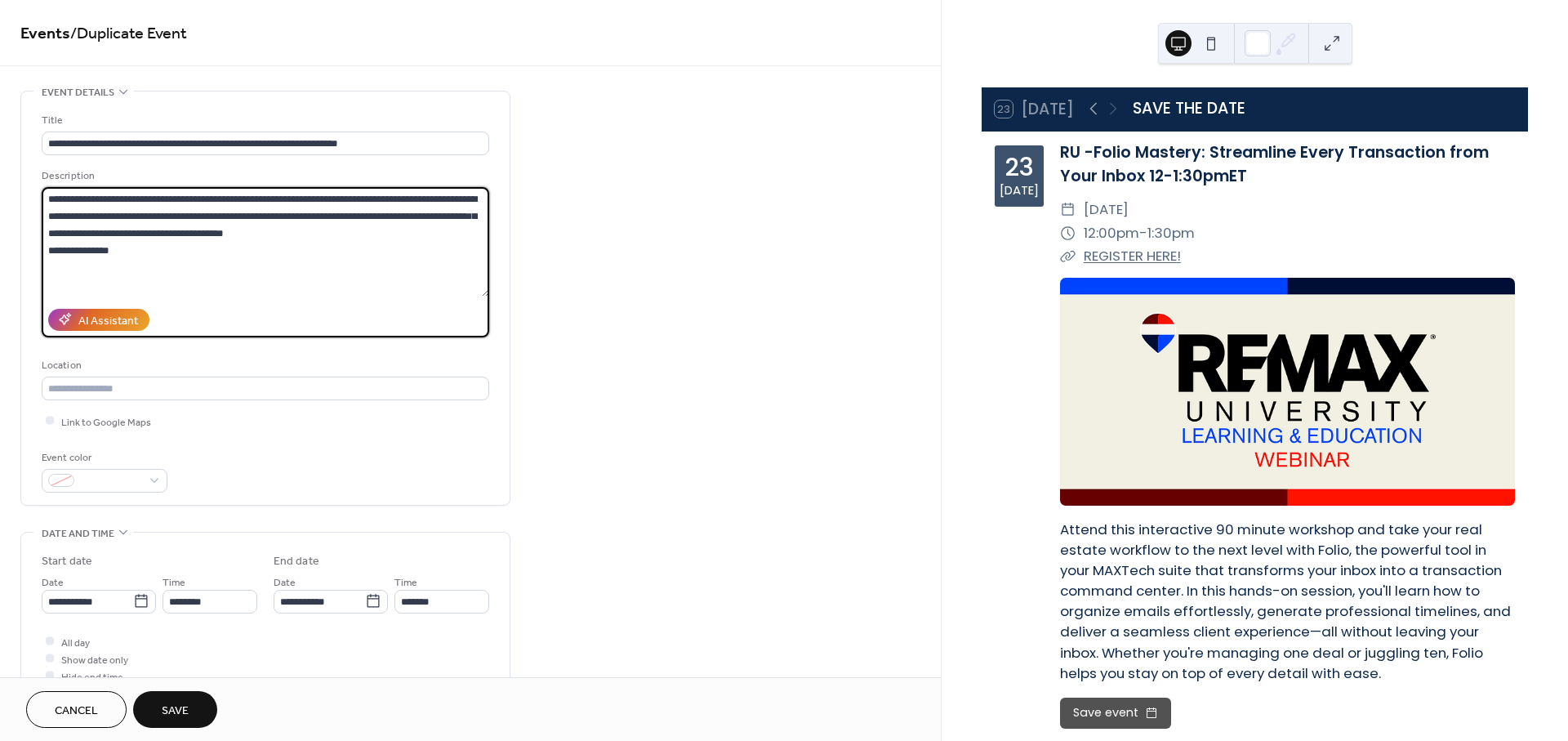 click on "**********" at bounding box center (265, 242) 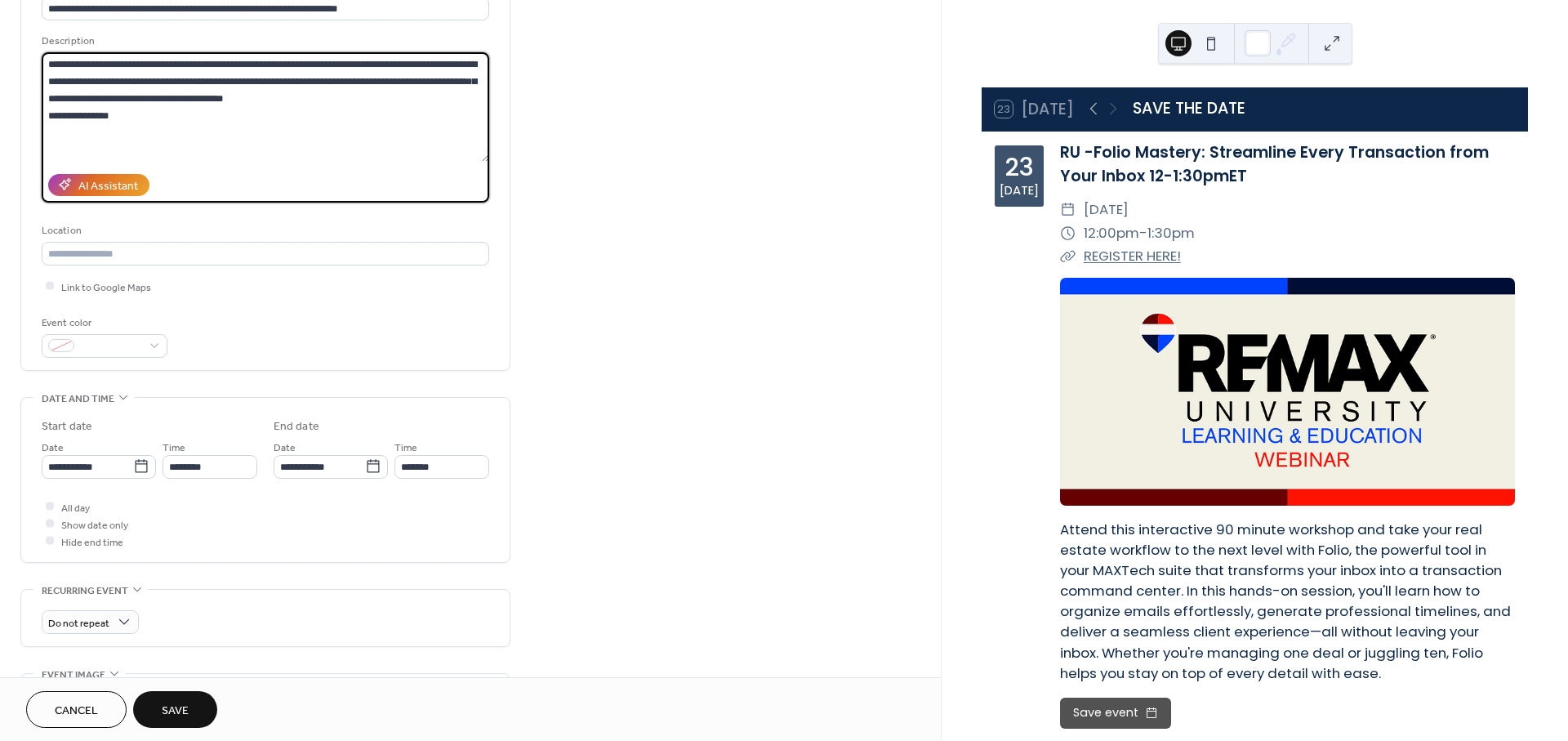 scroll, scrollTop: 272, scrollLeft: 0, axis: vertical 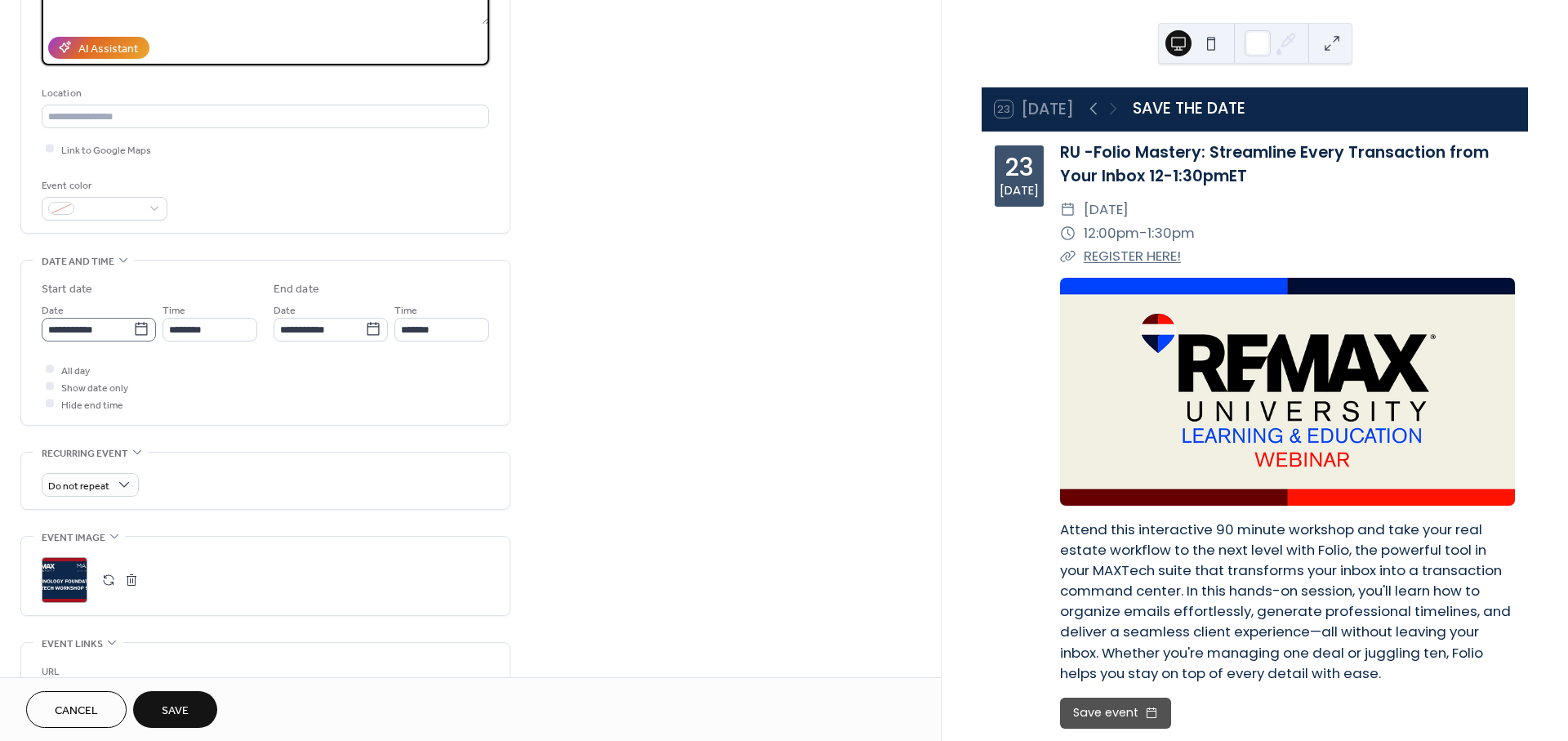 type on "**********" 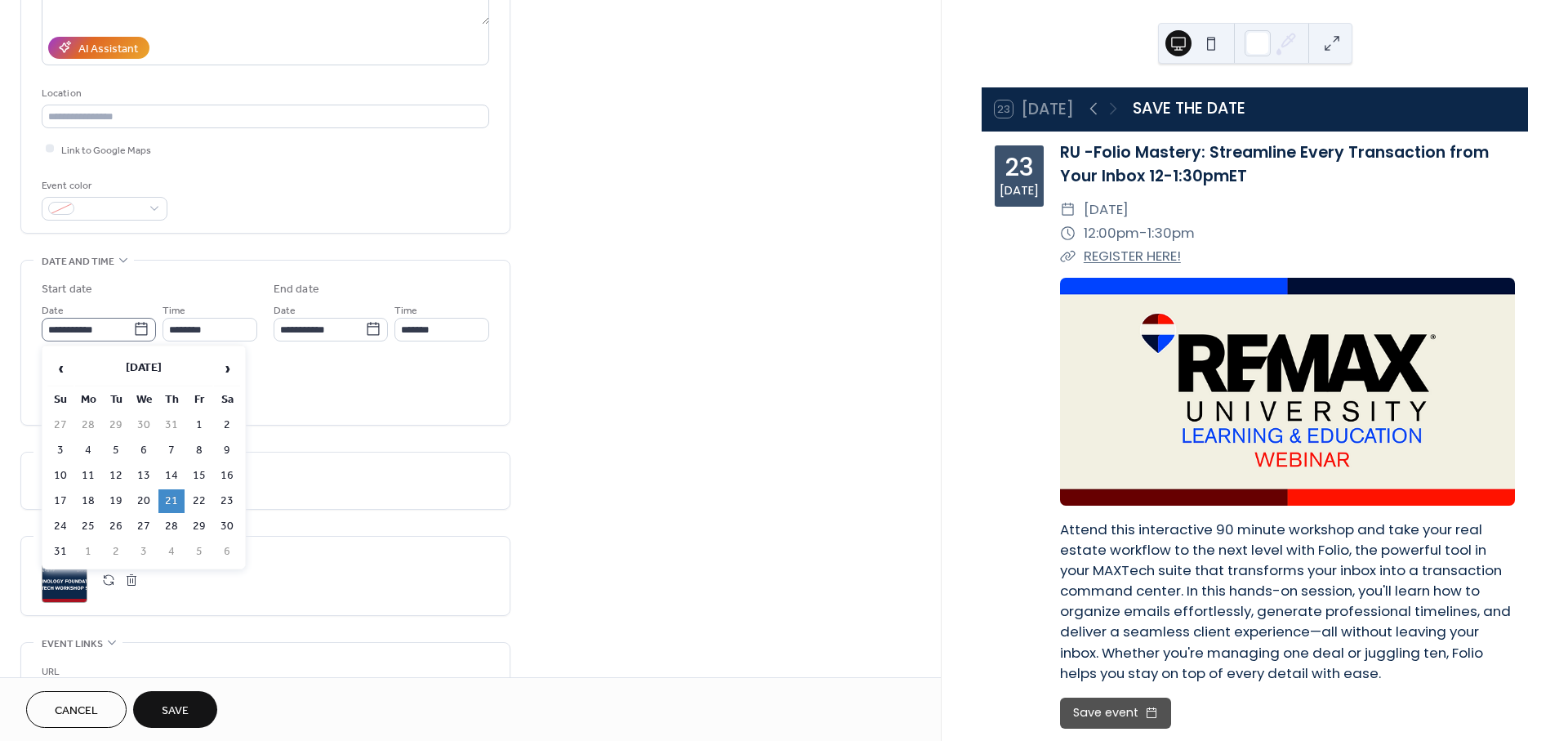 click 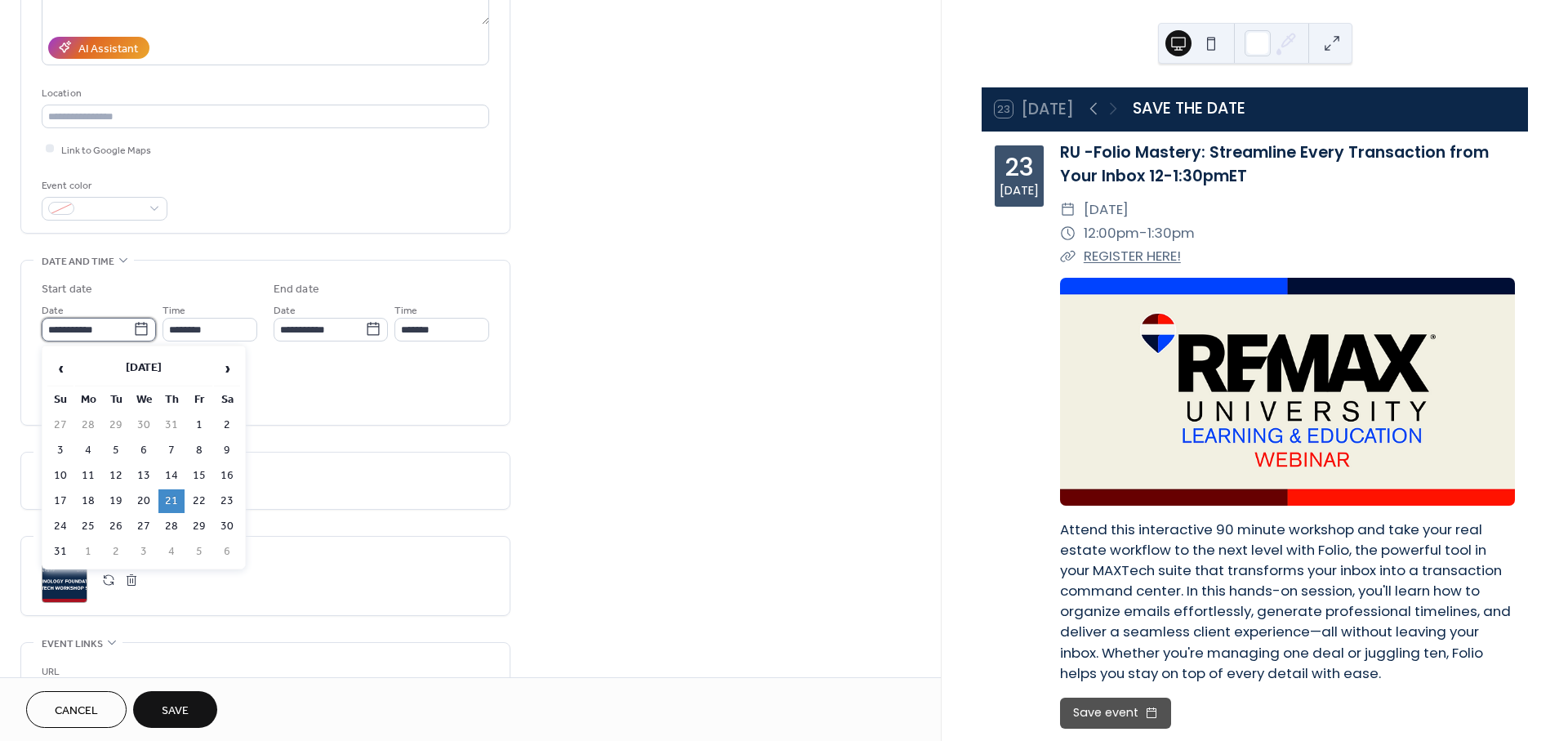 click on "**********" at bounding box center (87, 329) 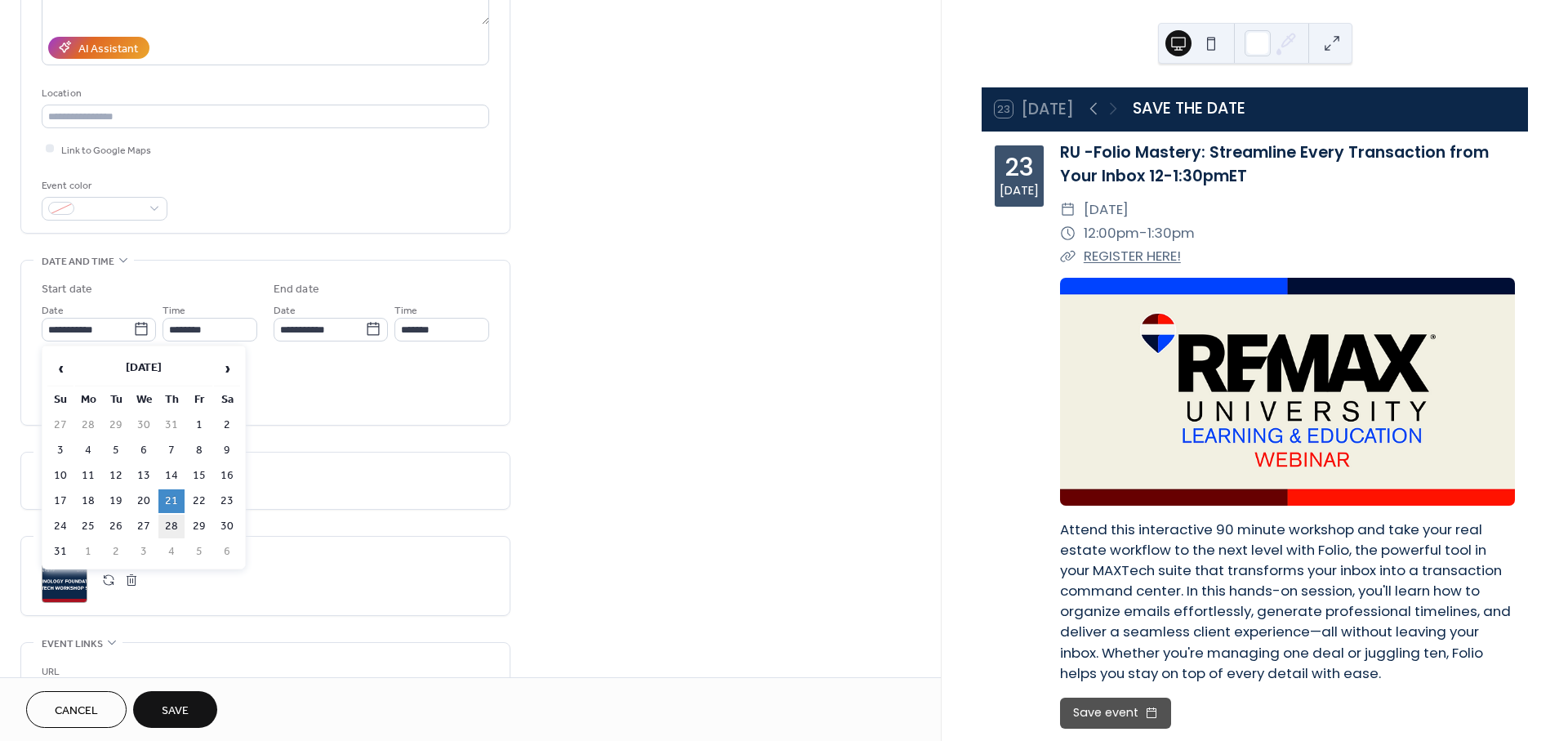 click on "28" at bounding box center (172, 526) 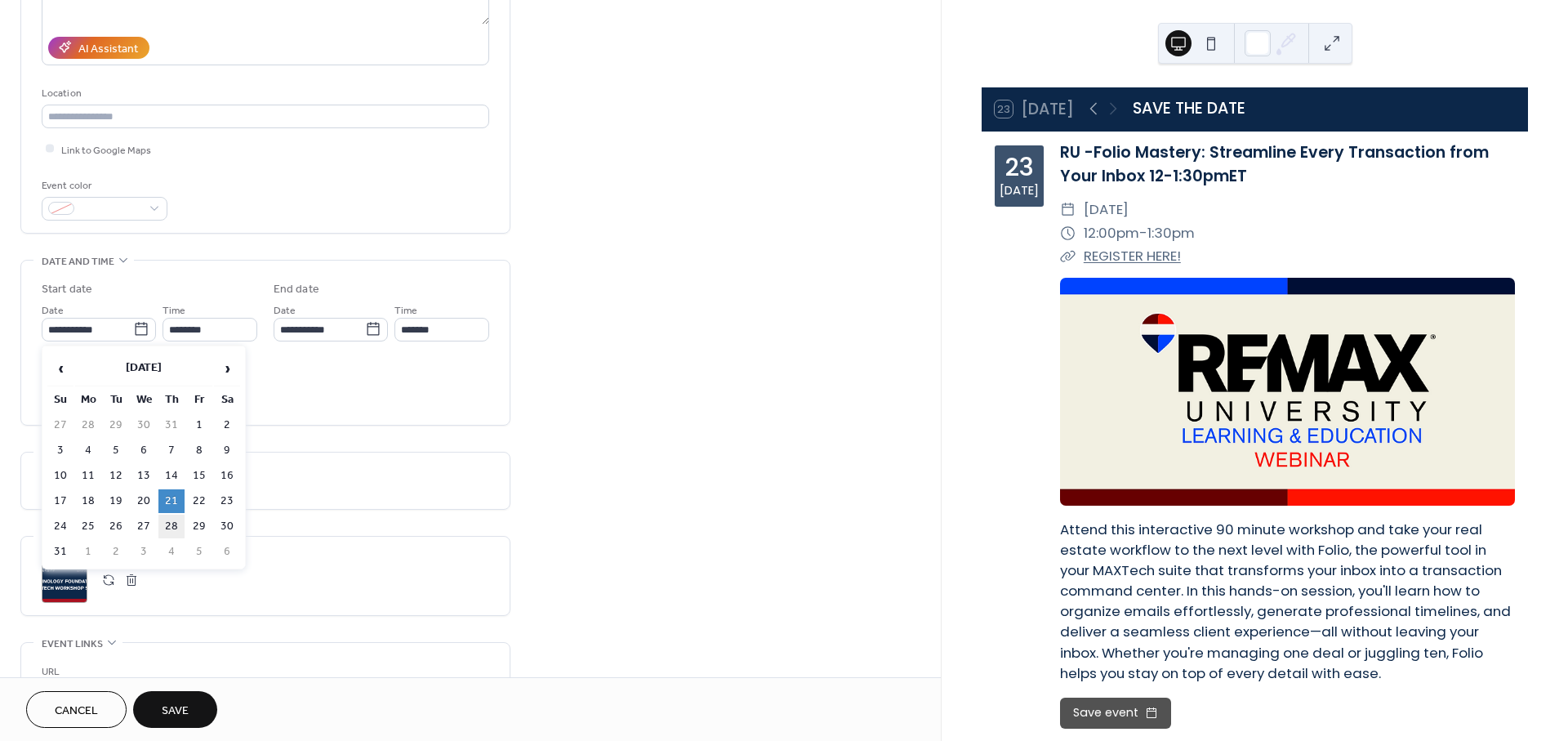 type on "**********" 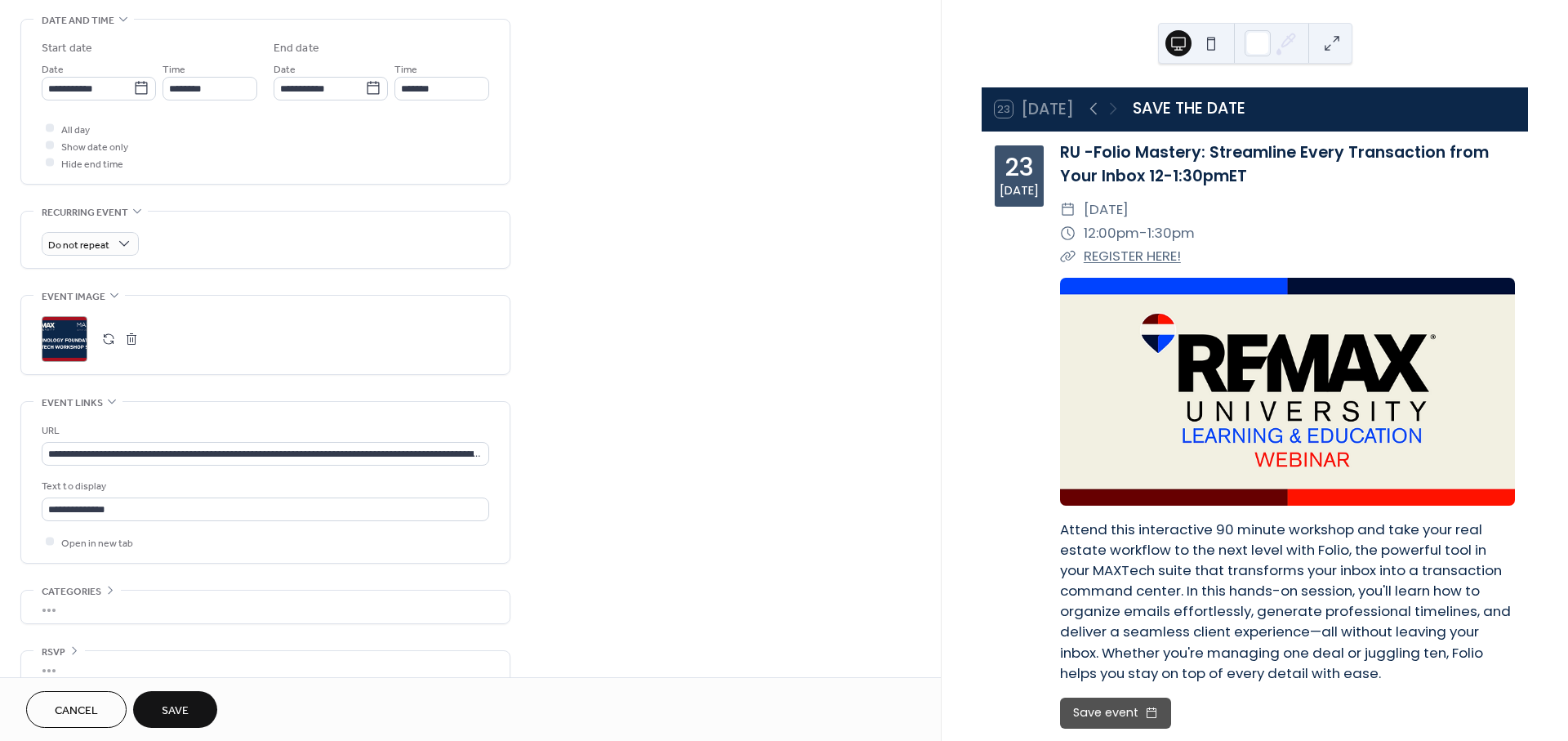 scroll, scrollTop: 541, scrollLeft: 0, axis: vertical 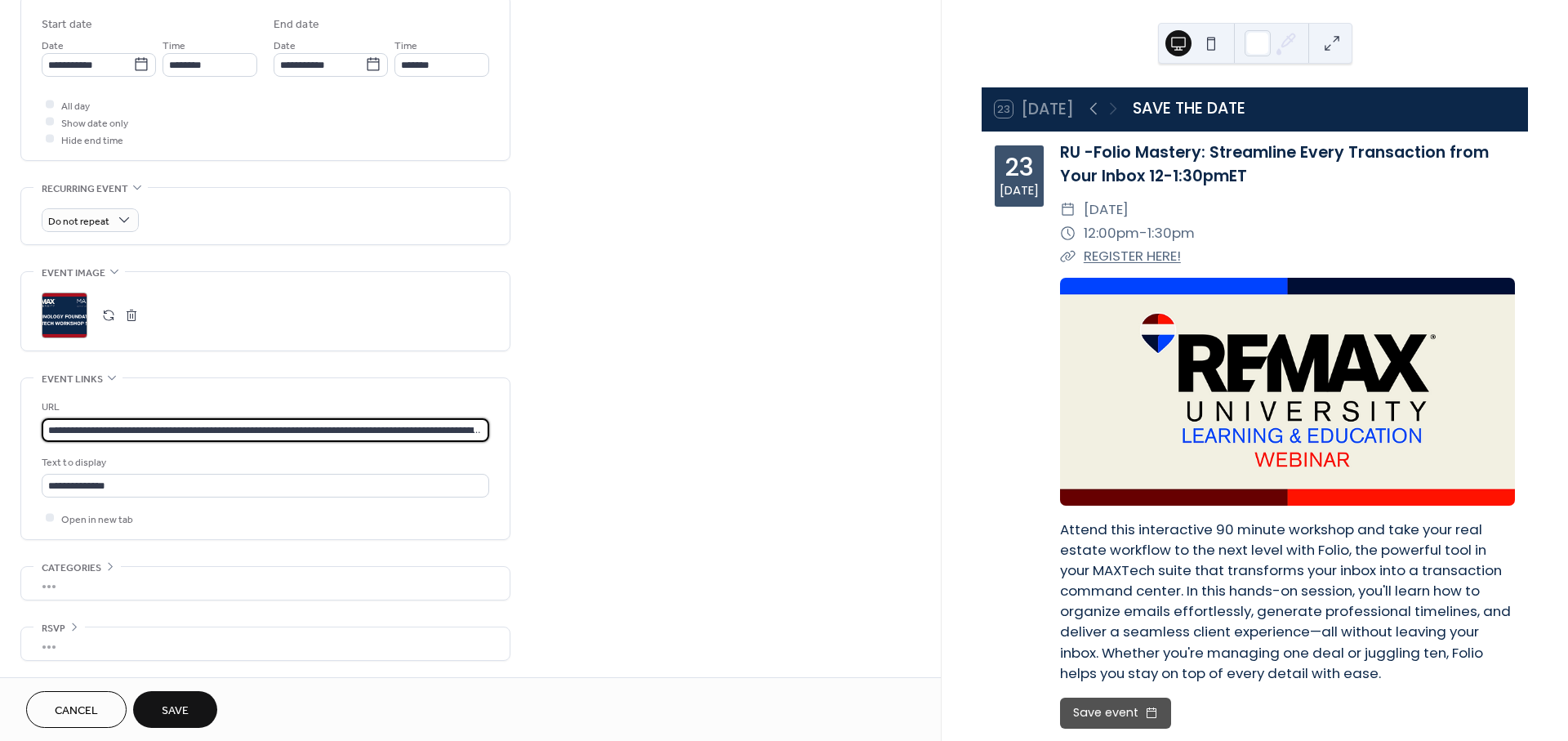 click on "**********" at bounding box center [265, 430] 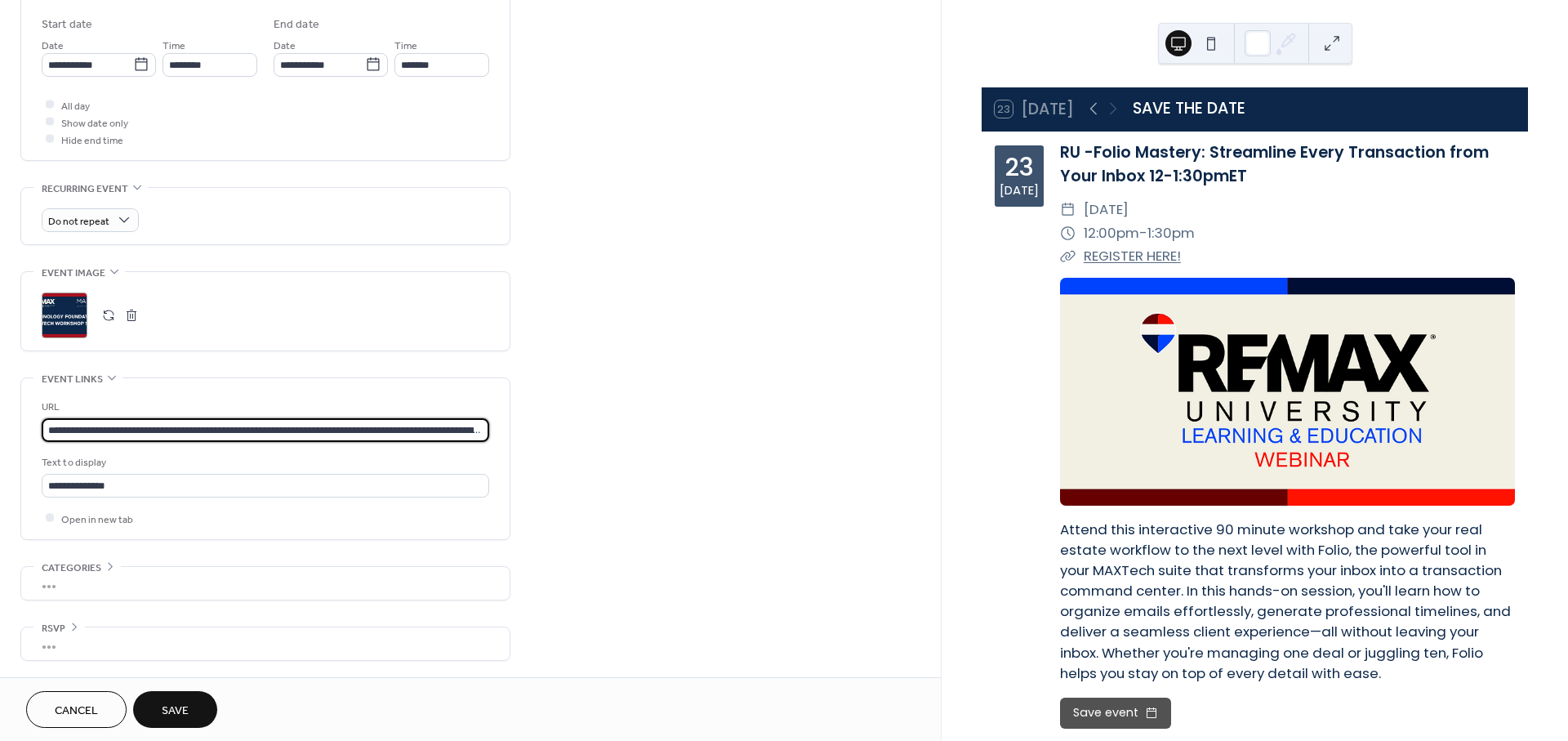 click on "**********" at bounding box center [265, 430] 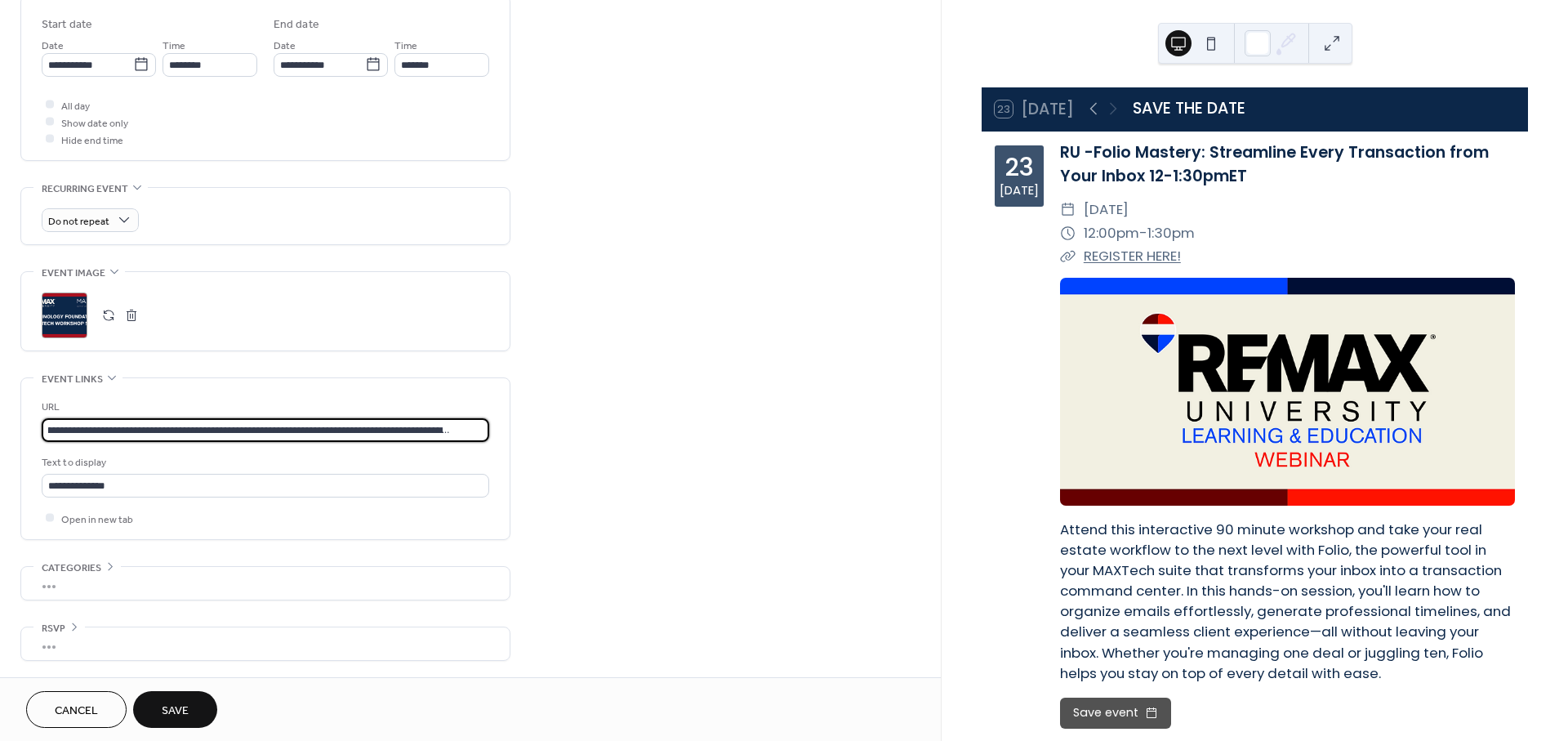 type on "**********" 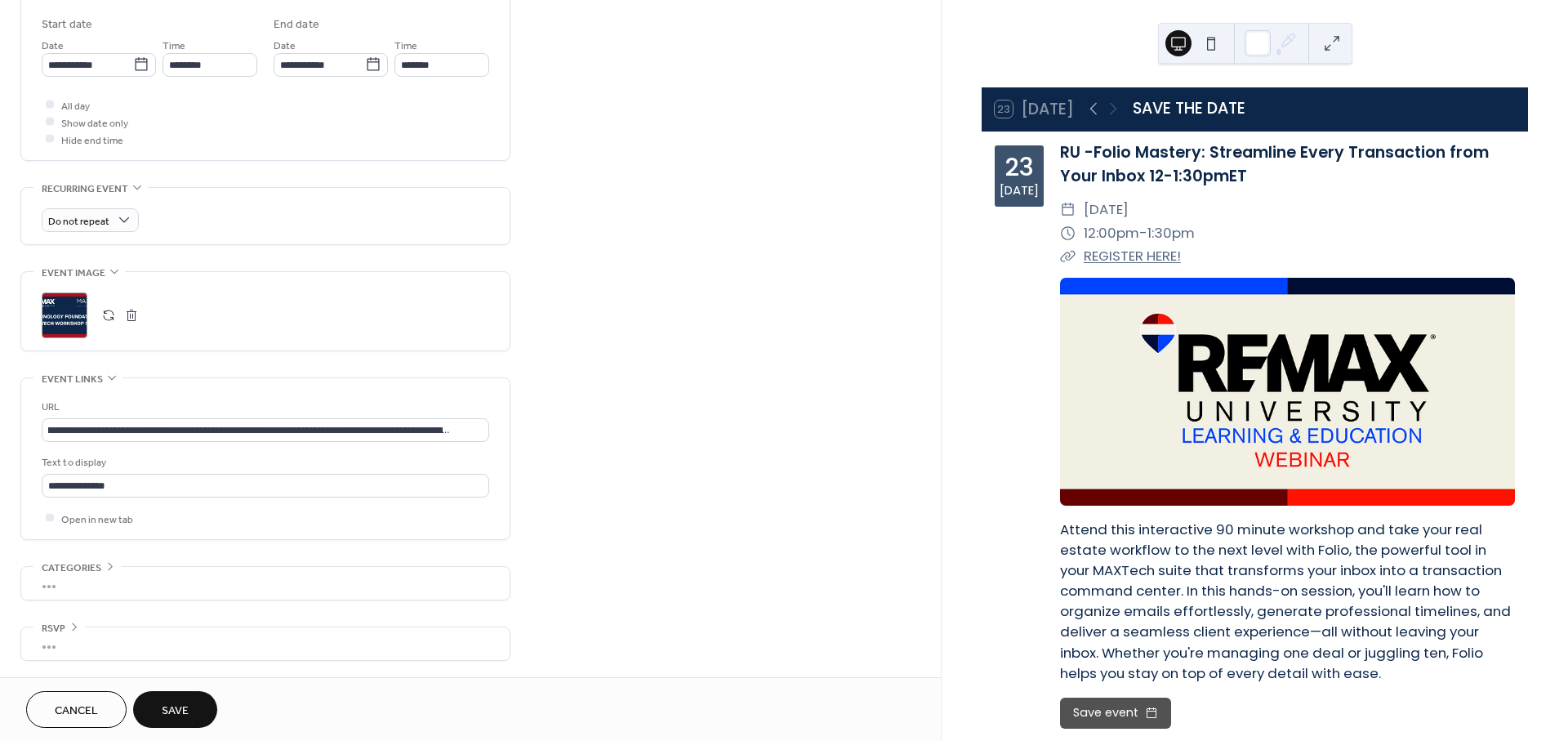 scroll, scrollTop: 0, scrollLeft: 0, axis: both 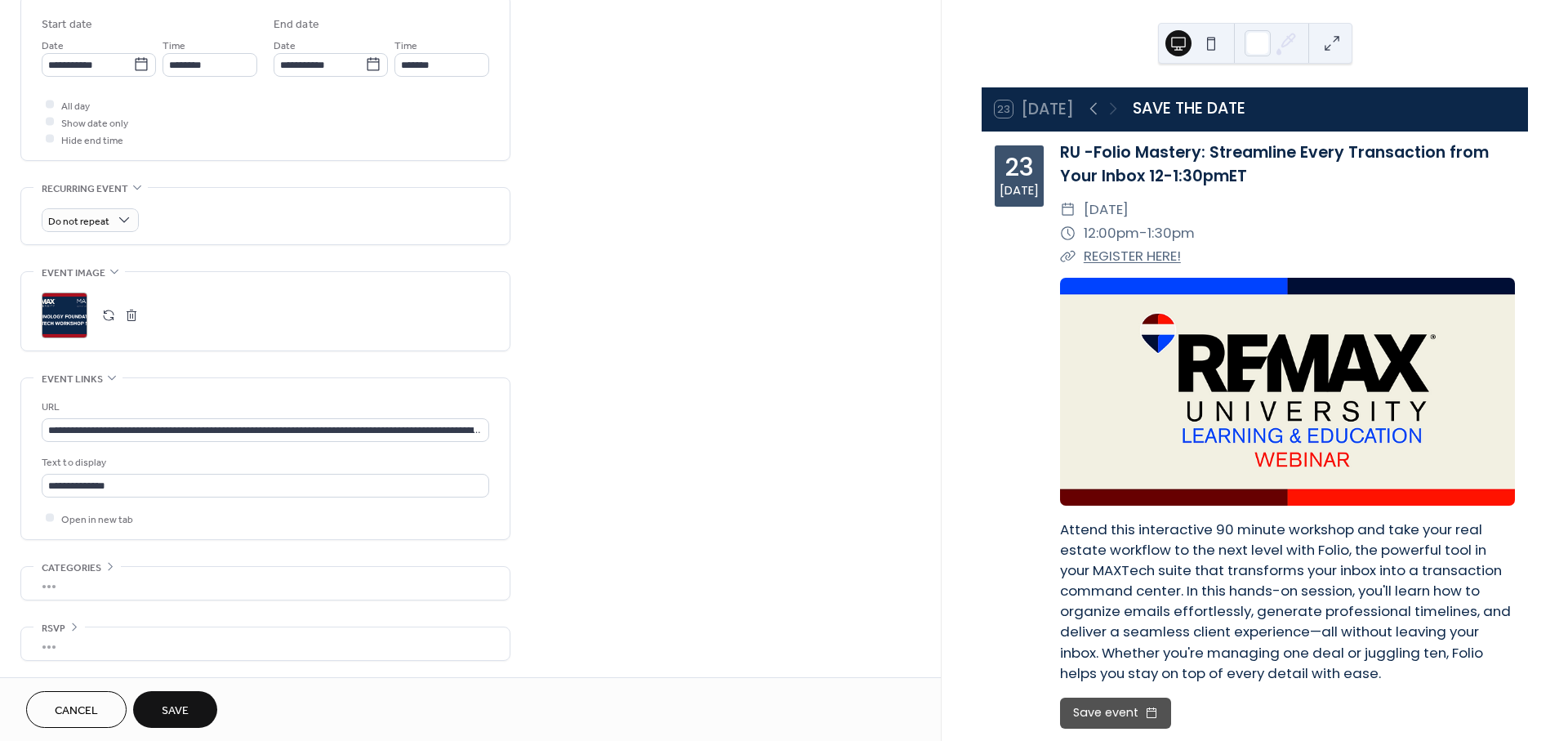 click on "Save" at bounding box center [175, 709] 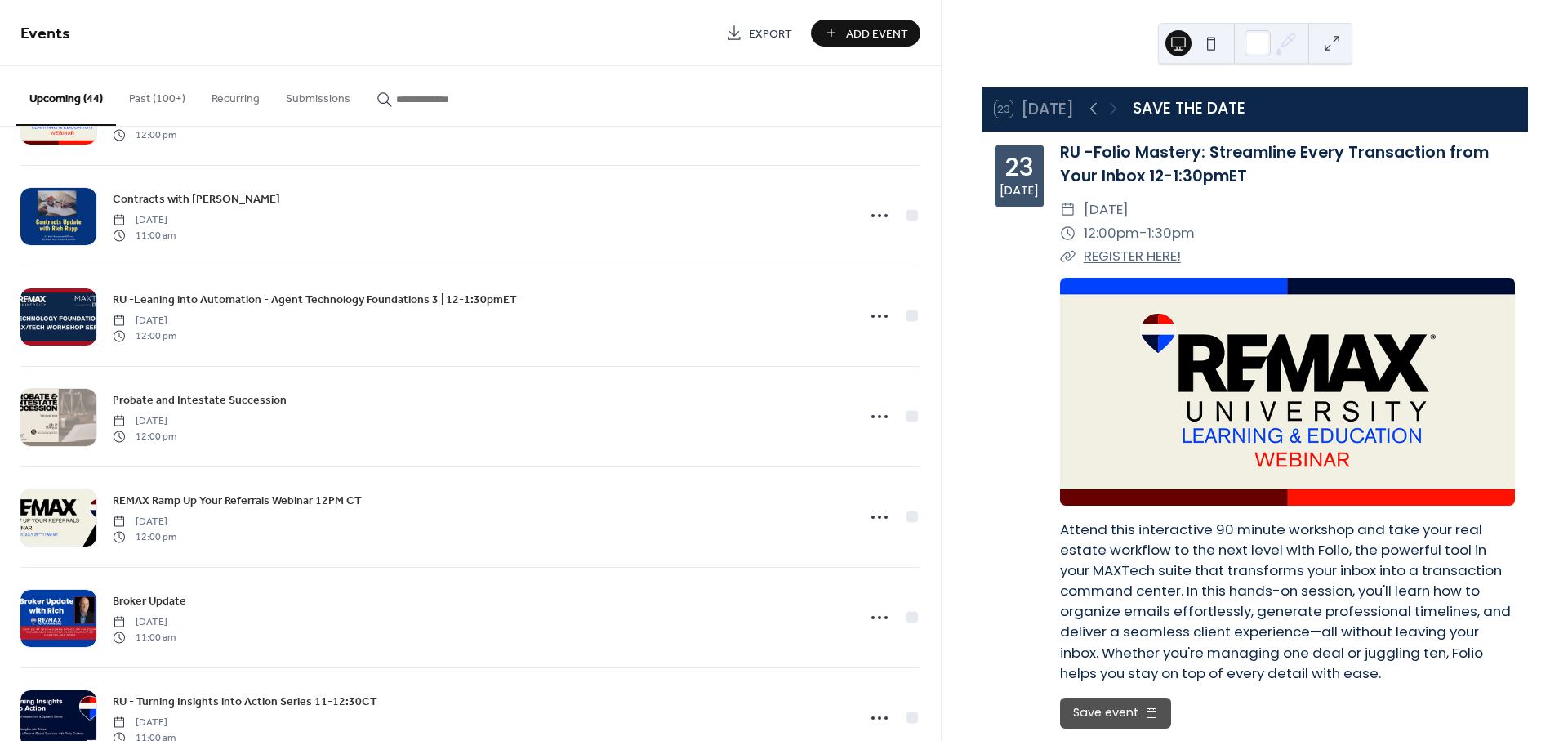 scroll, scrollTop: 91, scrollLeft: 0, axis: vertical 